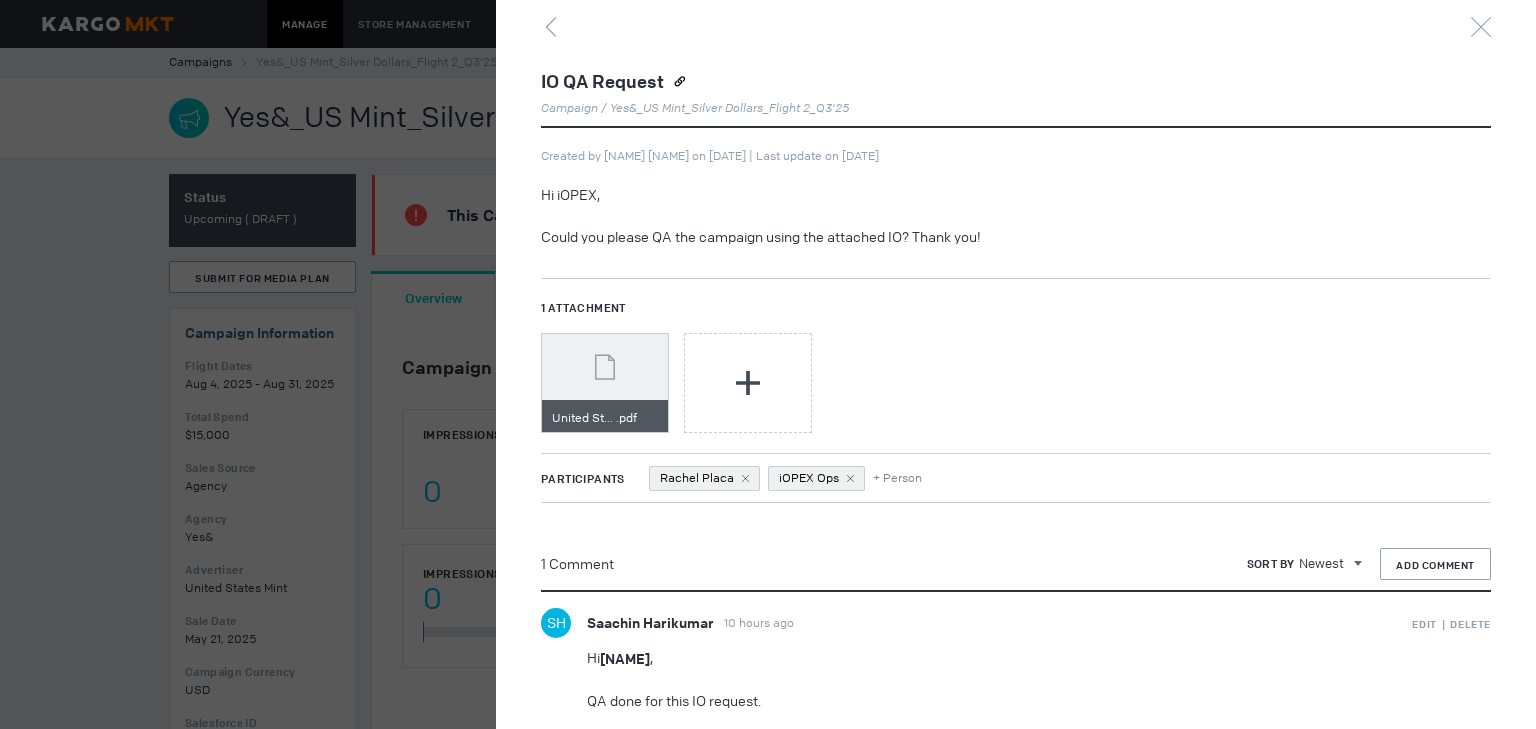 scroll, scrollTop: 0, scrollLeft: 0, axis: both 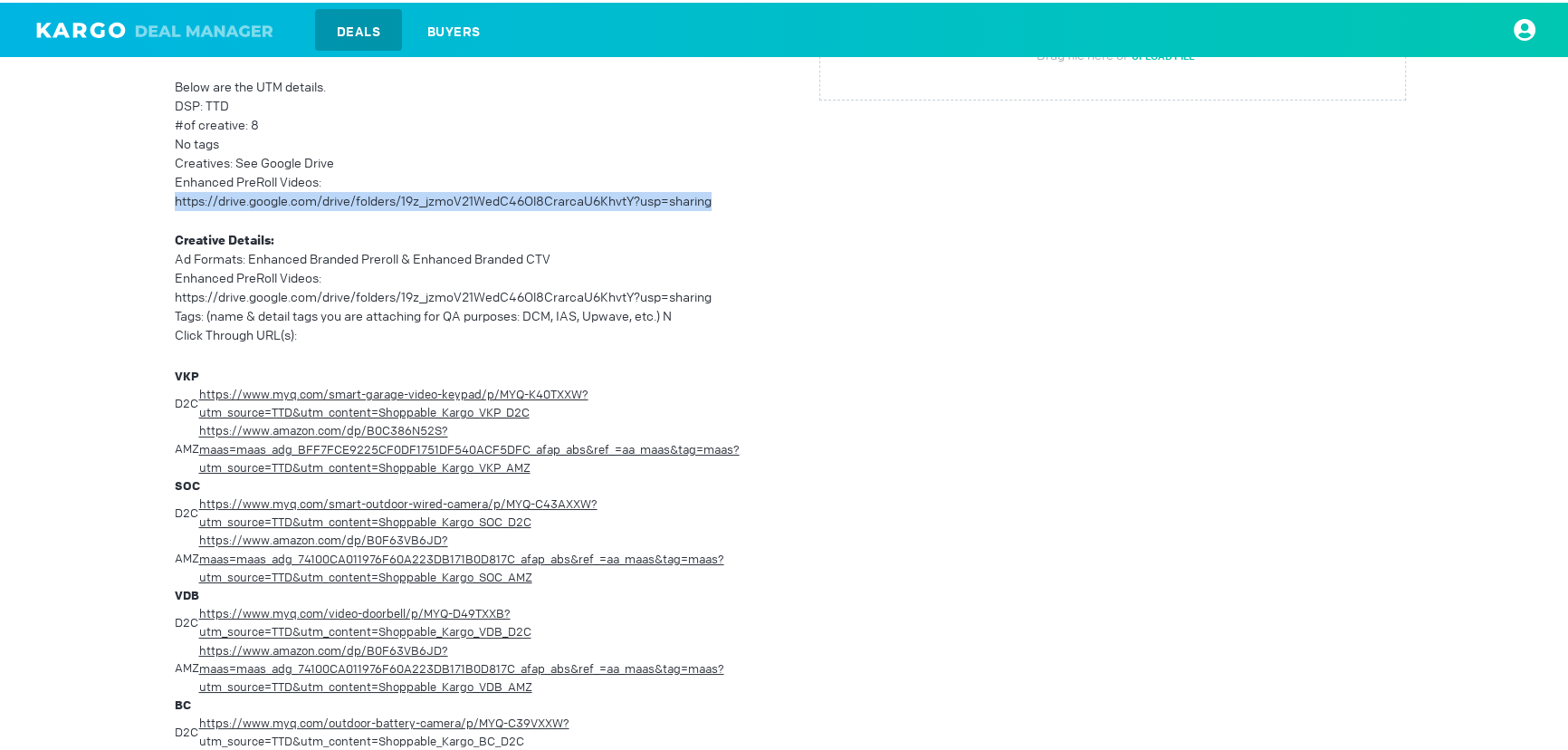 drag, startPoint x: 735, startPoint y: 196, endPoint x: 172, endPoint y: 198, distance: 563.00355 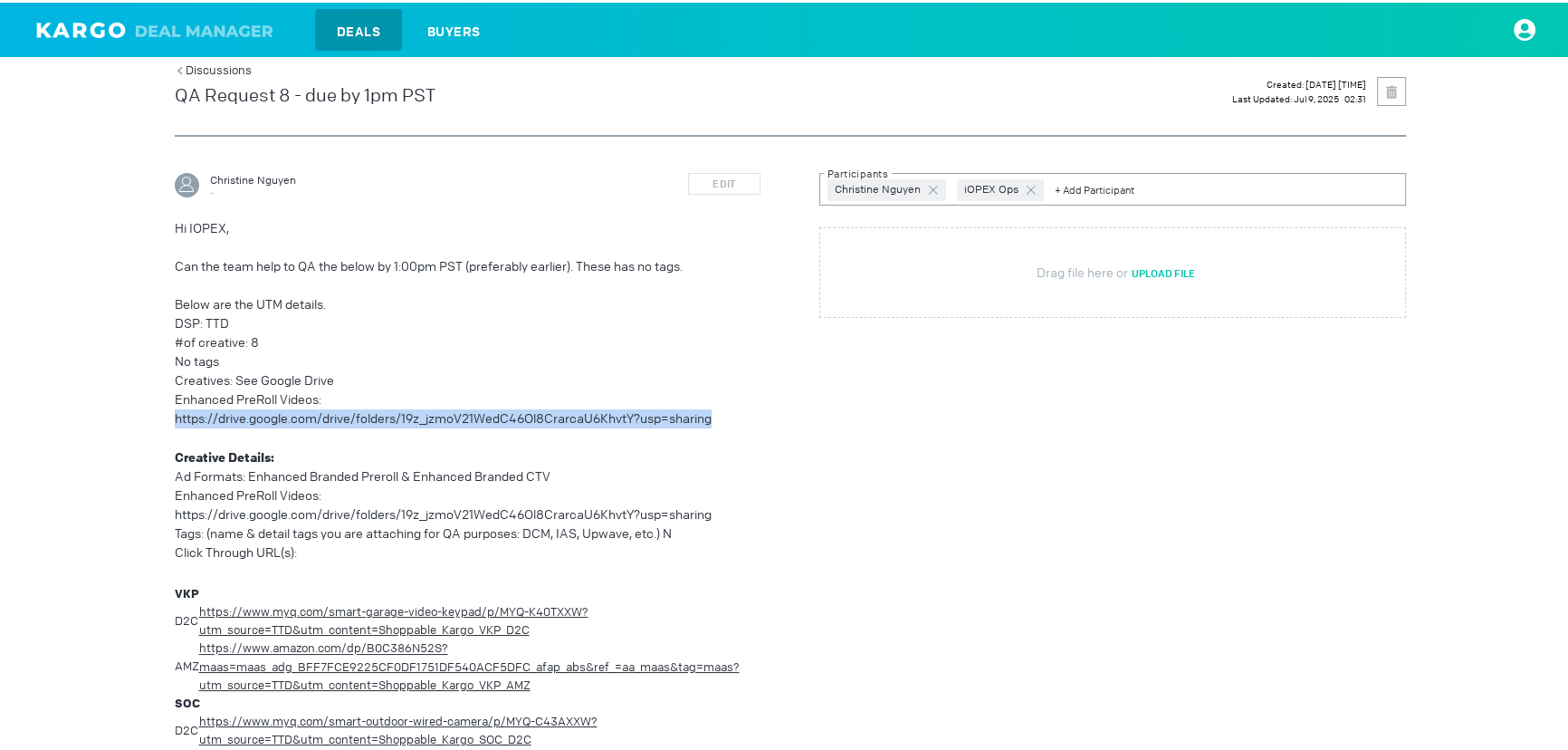 scroll, scrollTop: 164, scrollLeft: 0, axis: vertical 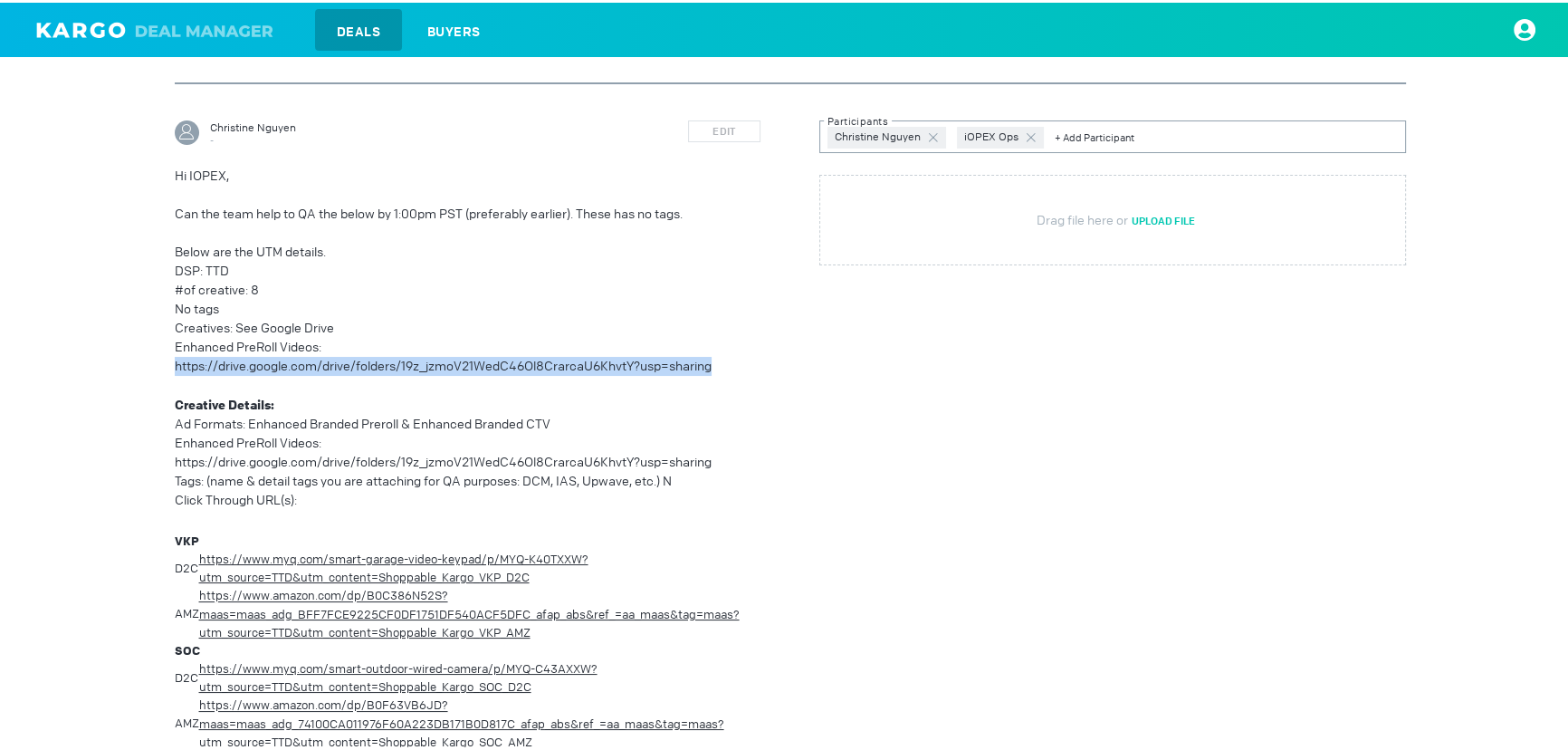 copy on "https://drive.google.com/drive/folders/19z_jzmoV21WedC46Ol8CrarcaU6KhvtY?usp=sharing" 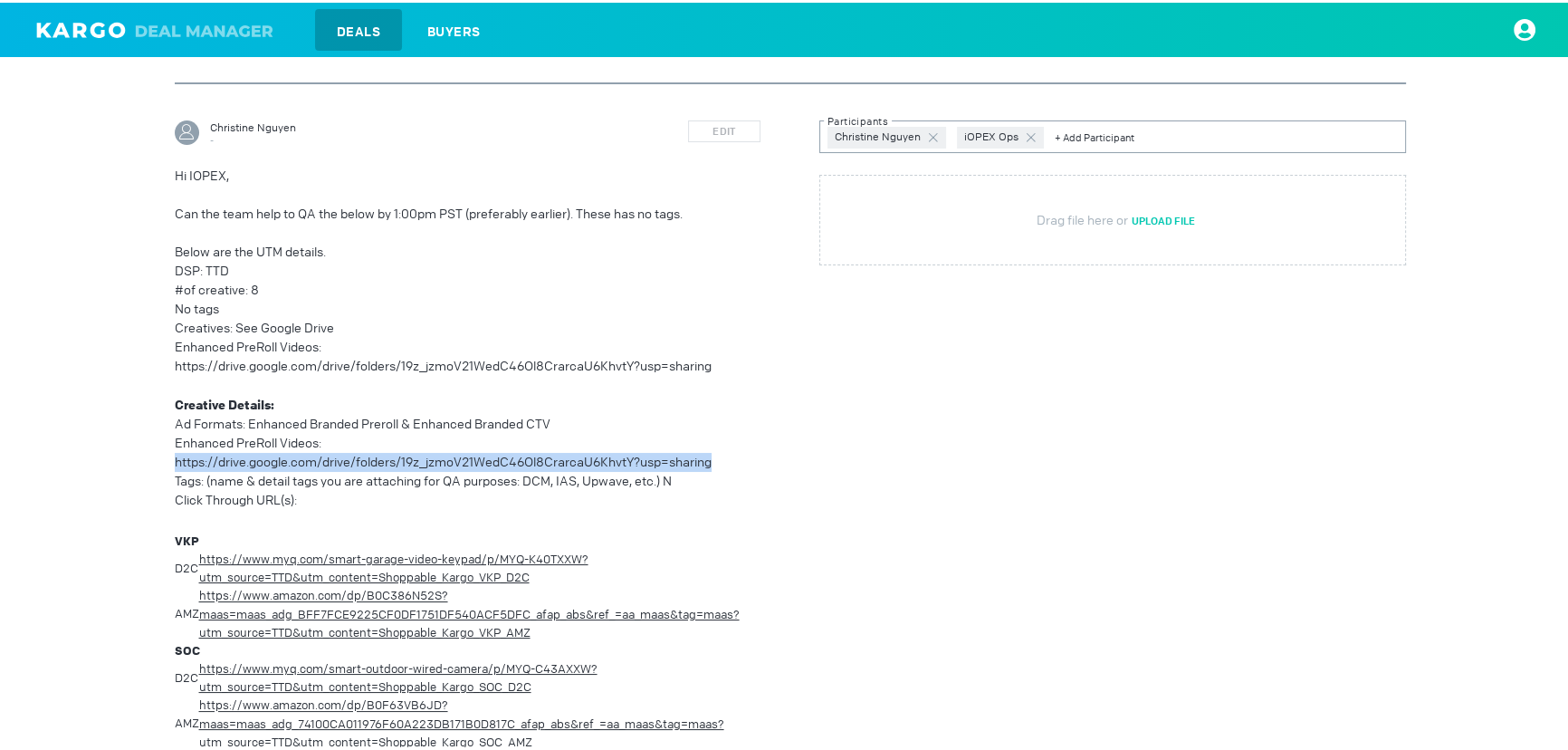 drag, startPoint x: 157, startPoint y: 454, endPoint x: 711, endPoint y: 454, distance: 554 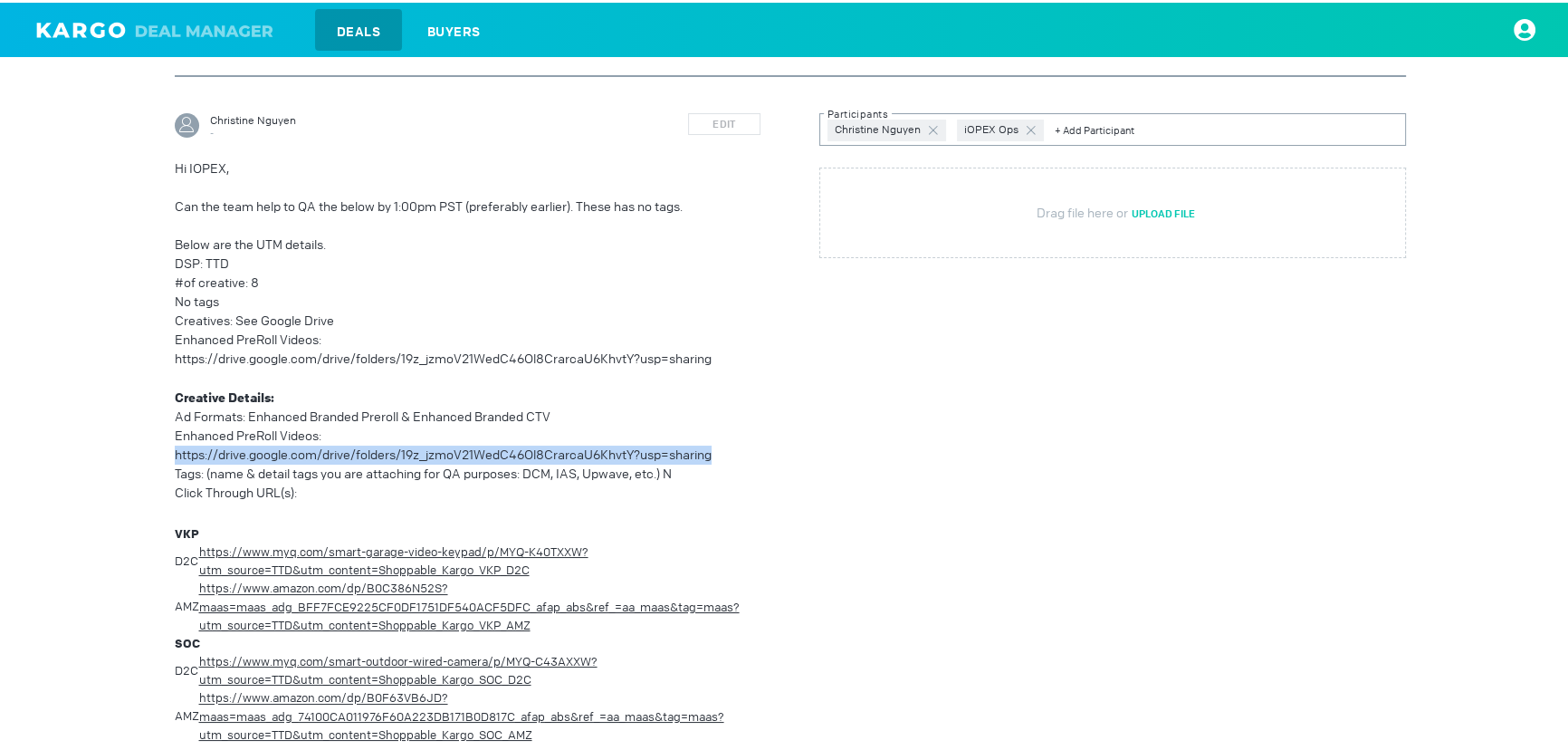 scroll, scrollTop: 214, scrollLeft: 0, axis: vertical 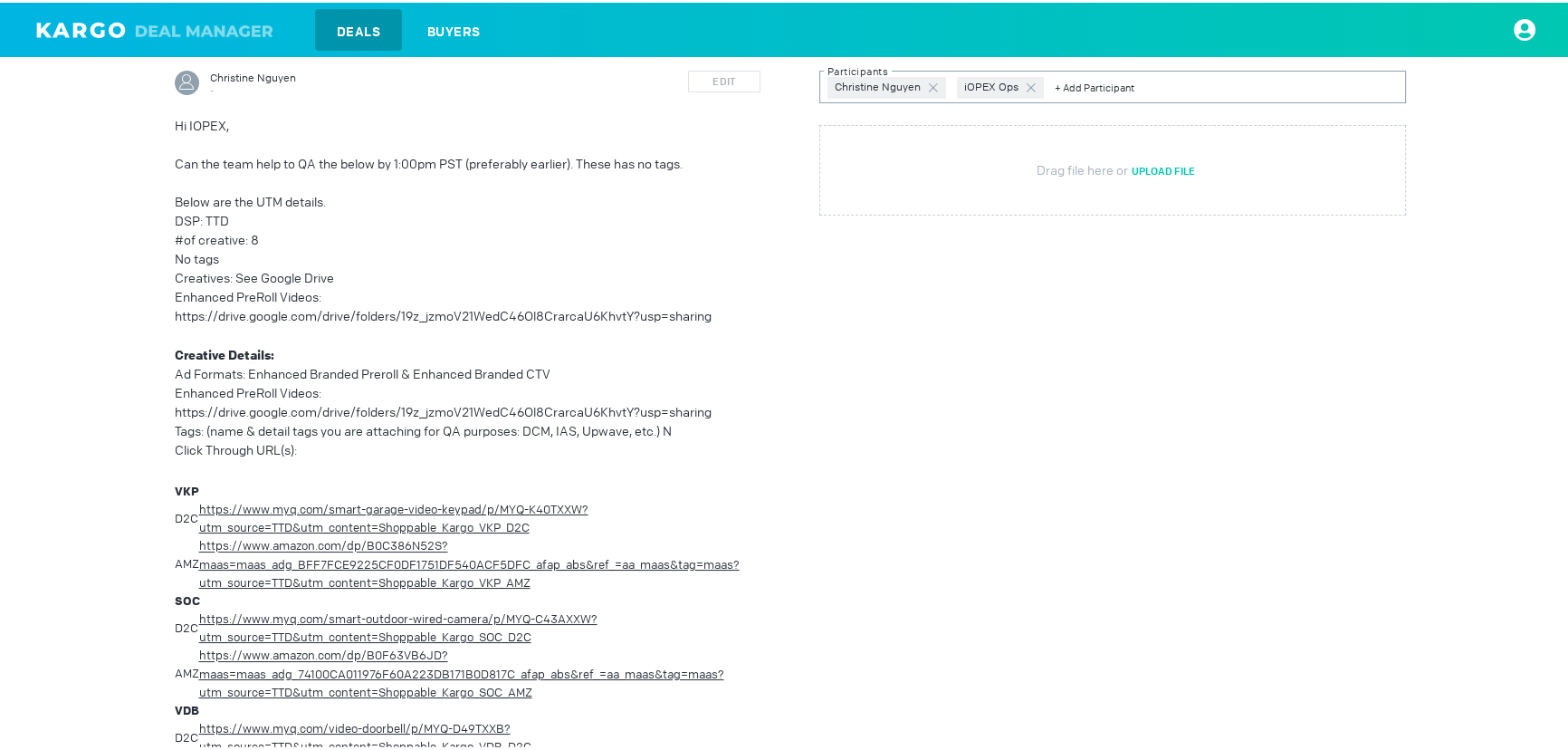 click on "Click Through URL(s):" at bounding box center [468, 447] 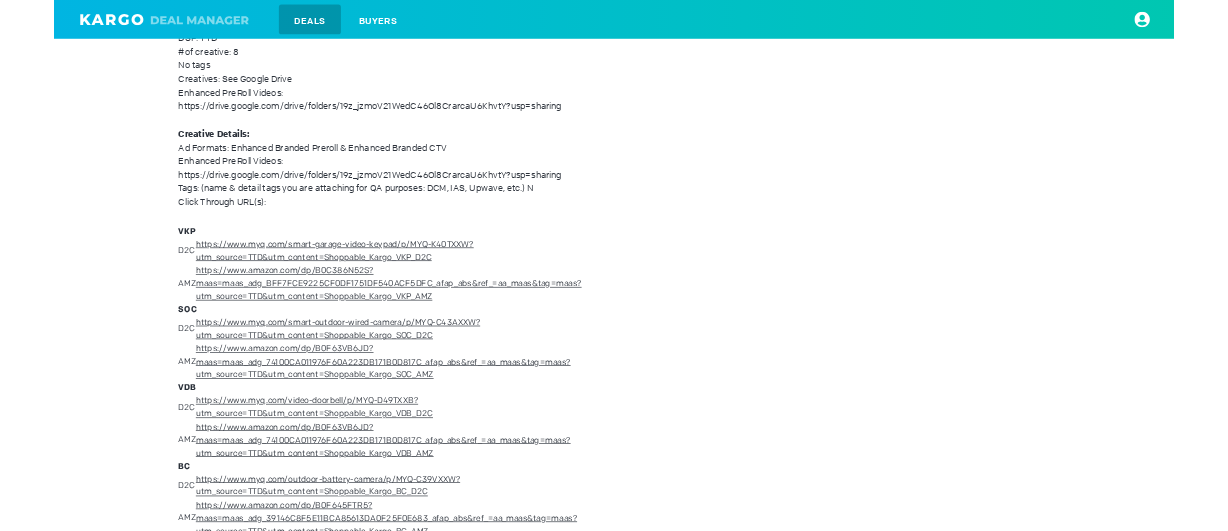 scroll, scrollTop: 509, scrollLeft: 0, axis: vertical 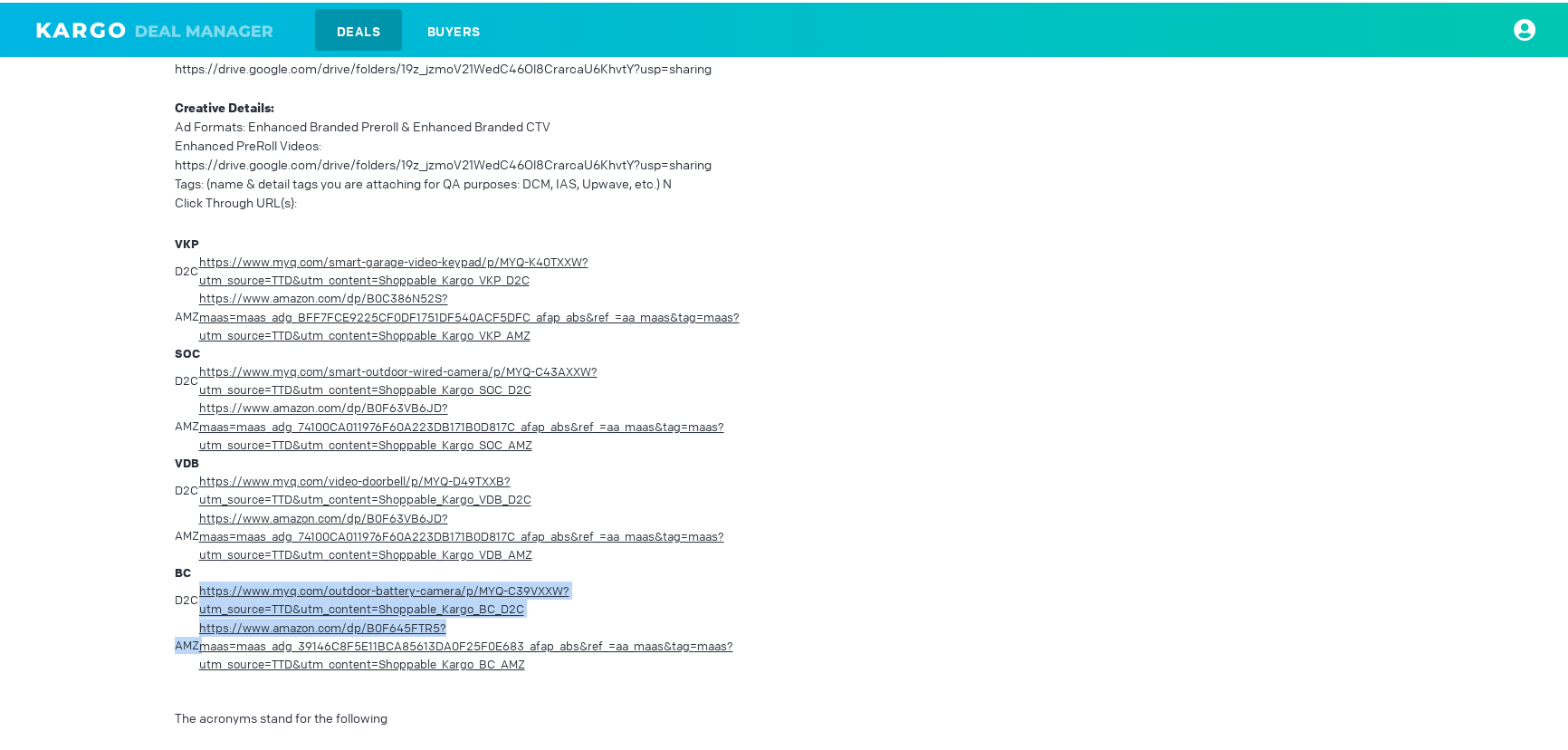 drag, startPoint x: 190, startPoint y: 564, endPoint x: 493, endPoint y: 595, distance: 304.58168 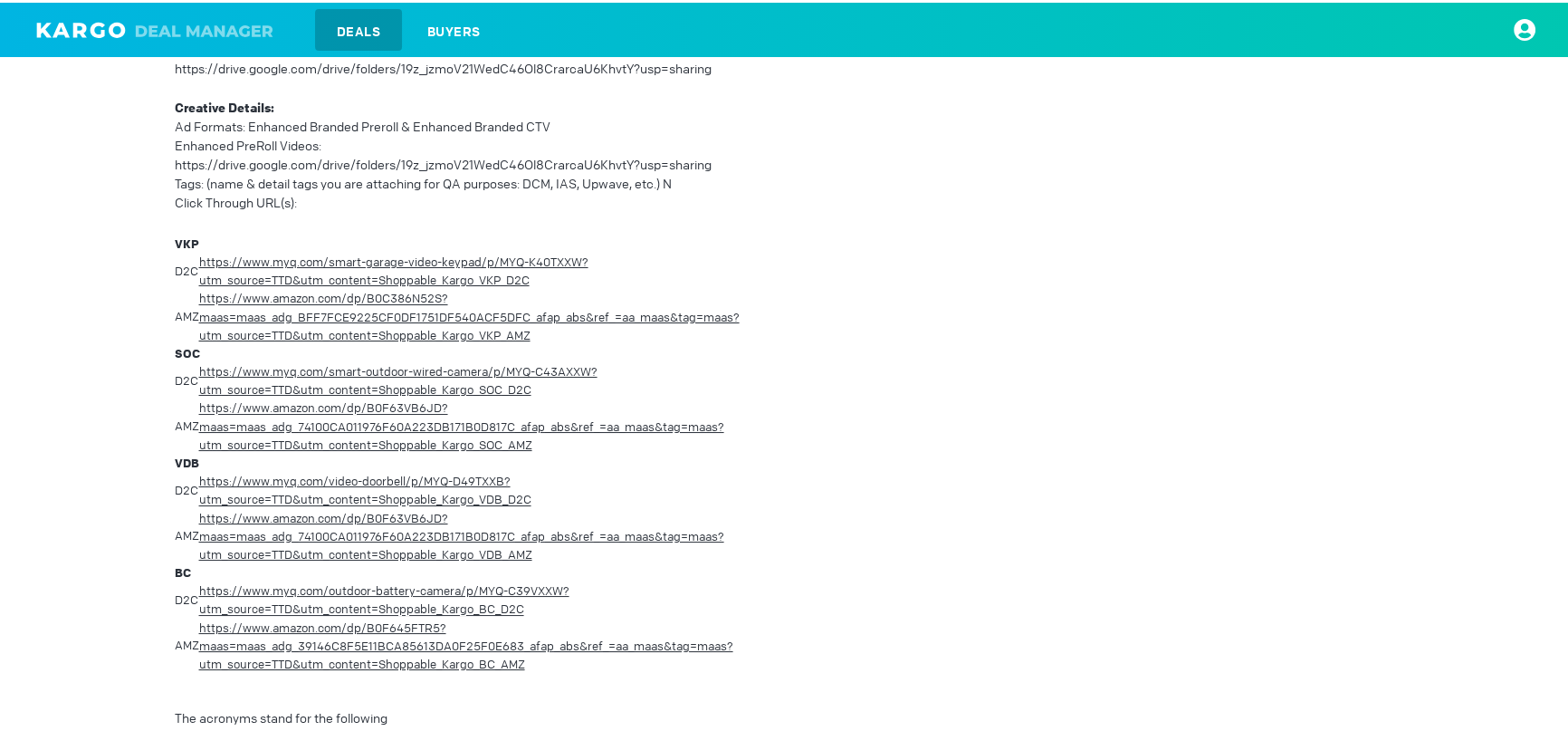 click on "The acronyms stand for the following" at bounding box center (468, 716) 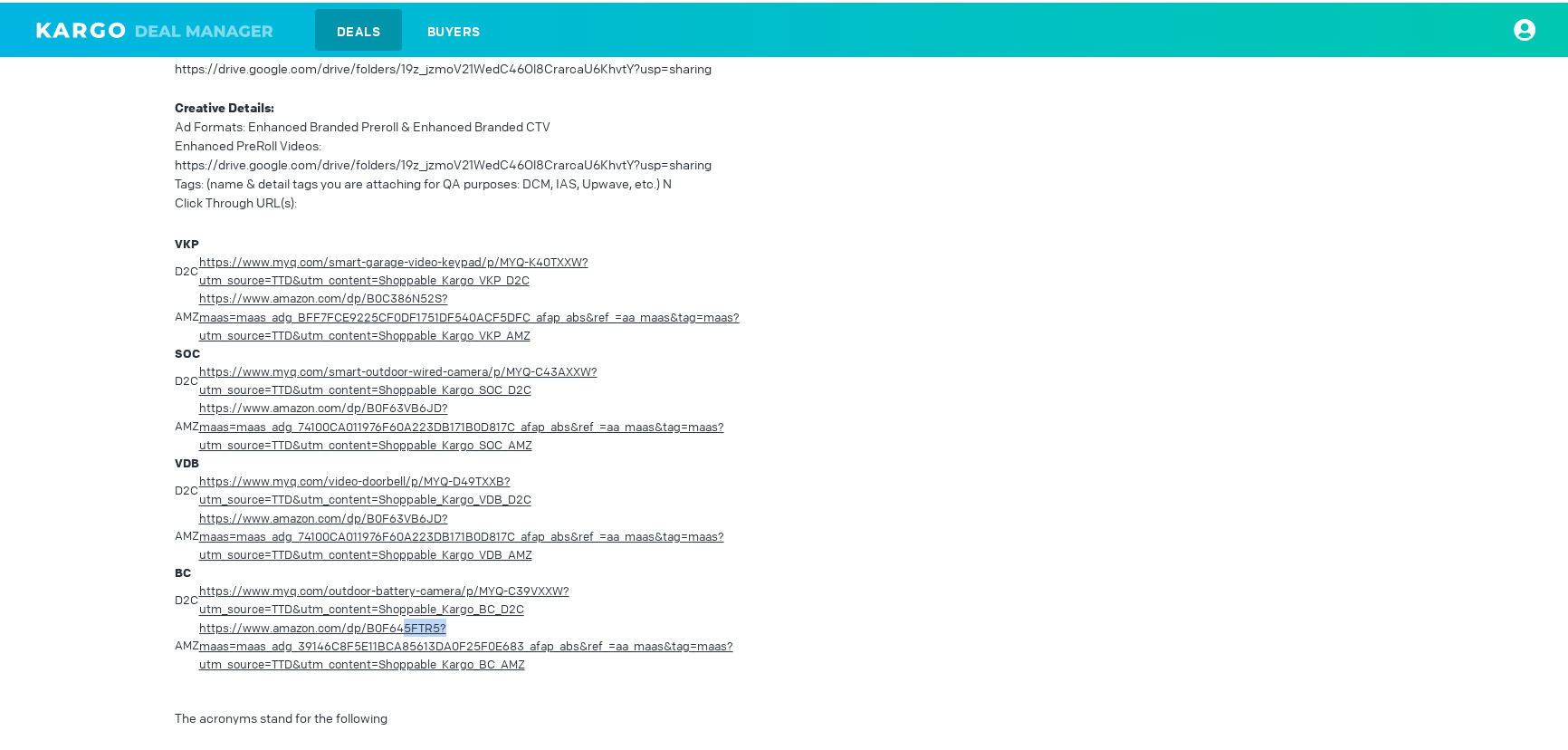 drag, startPoint x: 455, startPoint y: 600, endPoint x: 396, endPoint y: 598, distance: 59.0339 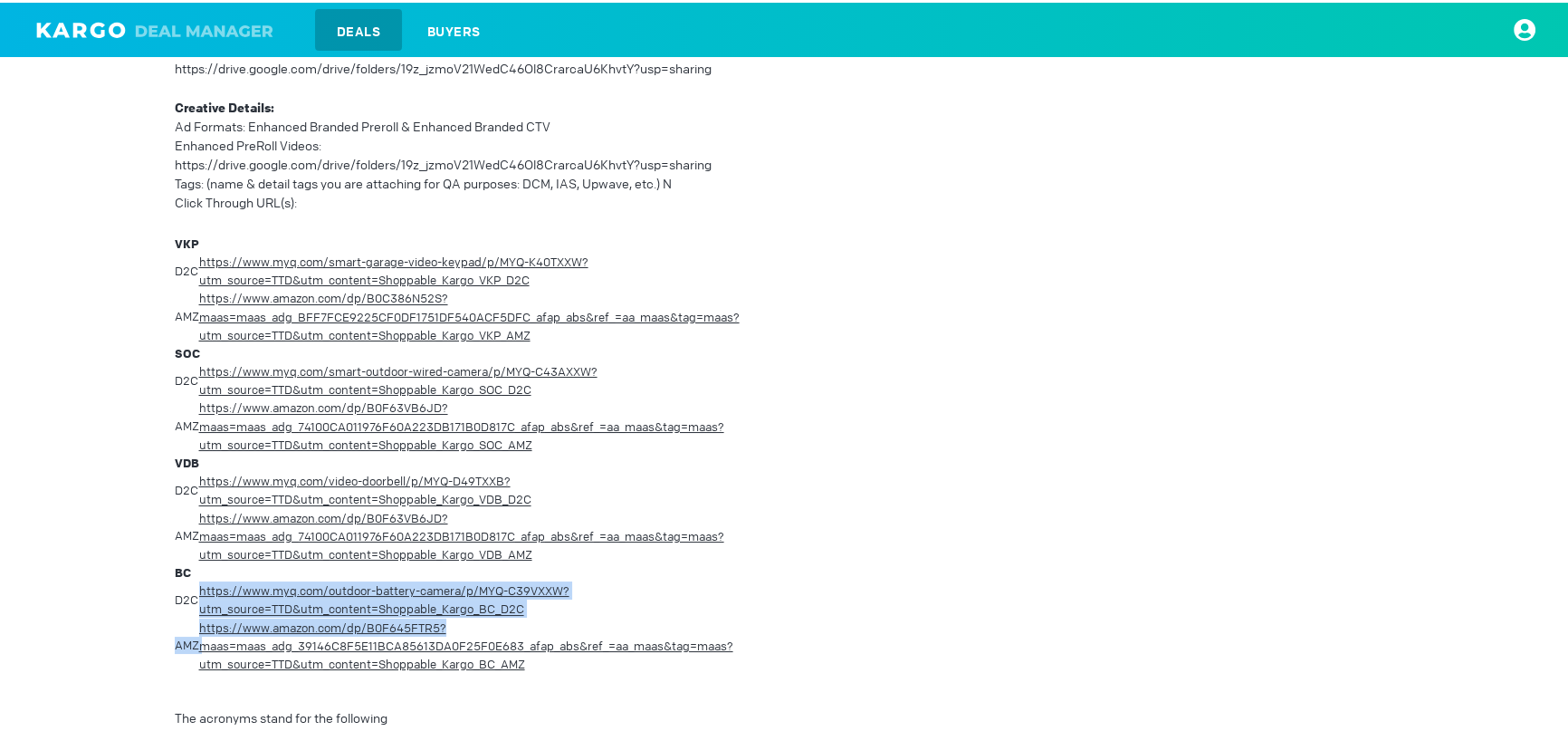 drag, startPoint x: 191, startPoint y: 566, endPoint x: 443, endPoint y: 602, distance: 254.55844 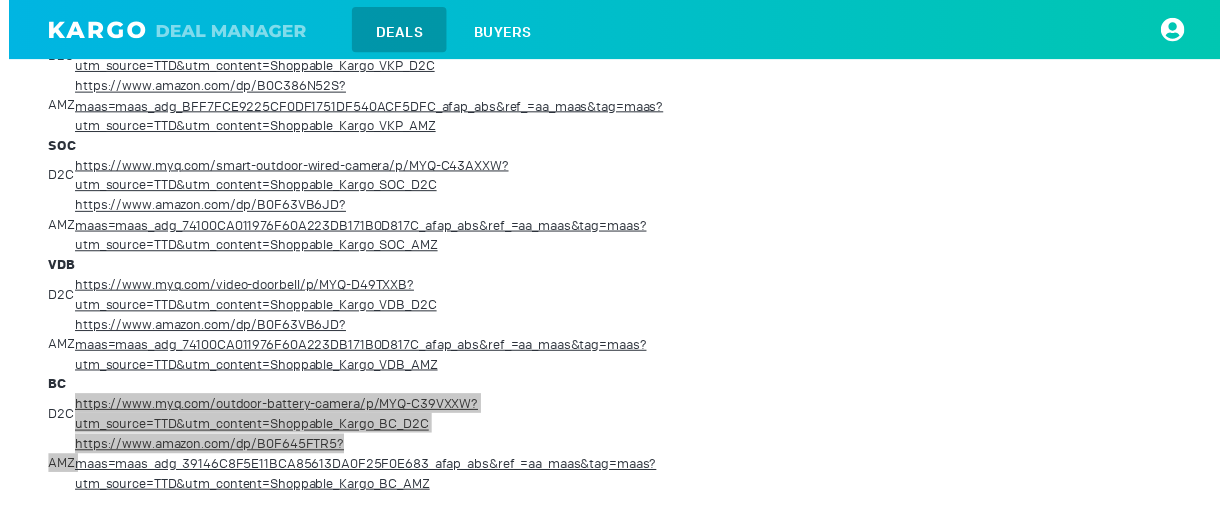 scroll, scrollTop: 781, scrollLeft: 0, axis: vertical 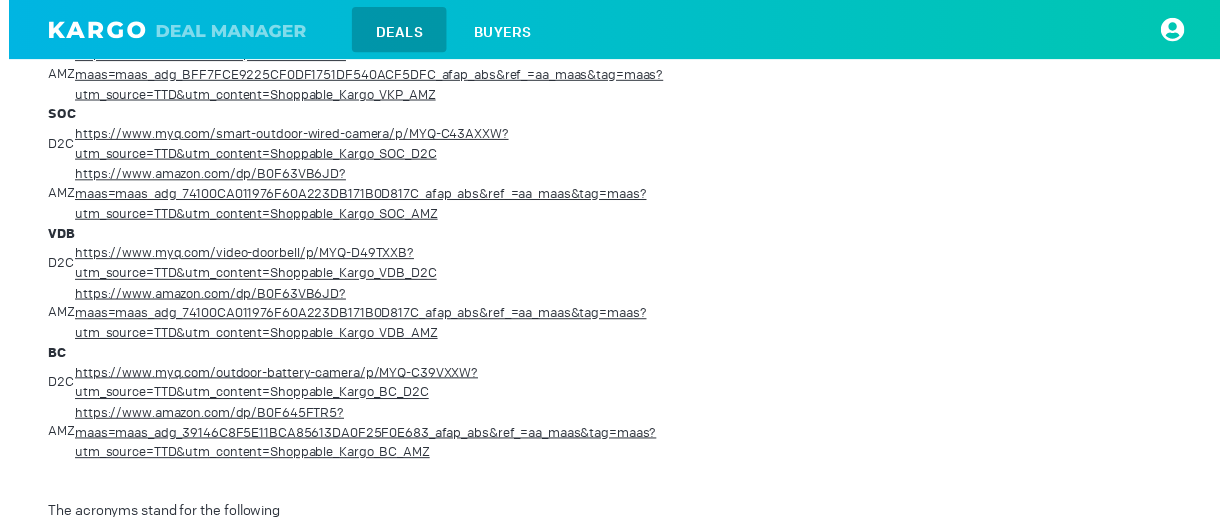 click on "Christine Nguyen -  EDIT  Hi IOPEX,    Can the team help to QA the below by 1:00pm PST (preferably earlier). These has no tags.    Below are the UTM details.  DSP: TTD #of creative: 8 No tags Creatives: See Google Drive Enhanced PreRoll Videos: https://drive.google.com/drive/folders/19z_jzmoV21WedC46Ol8CrarcaU6KhvtY?usp=sharing   Creative Details:  Ad Formats: Enhanced Branded Preroll & Enhanced Branded CTV Enhanced PreRoll Videos: https://drive.google.com/drive/folders/19z_jzmoV21WedC46Ol8CrarcaU6KhvtY?usp=sharing Tags: (name & detail tags you are attaching for QA purposes: DCM, IAS, Upwave, etc.) N Click Through URL(s): VKP D2C https://www.myq.com/smart-garage-video-keypad/p/MYQ-K40TXXW?utm_source=TTD&utm_content=Shoppable_Kargo_VKP_D2C AMZ https://www.amazon.com/dp/B0C386N52S?maas=maas_adg_BFF7FCE9225CF0DF1751DF540ACF5DFC_afap_abs&ref_=aa_maas&tag=maas?utm_source=TTD&utm_content=Shoppable_Kargo_VKP_AMZ SOC D2C AMZ VDB D2C AMZ BC D2C AMZ The acronyms stand for the following   VKP: video keypad" at bounding box center (621, 400) 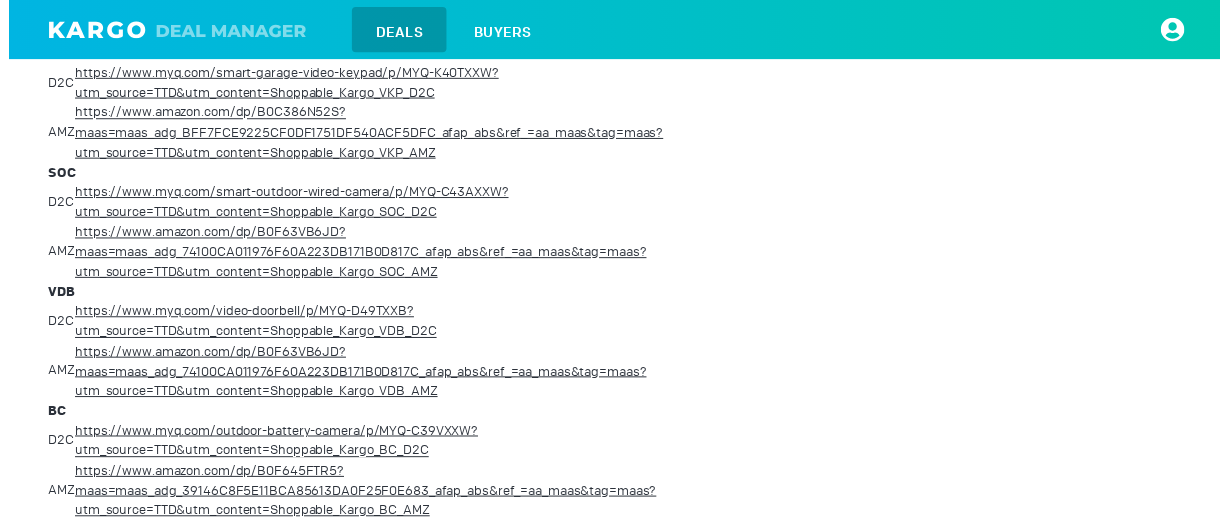 scroll, scrollTop: 690, scrollLeft: 0, axis: vertical 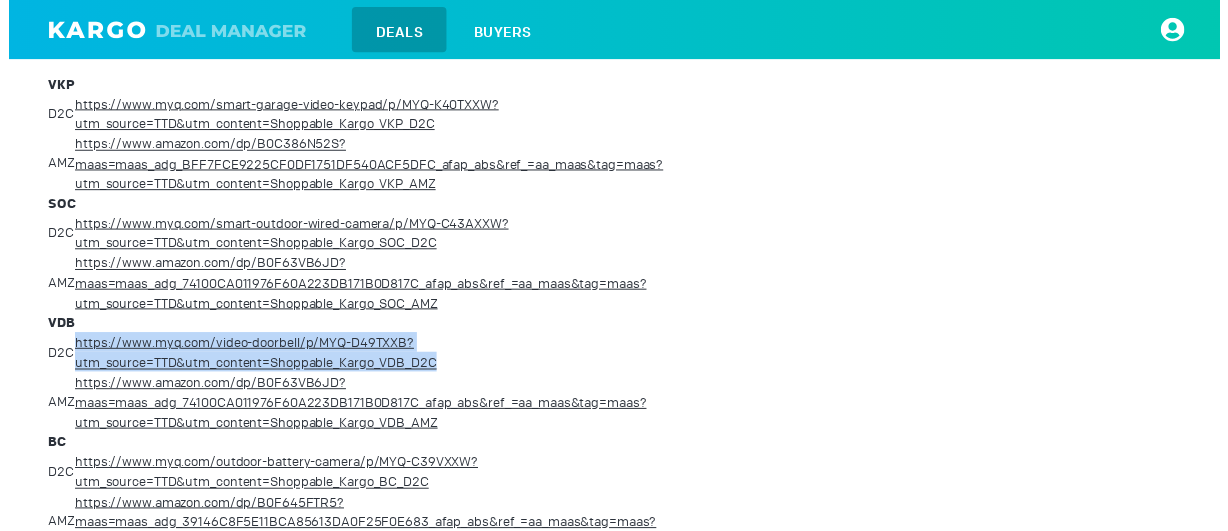 drag, startPoint x: 64, startPoint y: 327, endPoint x: 454, endPoint y: 344, distance: 390.37033 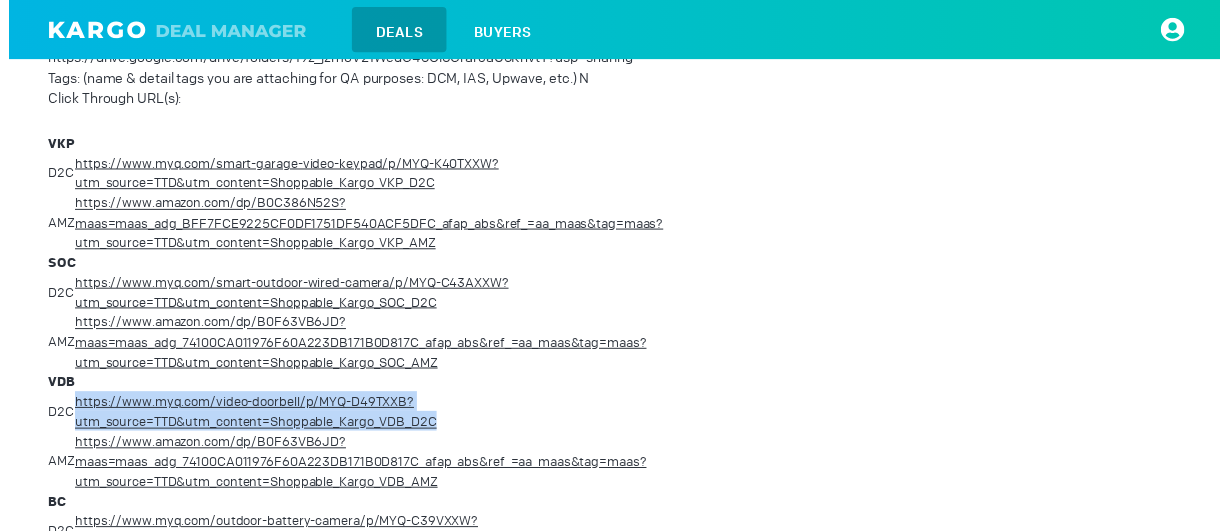 scroll, scrollTop: 600, scrollLeft: 0, axis: vertical 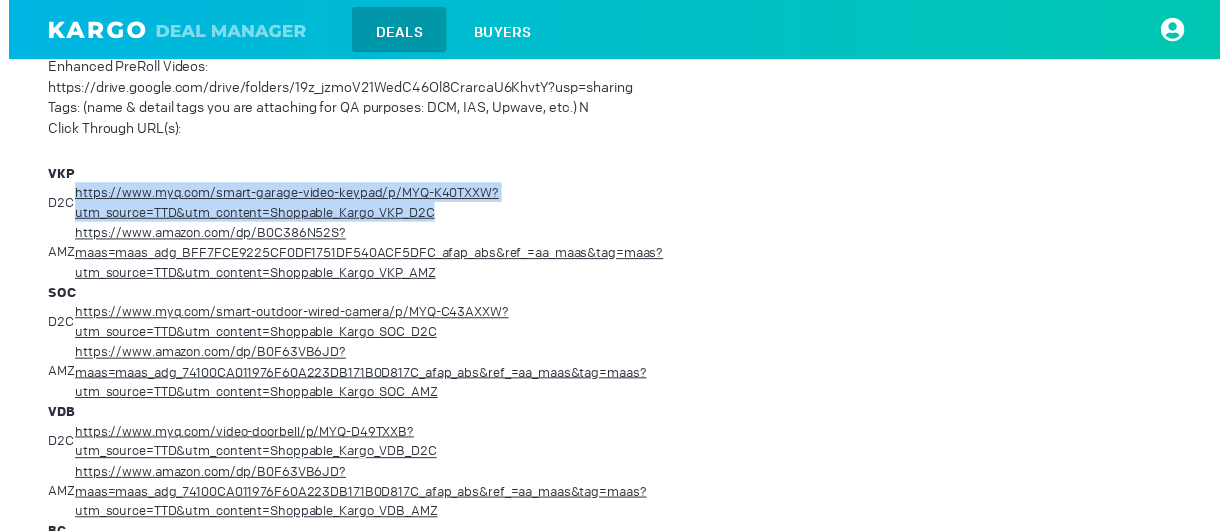 drag, startPoint x: 69, startPoint y: 189, endPoint x: 447, endPoint y: 211, distance: 378.63968 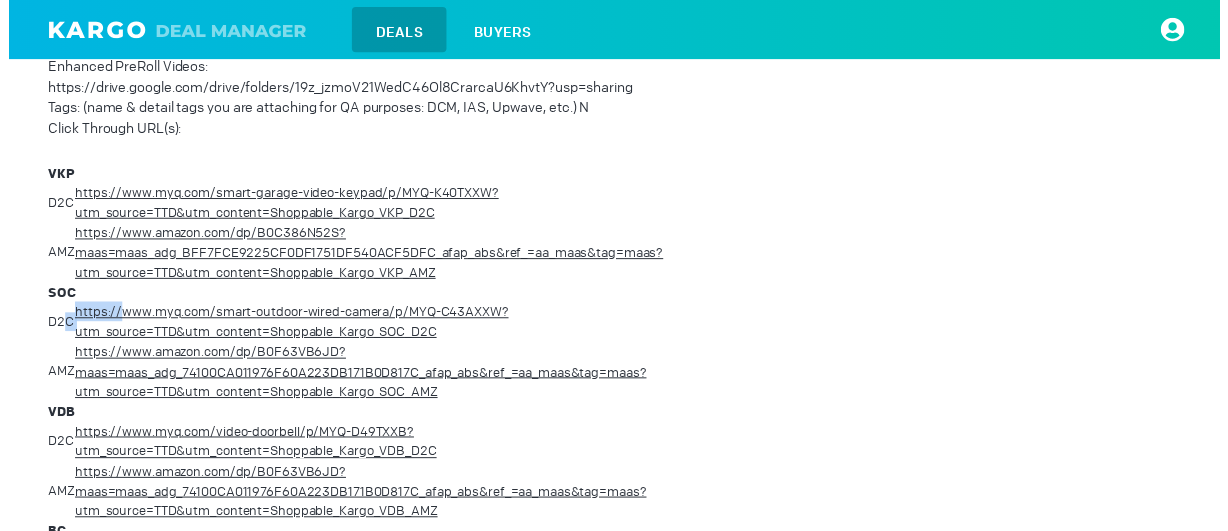 drag, startPoint x: 59, startPoint y: 298, endPoint x: 111, endPoint y: 314, distance: 54.405884 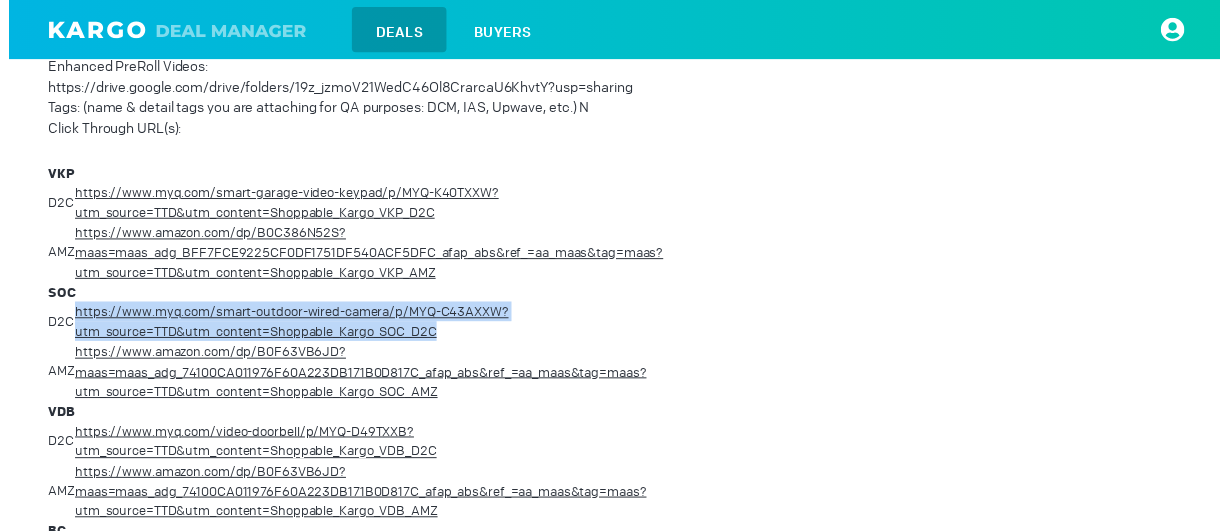drag, startPoint x: 450, startPoint y: 327, endPoint x: 66, endPoint y: 312, distance: 384.29285 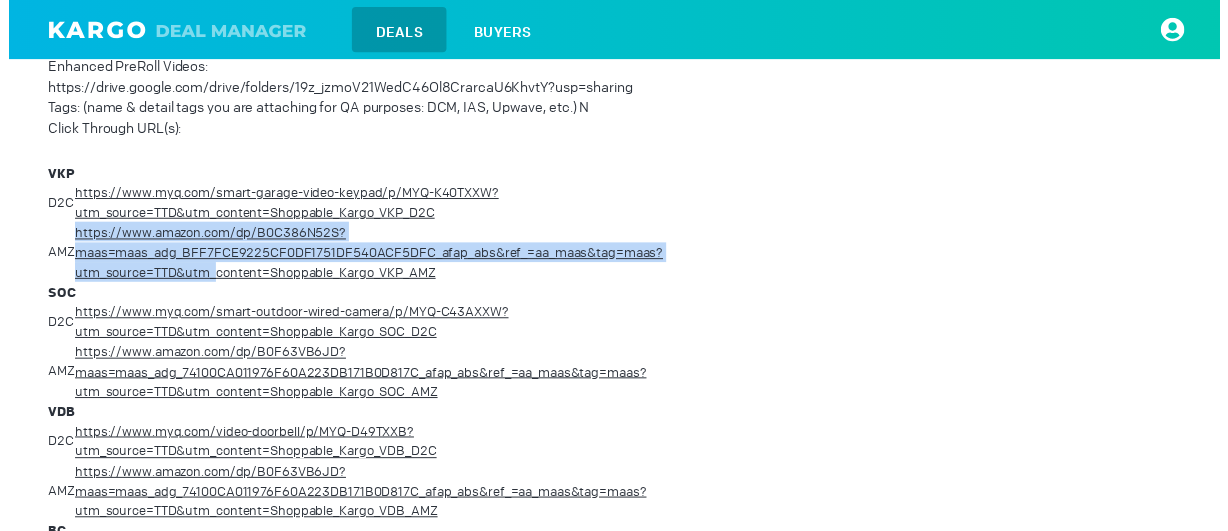 drag, startPoint x: 65, startPoint y: 252, endPoint x: 390, endPoint y: 272, distance: 325.6148 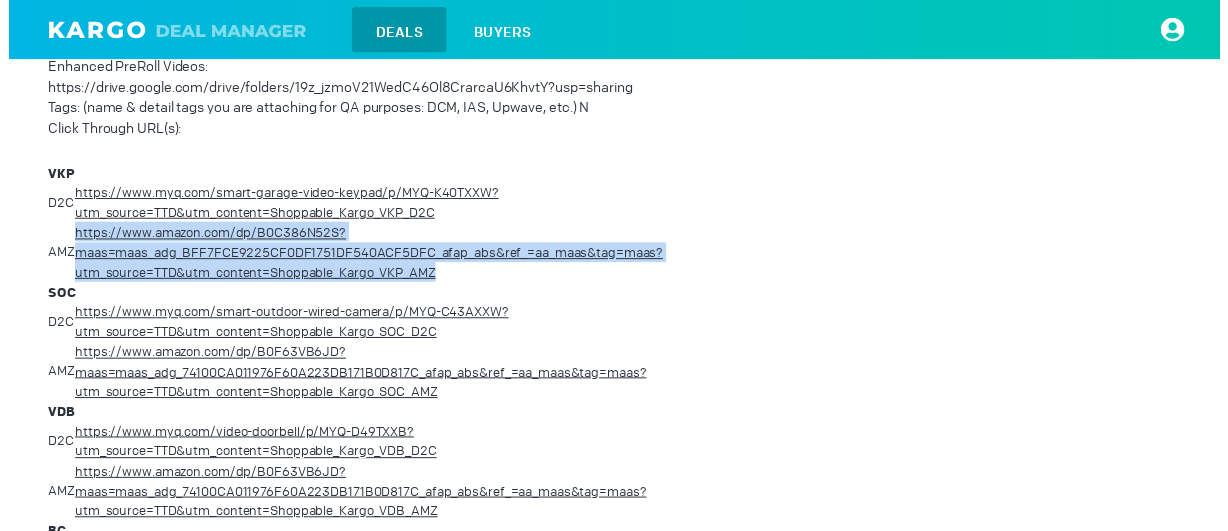 drag, startPoint x: 450, startPoint y: 275, endPoint x: 66, endPoint y: 234, distance: 386.1826 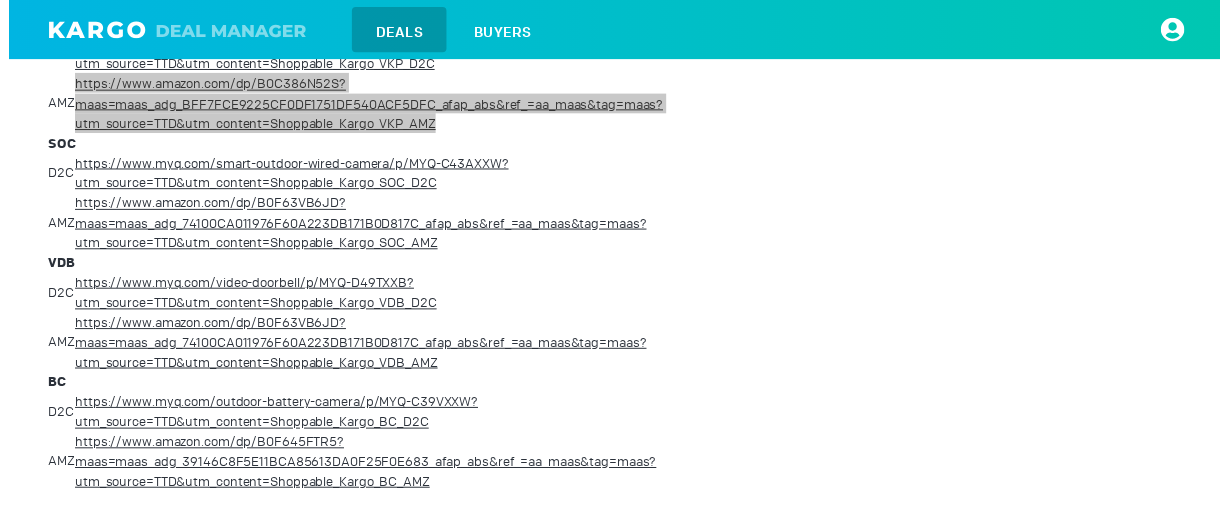 scroll, scrollTop: 781, scrollLeft: 0, axis: vertical 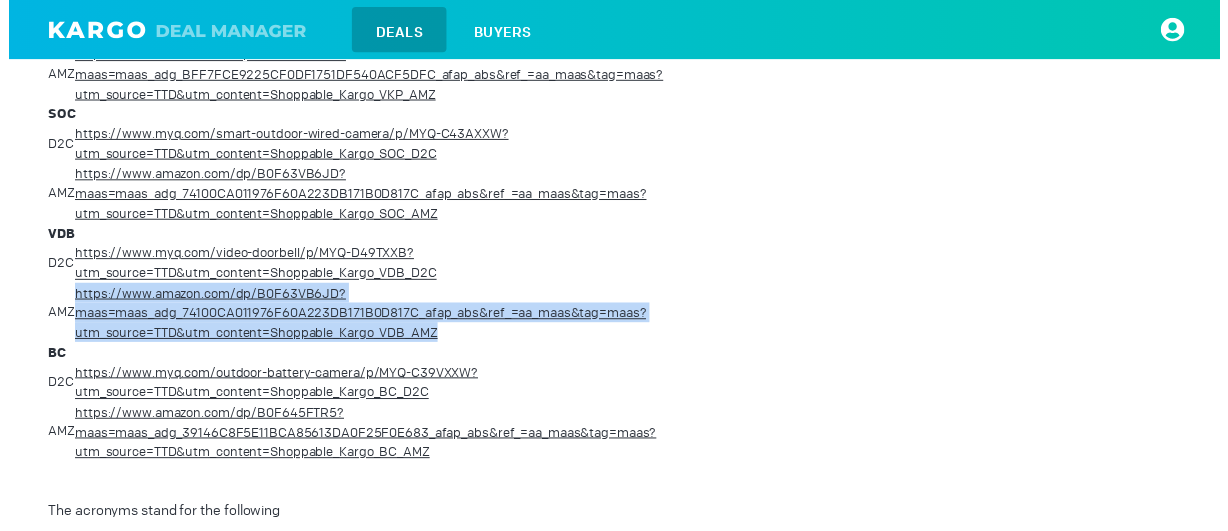 drag, startPoint x: 463, startPoint y: 320, endPoint x: 65, endPoint y: 279, distance: 400.10623 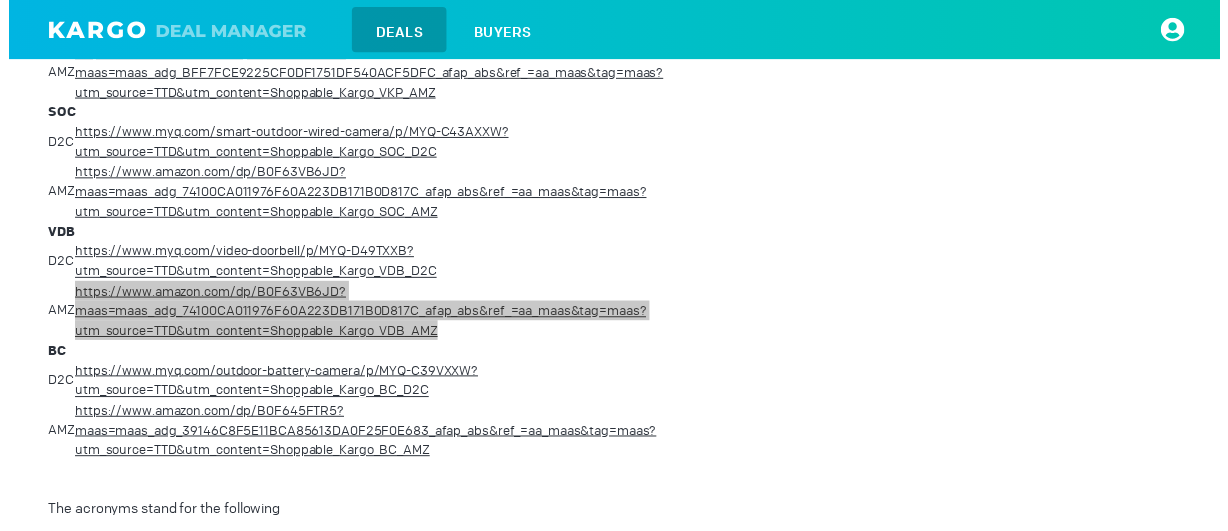 scroll, scrollTop: 781, scrollLeft: 0, axis: vertical 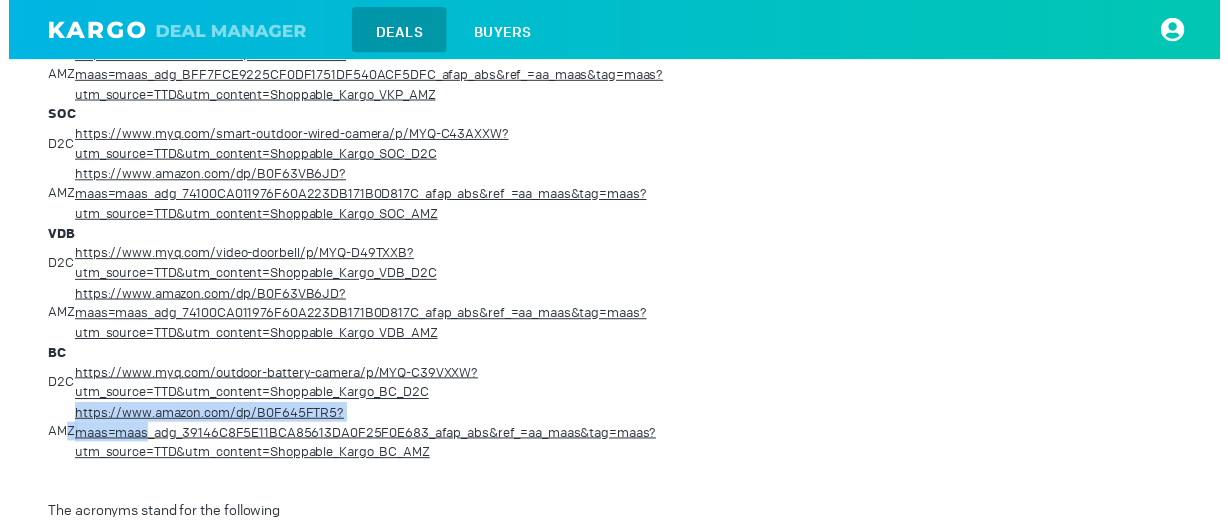 drag, startPoint x: 60, startPoint y: 393, endPoint x: 143, endPoint y: 413, distance: 85.37564 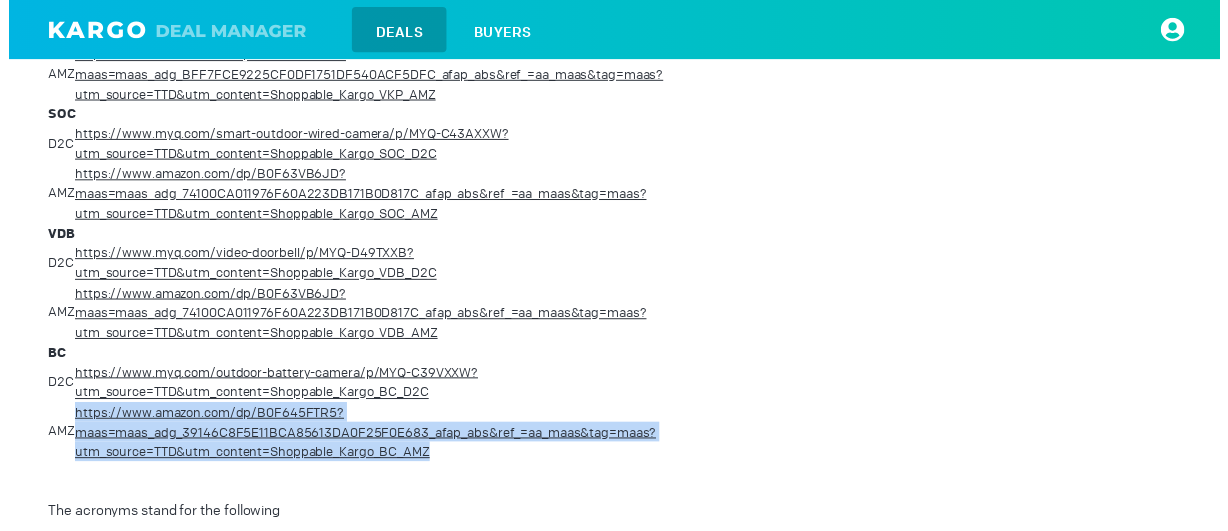 drag, startPoint x: 448, startPoint y: 435, endPoint x: 67, endPoint y: 384, distance: 384.39822 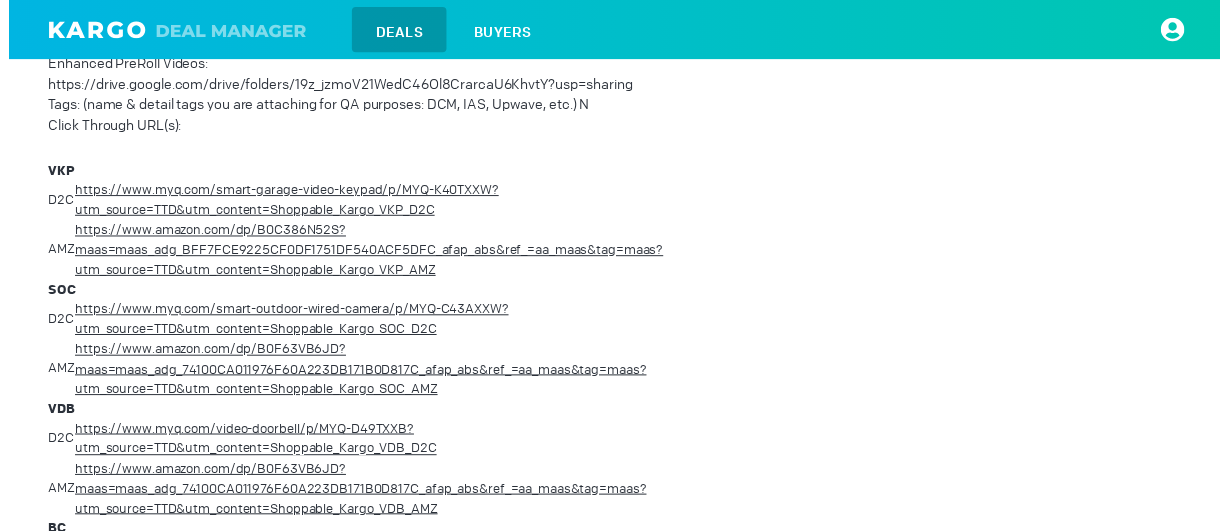 scroll, scrollTop: 600, scrollLeft: 0, axis: vertical 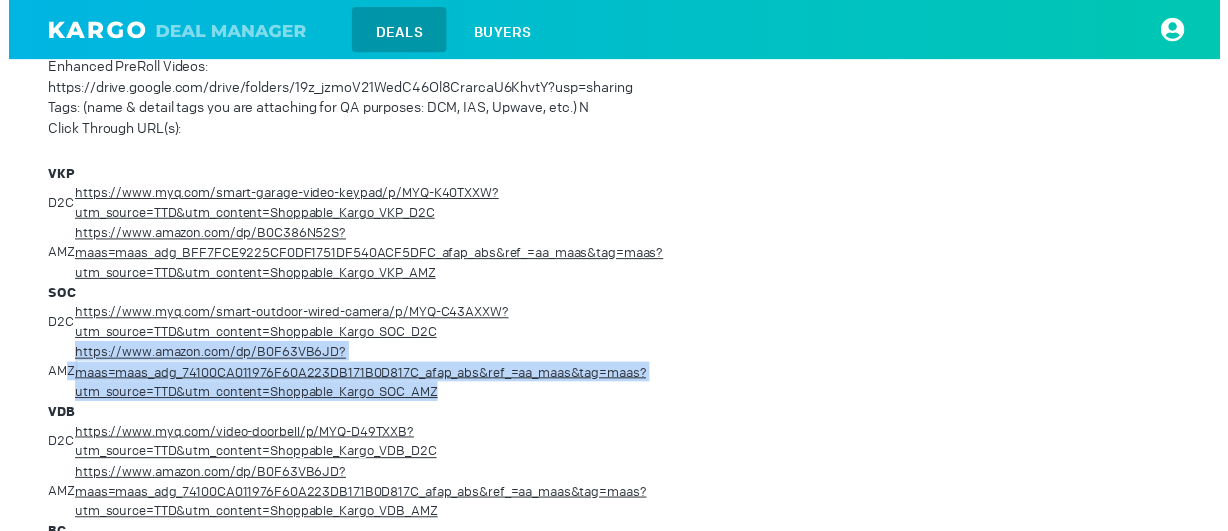 drag, startPoint x: 450, startPoint y: 389, endPoint x: 58, endPoint y: 355, distance: 393.47174 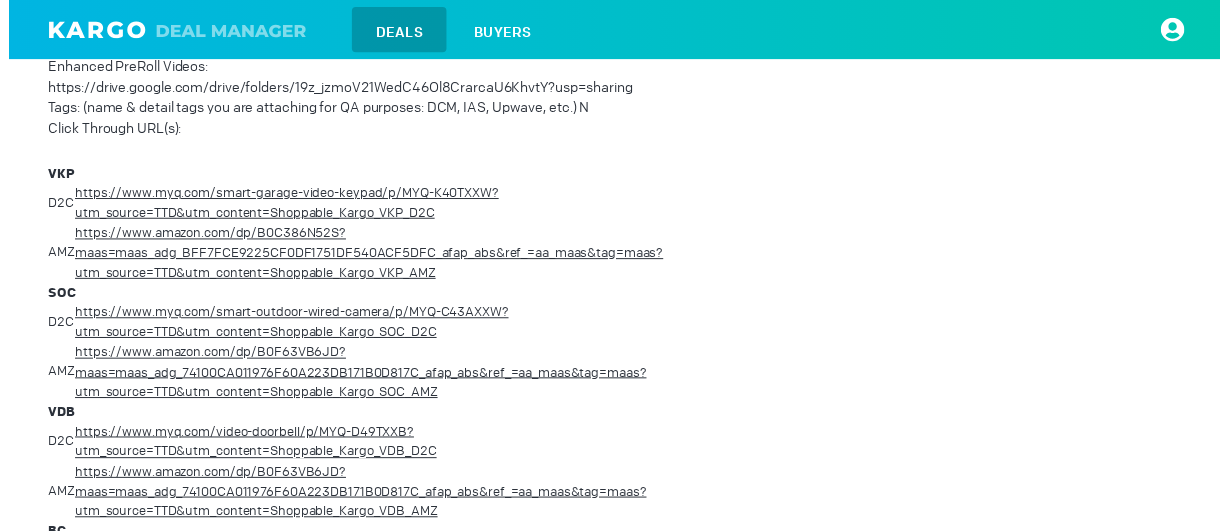 click on "VDB" at bounding box center (352, 175) 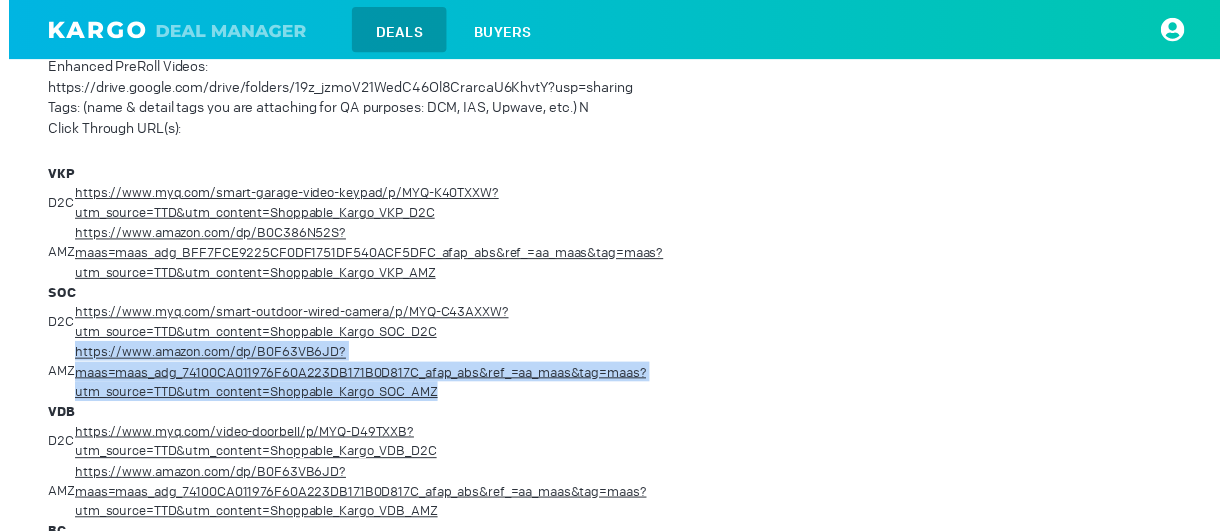 drag, startPoint x: 460, startPoint y: 386, endPoint x: 67, endPoint y: 352, distance: 394.468 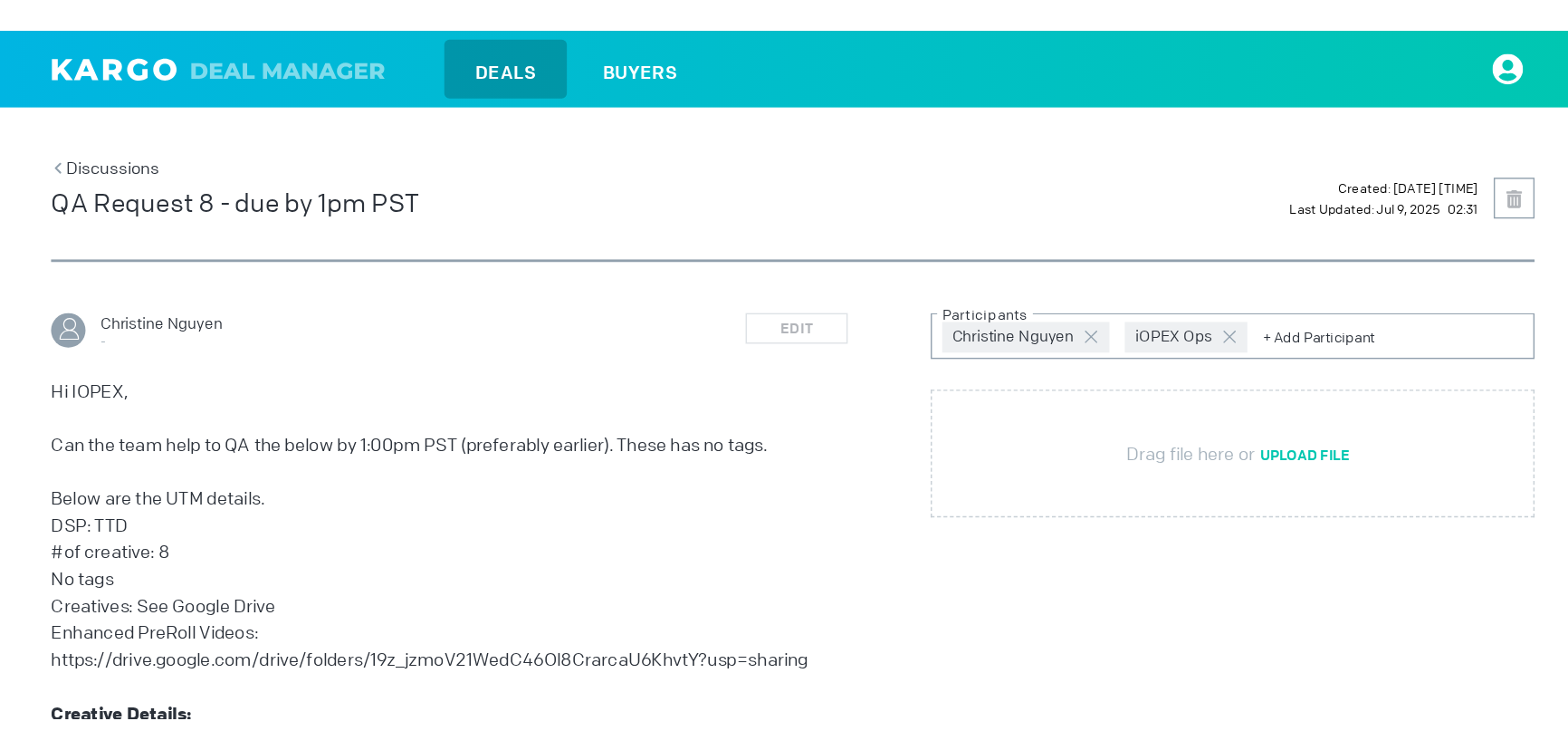 scroll, scrollTop: 0, scrollLeft: 0, axis: both 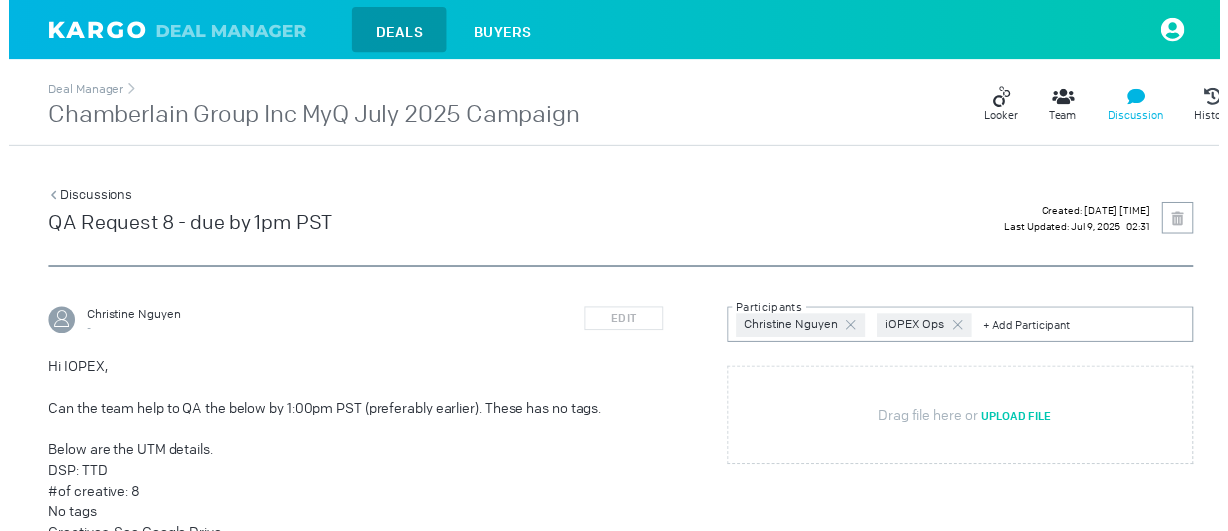 click on "Christine Nguyen" at bounding box center (126, 319) 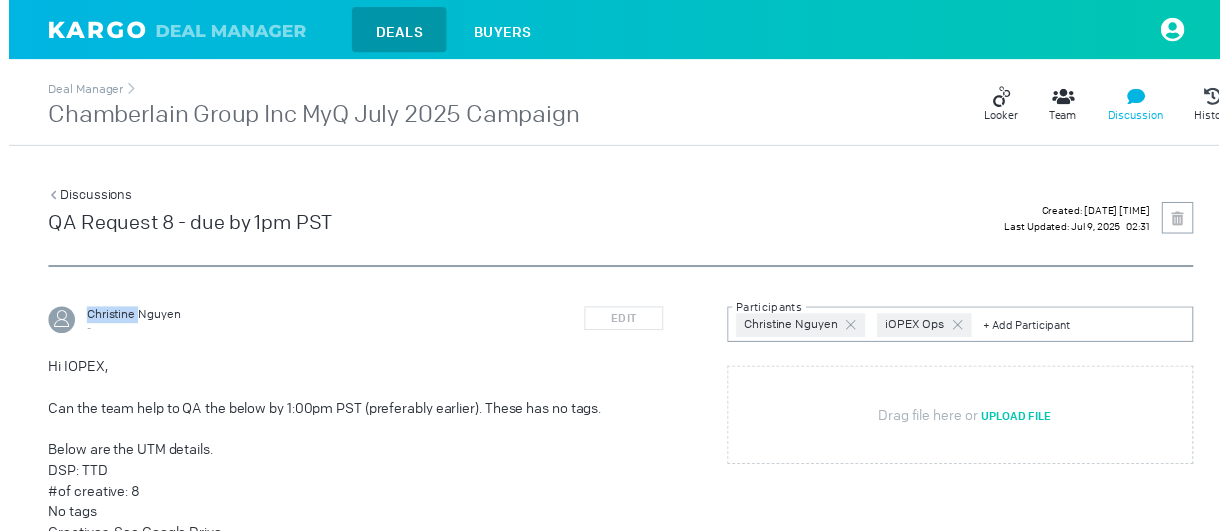 click on "Christine Nguyen" at bounding box center [126, 319] 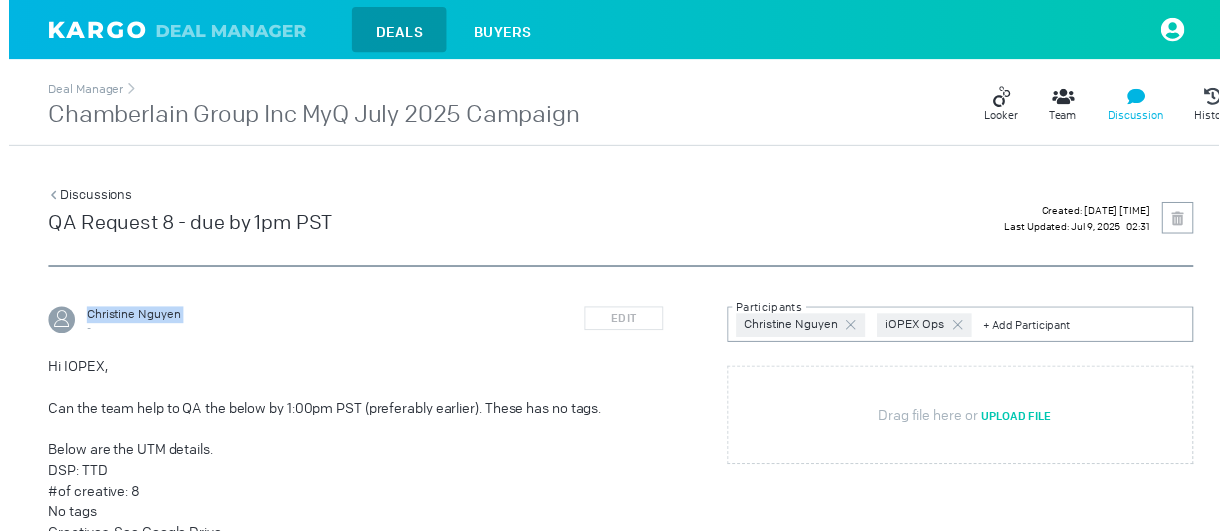 click on "Christine Nguyen" at bounding box center [126, 319] 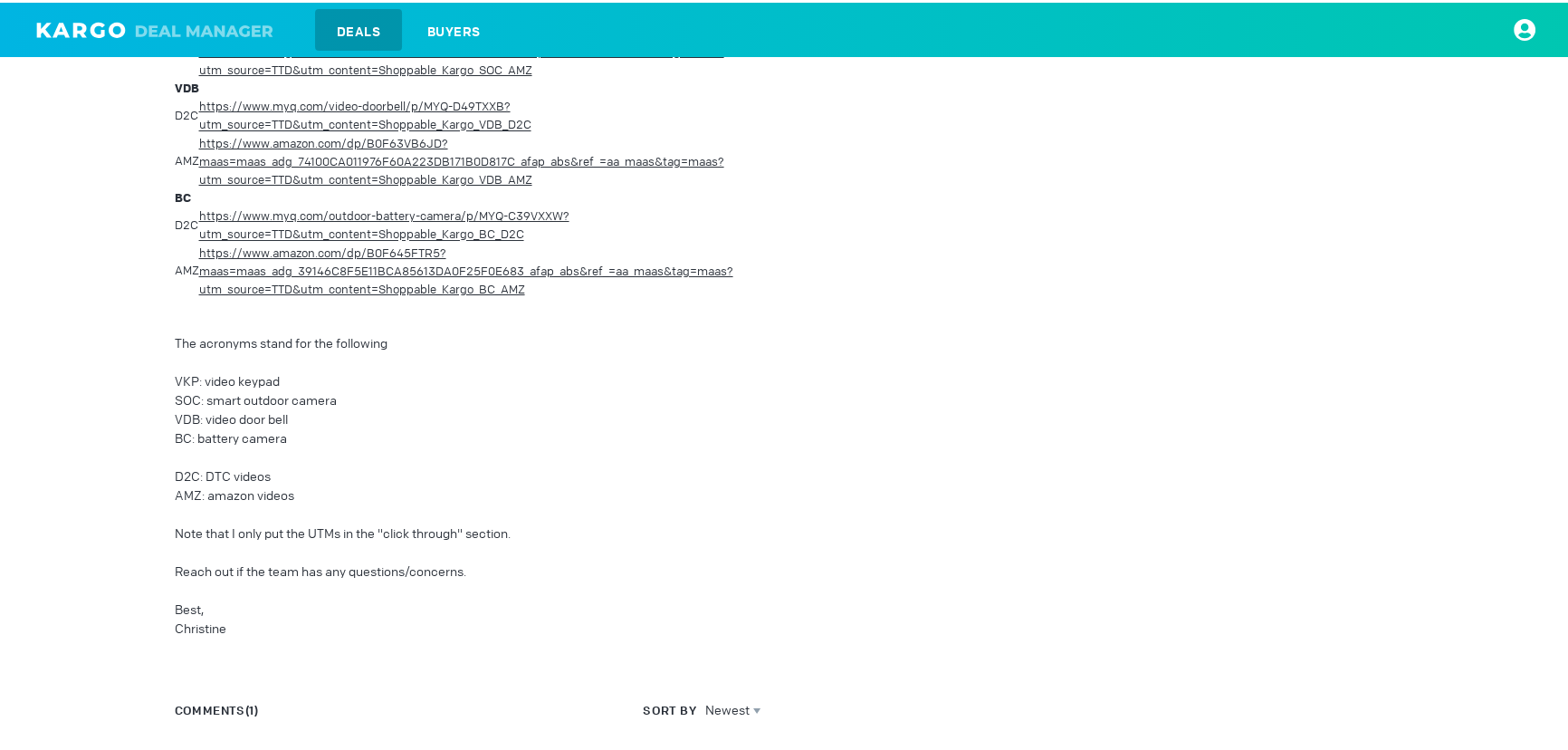 scroll, scrollTop: 625, scrollLeft: 0, axis: vertical 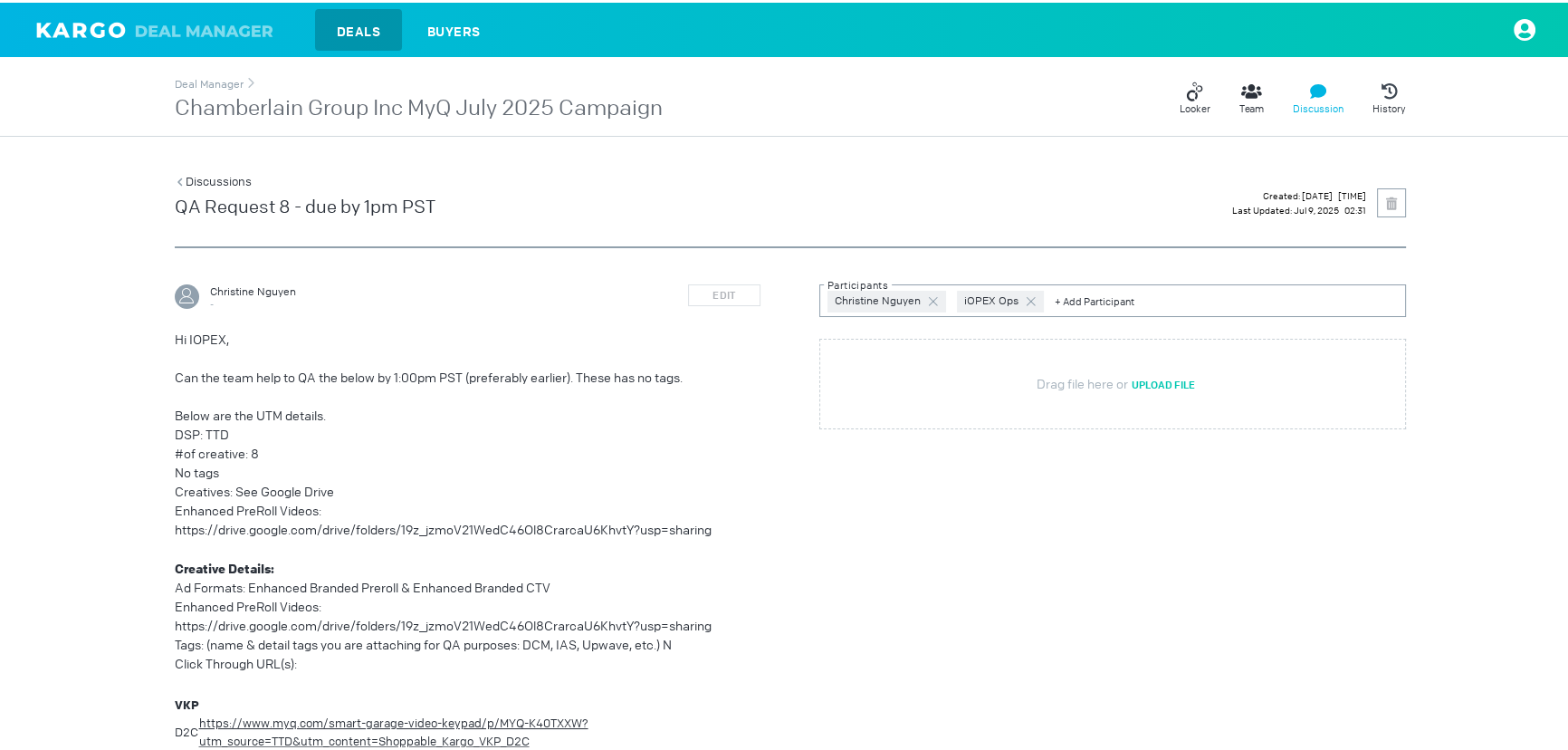 click on "Chamberlain Group Inc MyQ July 2025 Campaign" at bounding box center (418, 106) 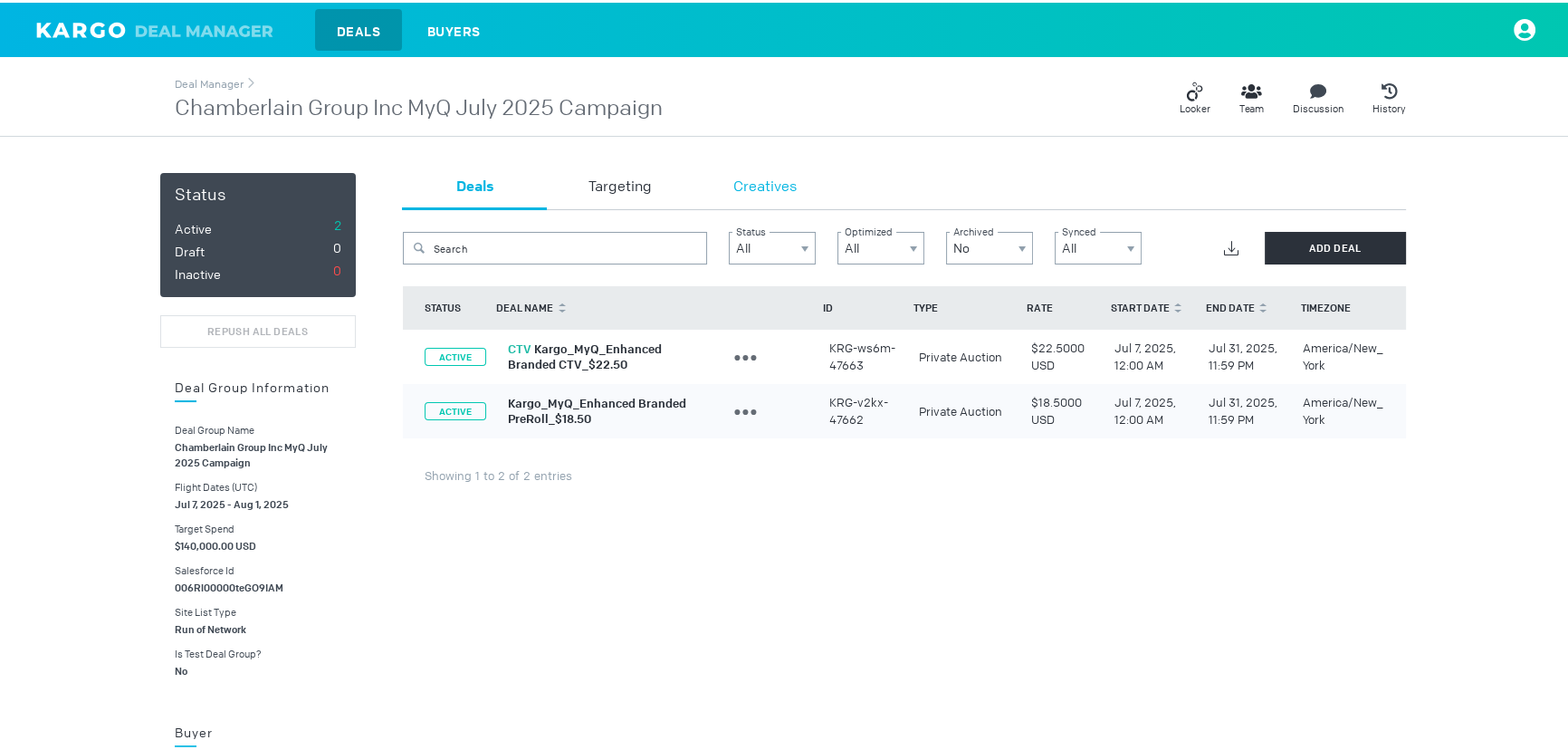 click on "Creatives" at bounding box center (765, 185) 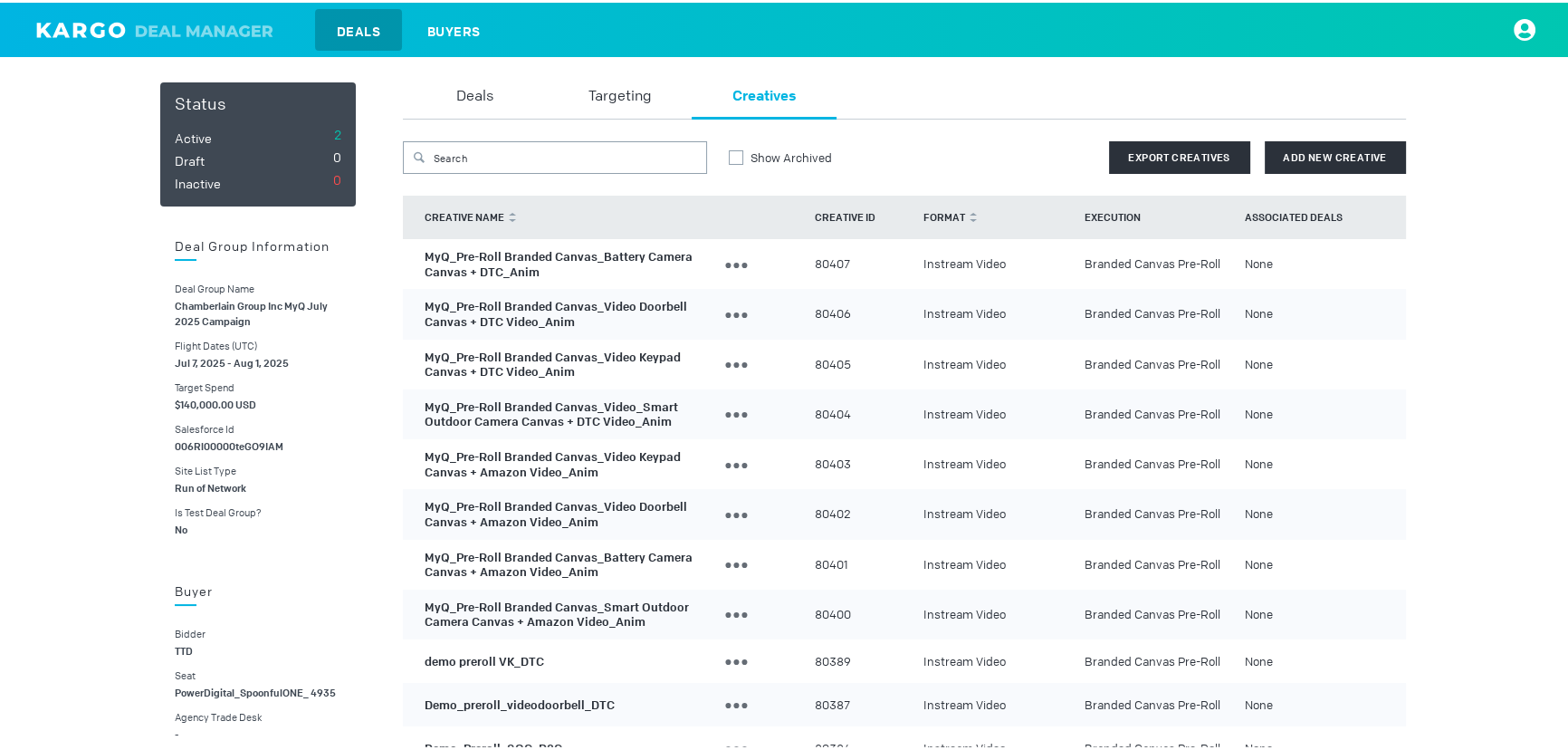 scroll, scrollTop: 69, scrollLeft: 0, axis: vertical 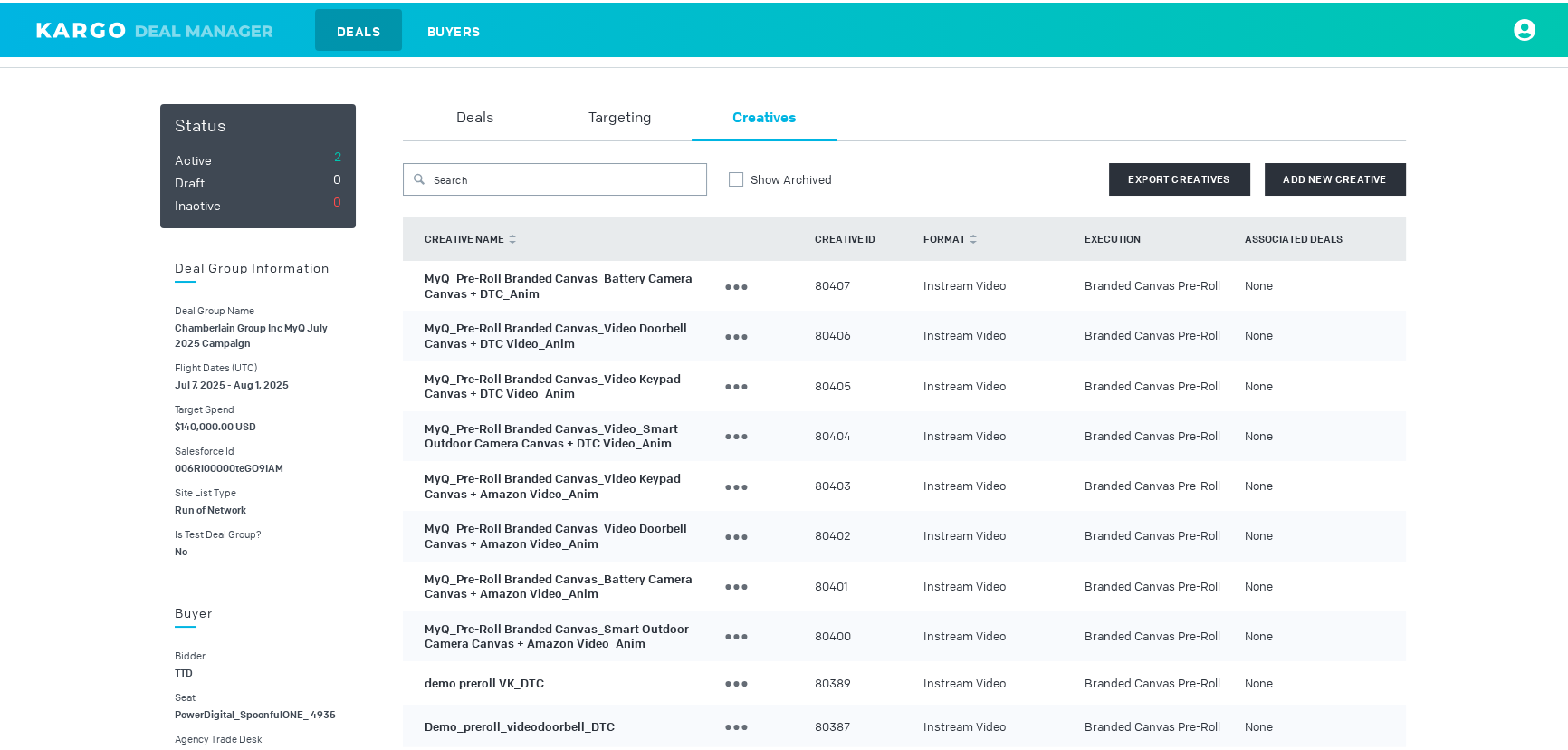click on "MyQ_Pre-Roll Branded Canvas_Battery Camera Canvas + DTC_Anim" at bounding box center (559, 284) 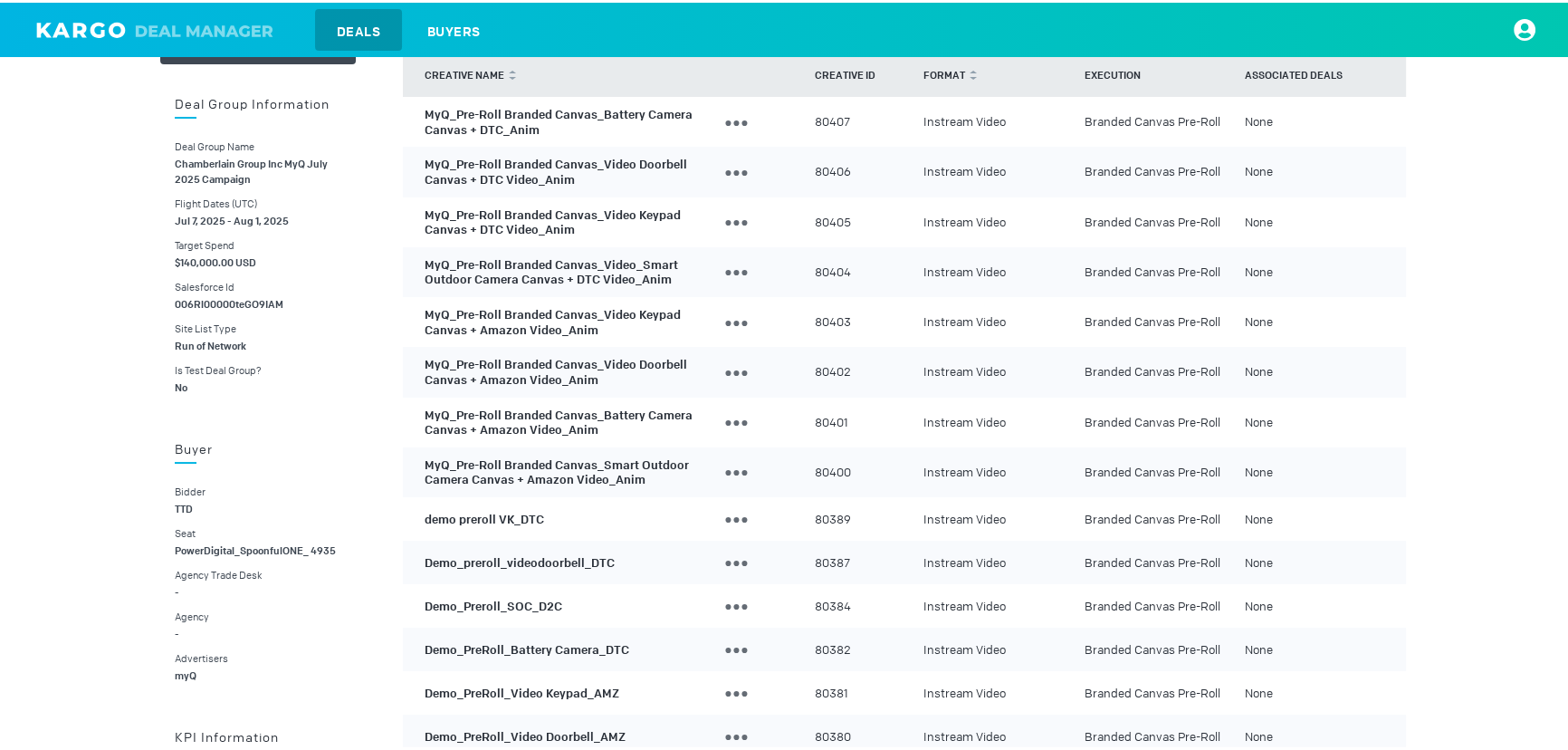 scroll, scrollTop: 69, scrollLeft: 0, axis: vertical 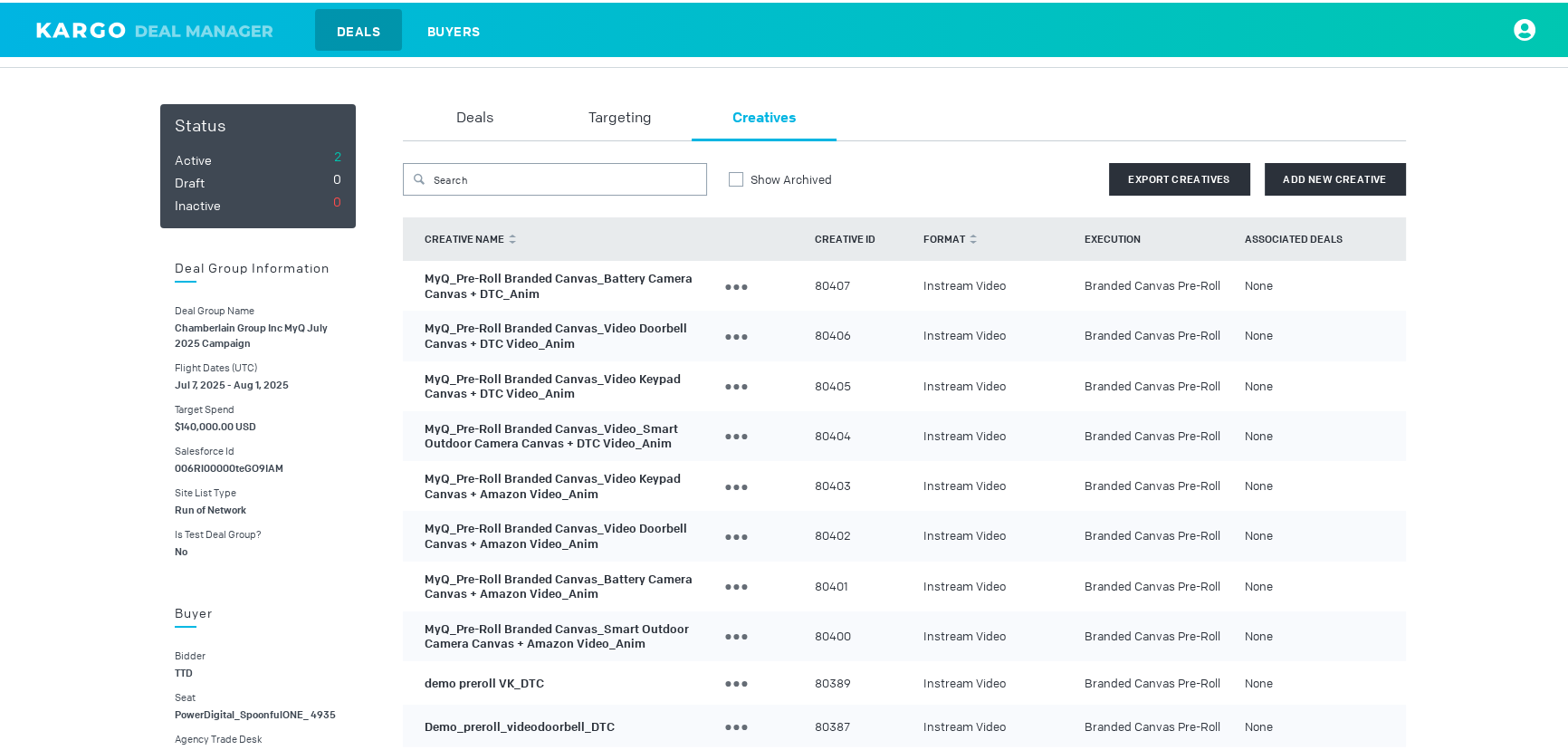 click on "MyQ_Pre-Roll Branded Canvas_Video Keypad Canvas + DTC Video_Anim" at bounding box center (552, 383) 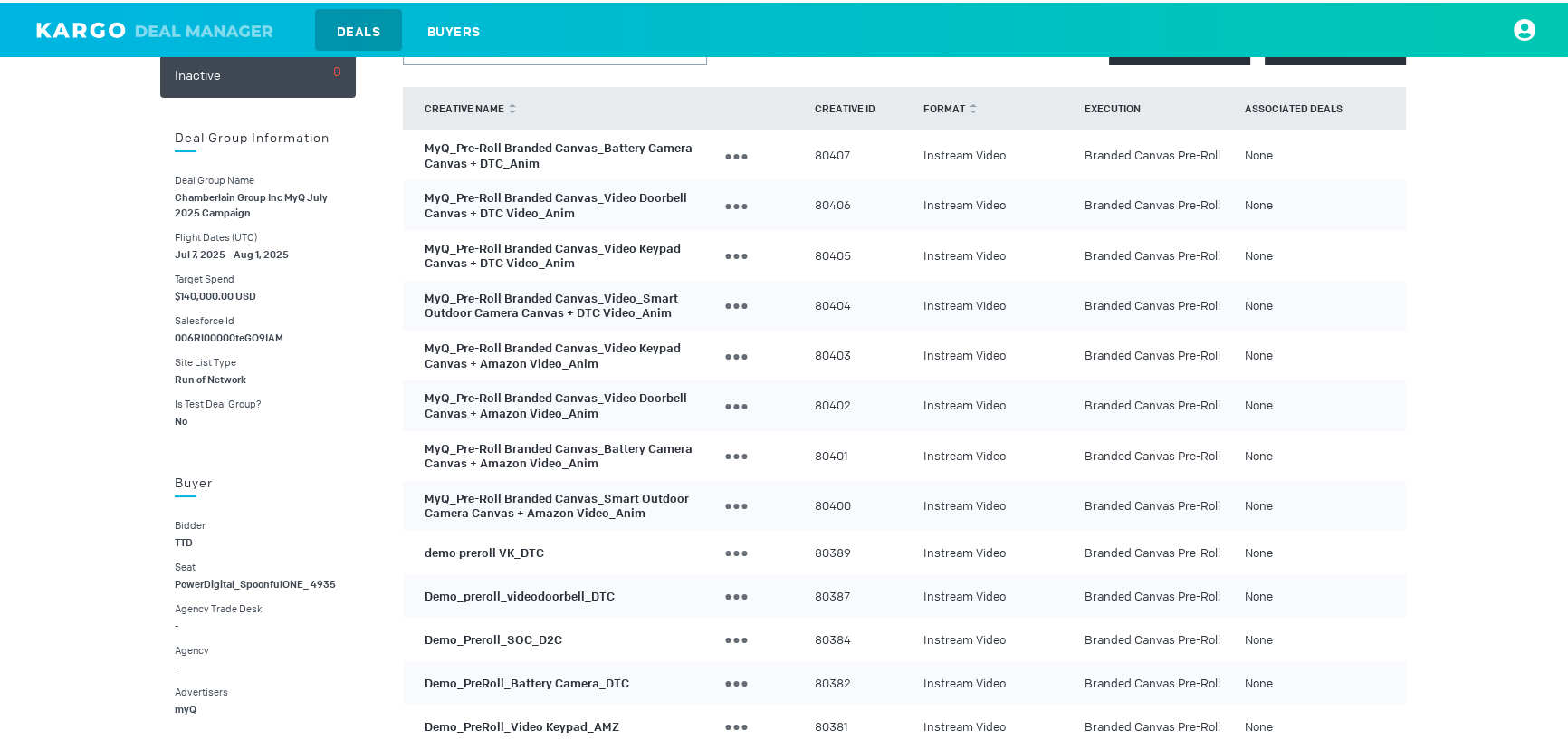 scroll, scrollTop: 151, scrollLeft: 0, axis: vertical 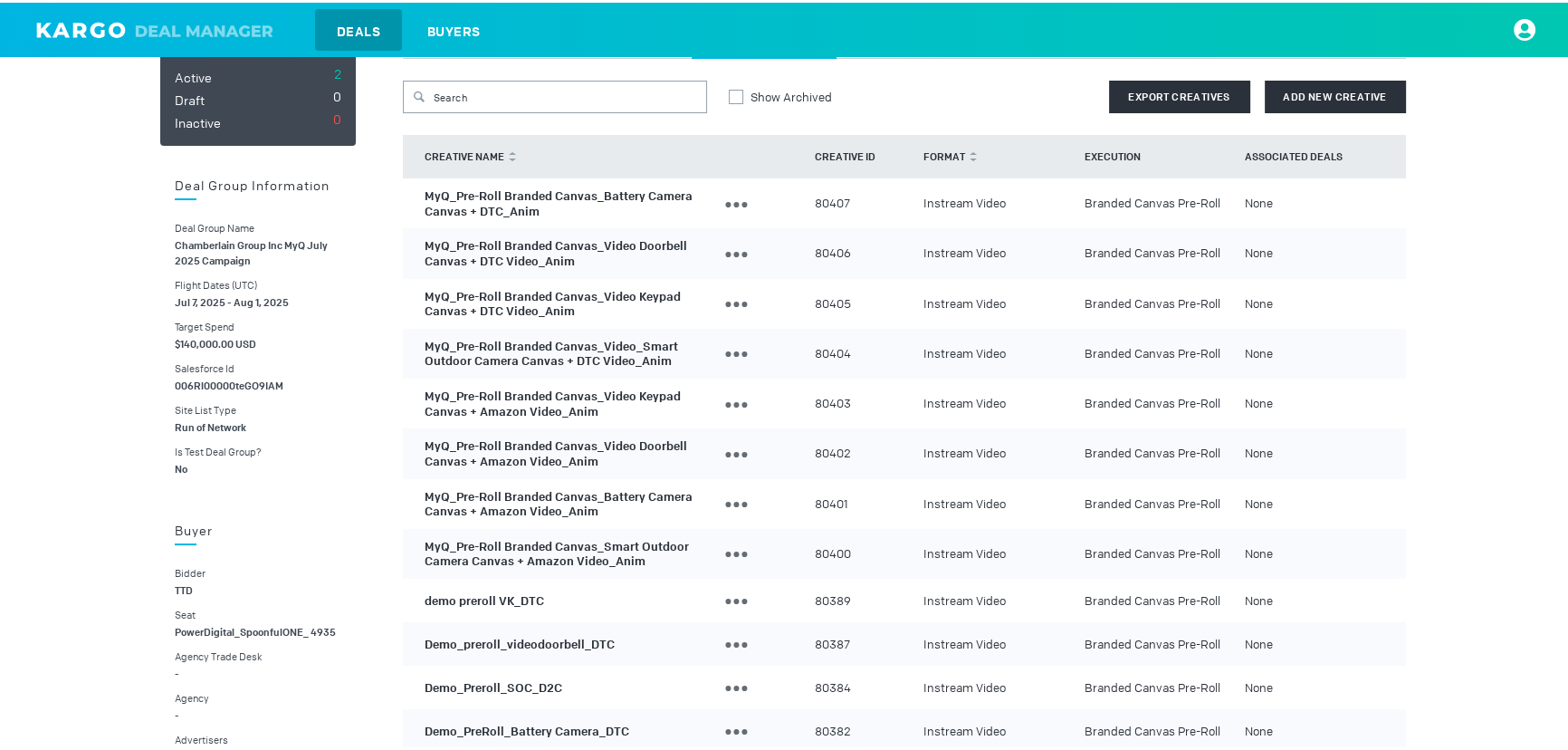 click on "MyQ_Pre-Roll Branded Canvas_Video Keypad Canvas + Amazon Video_Anim" at bounding box center [552, 401] 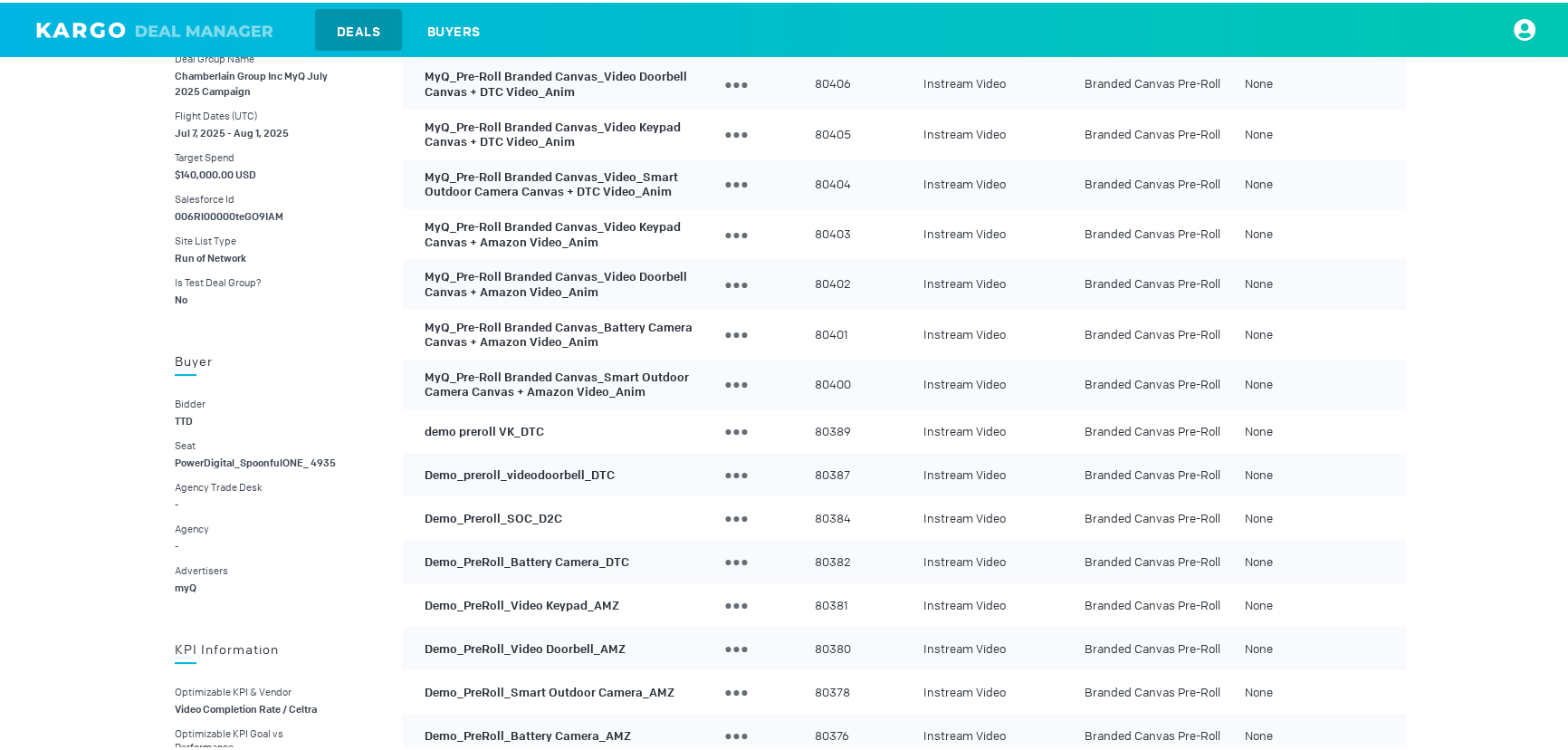scroll, scrollTop: 316, scrollLeft: 0, axis: vertical 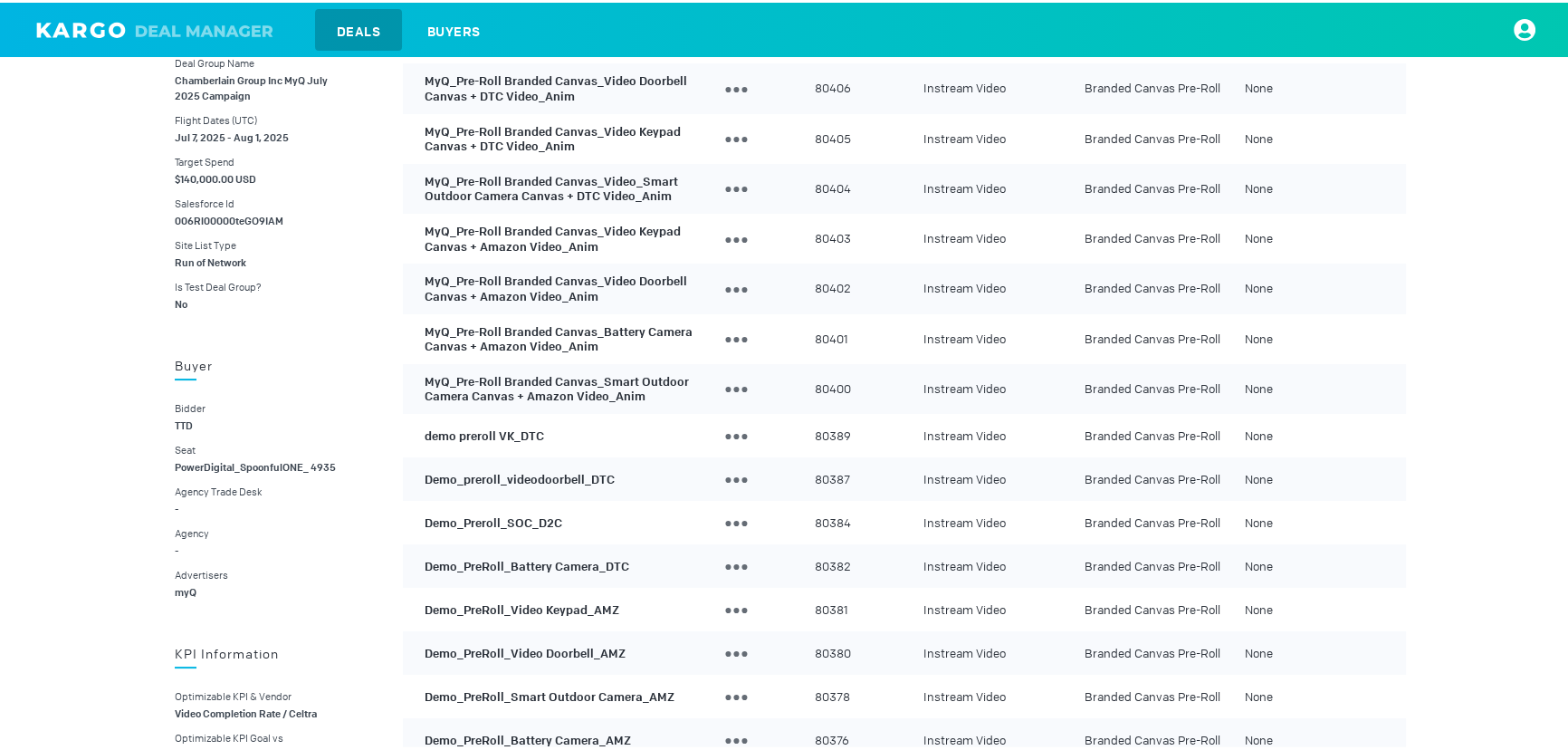 click on "MyQ_Pre-Roll Branded Canvas_Battery Camera Canvas + Amazon Video_Anim" at bounding box center [559, 336] 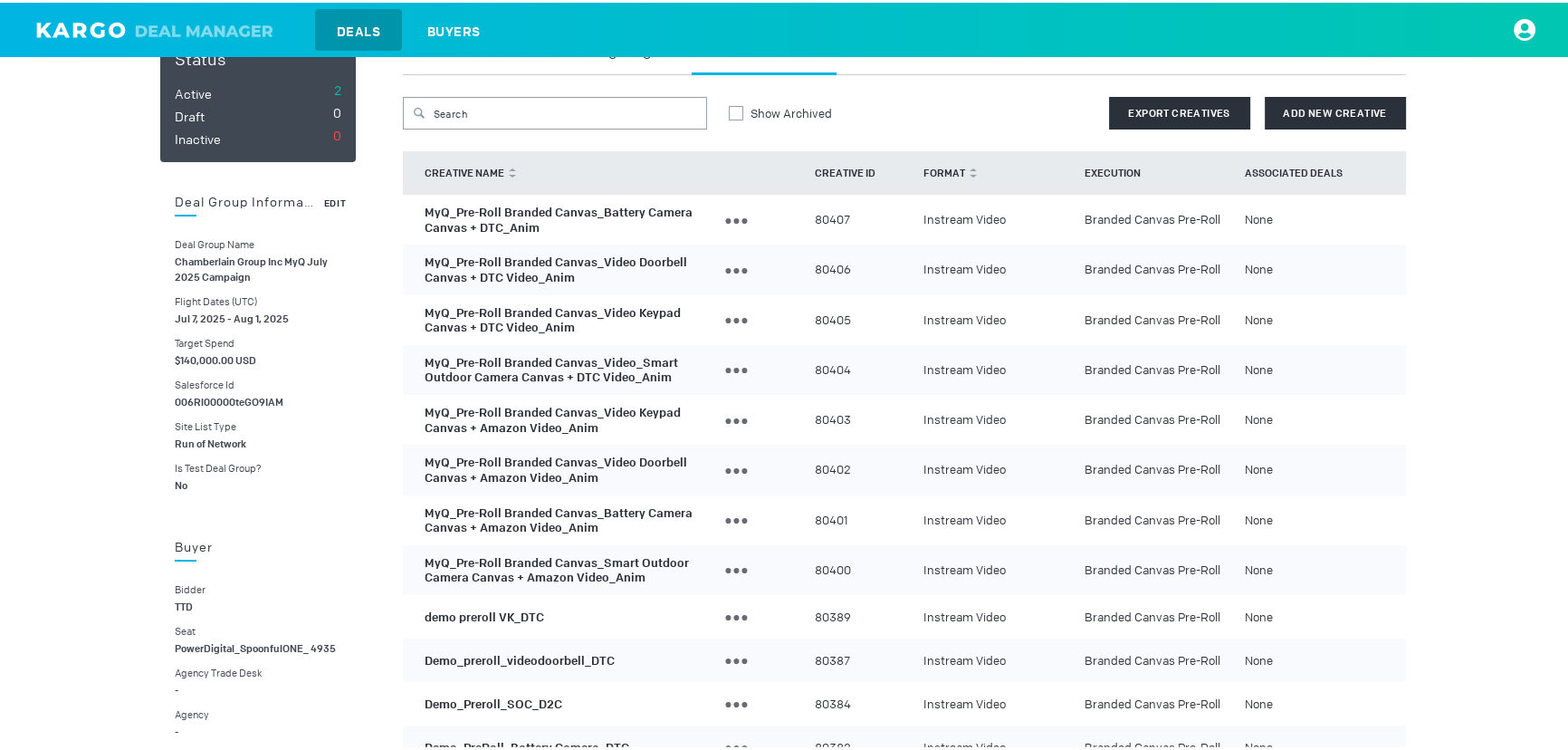 scroll, scrollTop: 0, scrollLeft: 0, axis: both 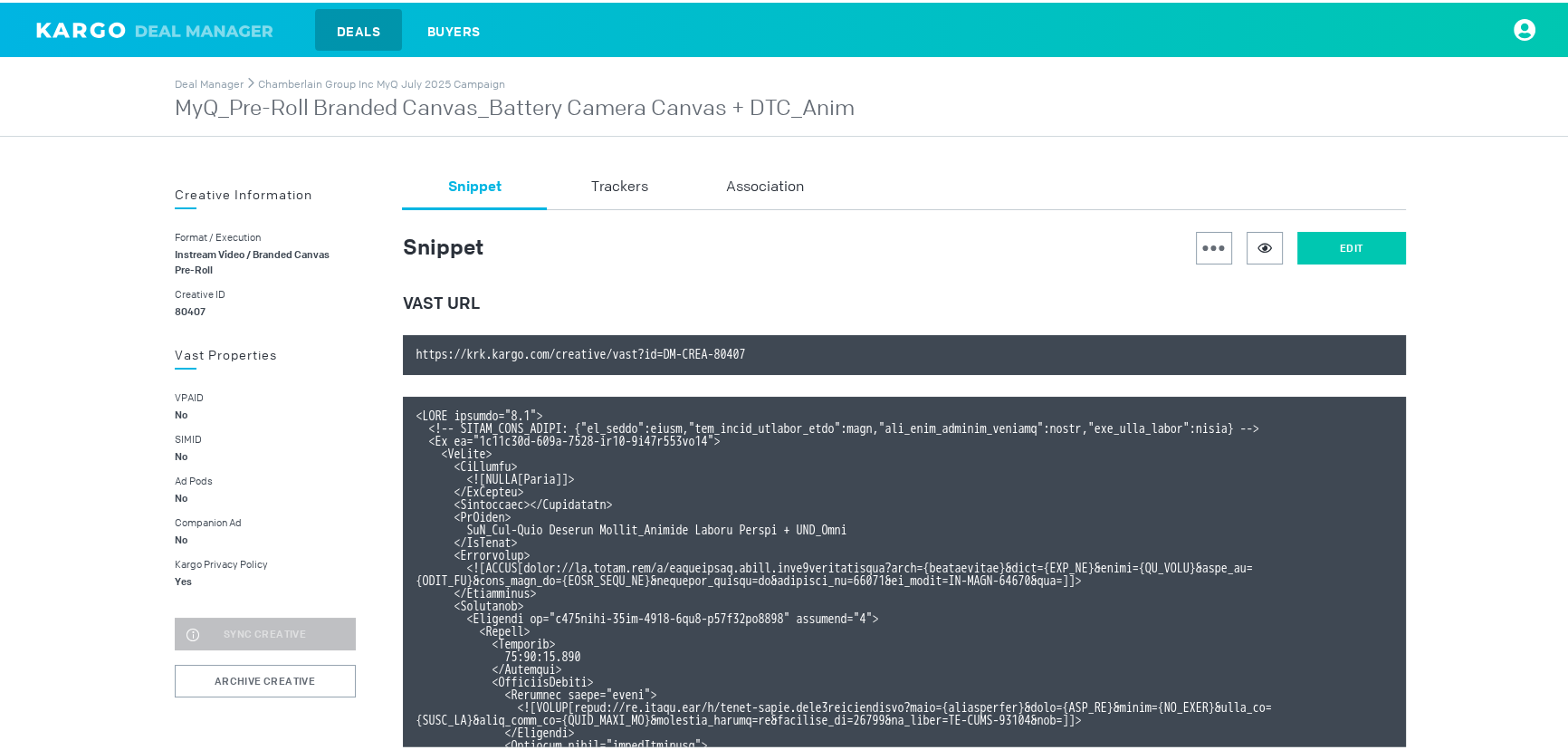 click on "Edit" at bounding box center [1352, 245] 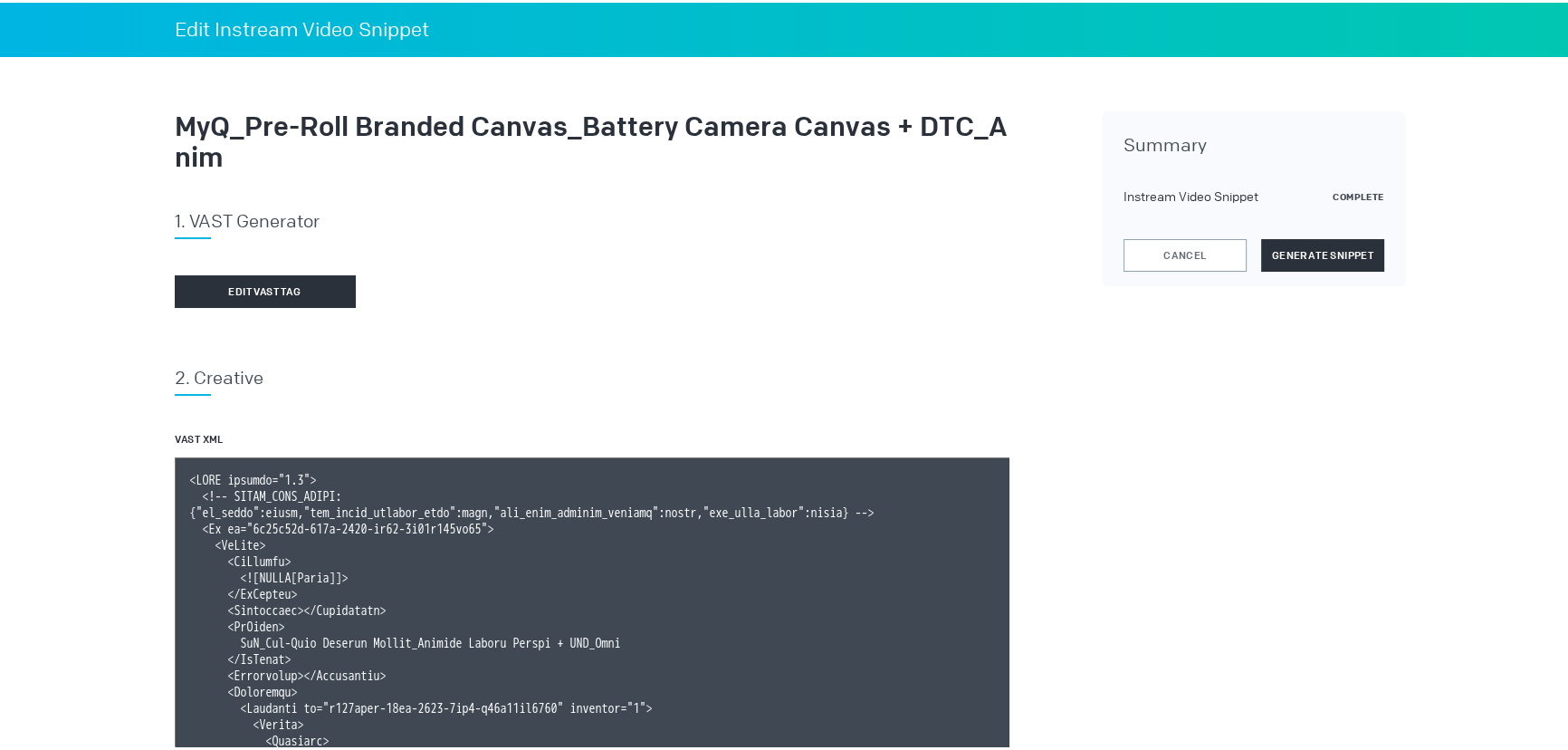 click on "1. VAST Generator Edit vast tag 2. Creative VAST XML" at bounding box center [592, 584] 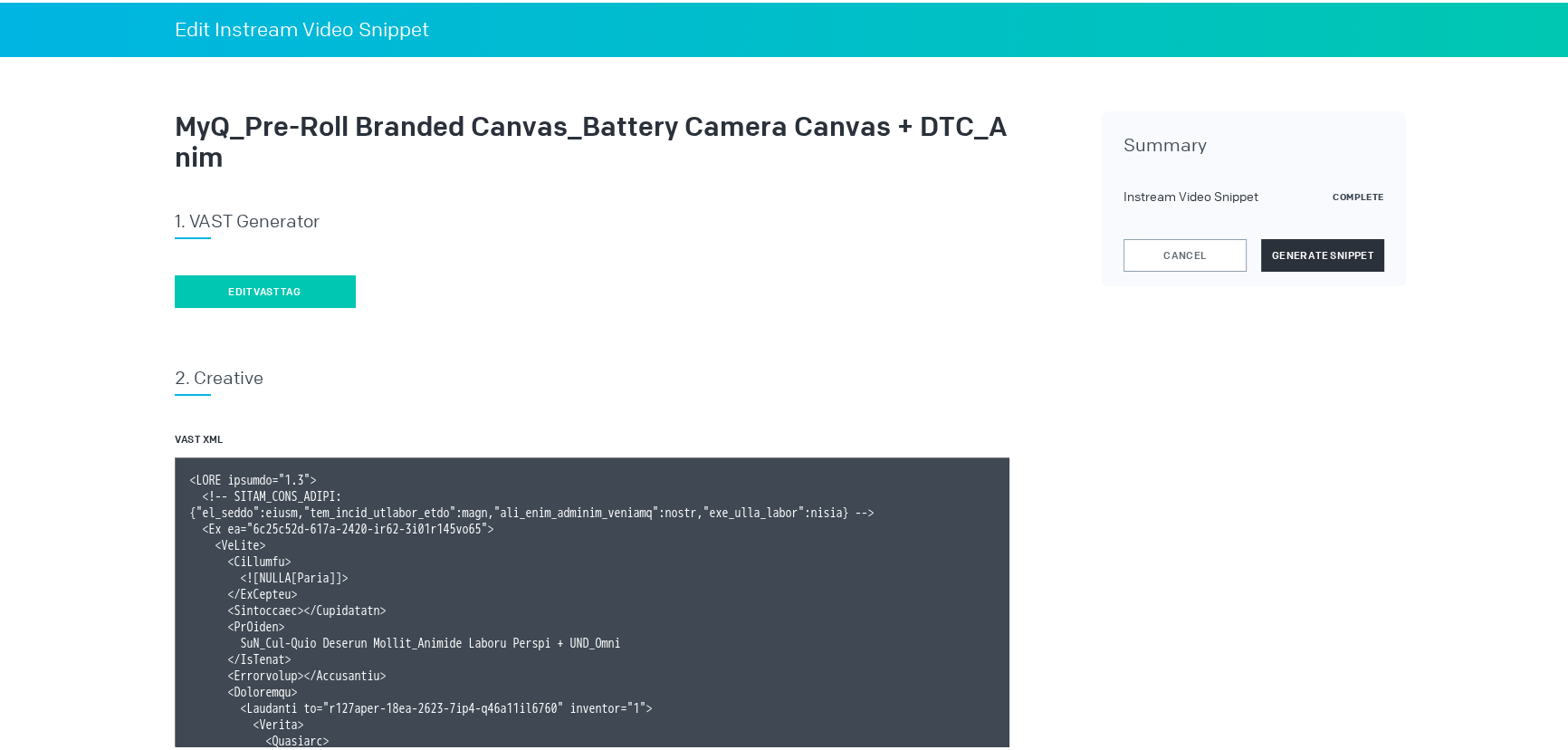 click on "Edit vast tag" at bounding box center [264, 289] 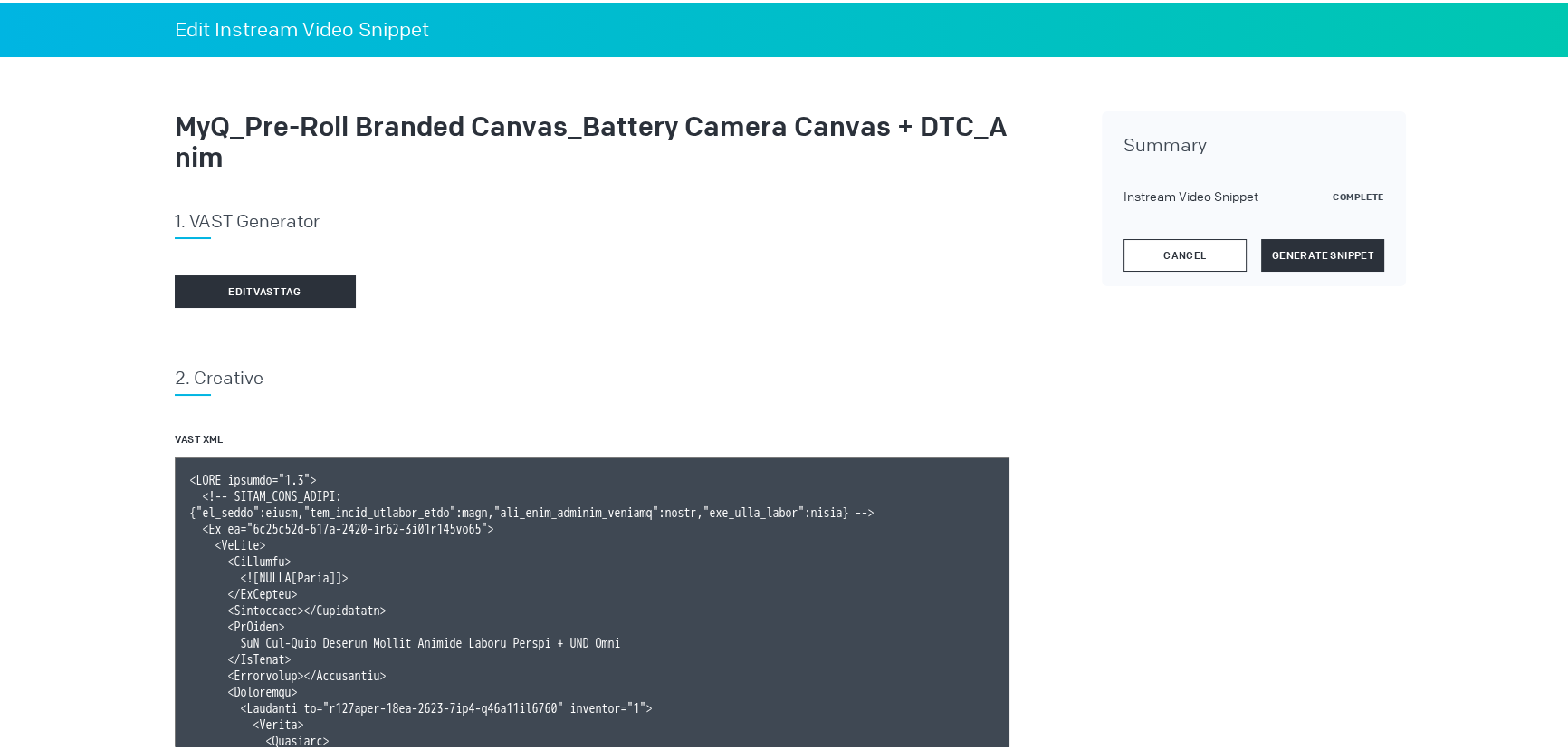 click on "Cancel" at bounding box center [1185, 253] 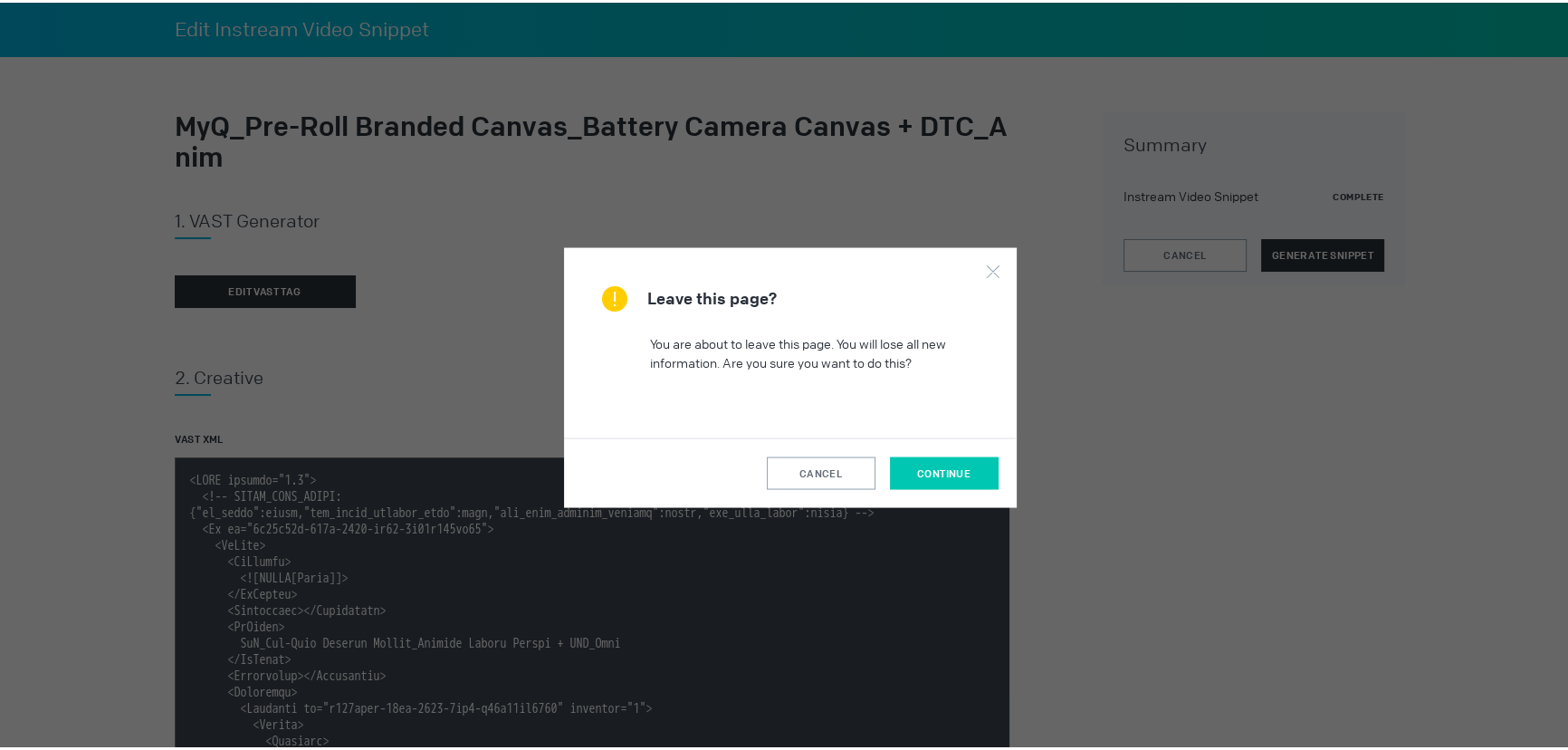 click on "continue" at bounding box center [943, 471] 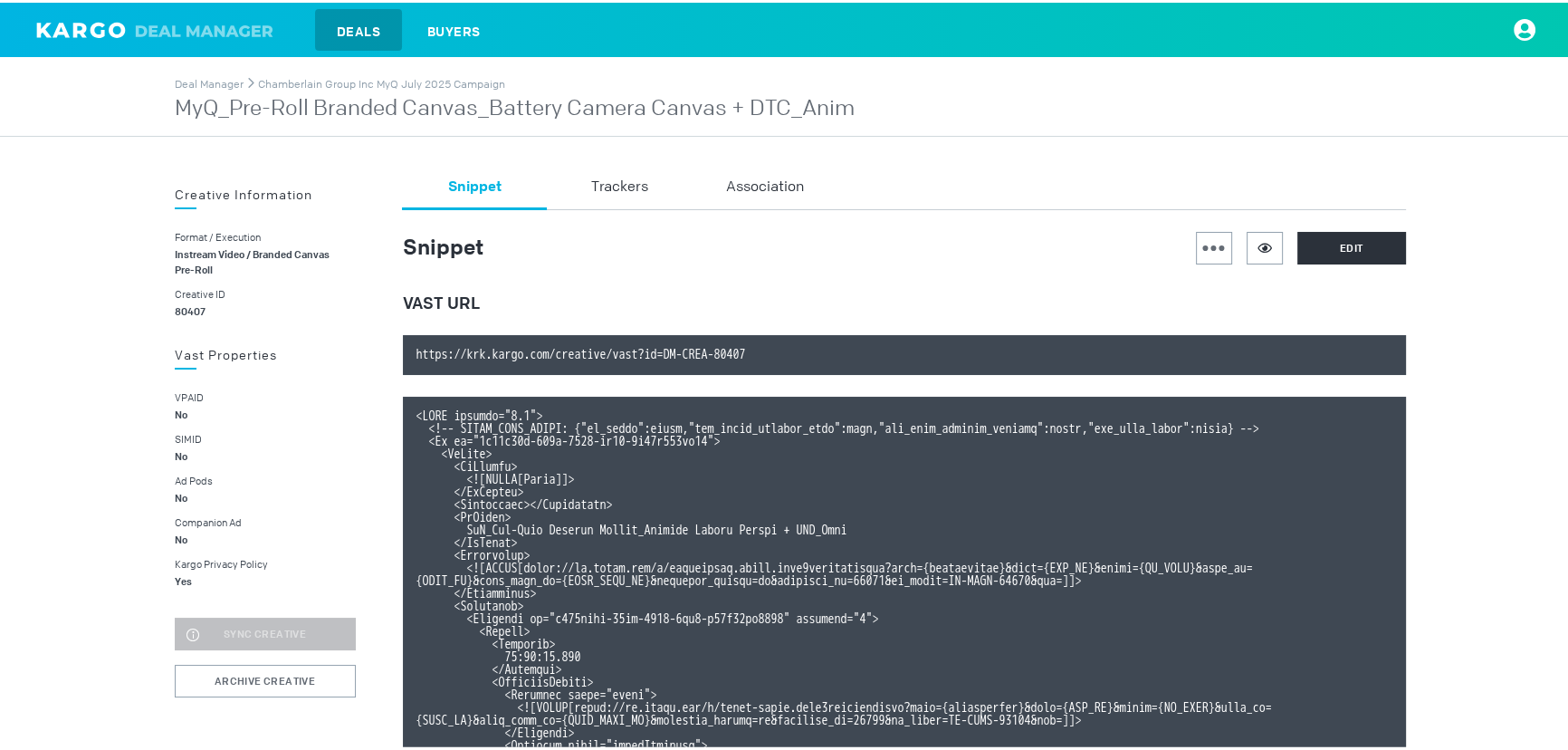 click on "https://krk.kargo.com/creative/vast?id=DM-CREA-80407" at bounding box center [904, 352] 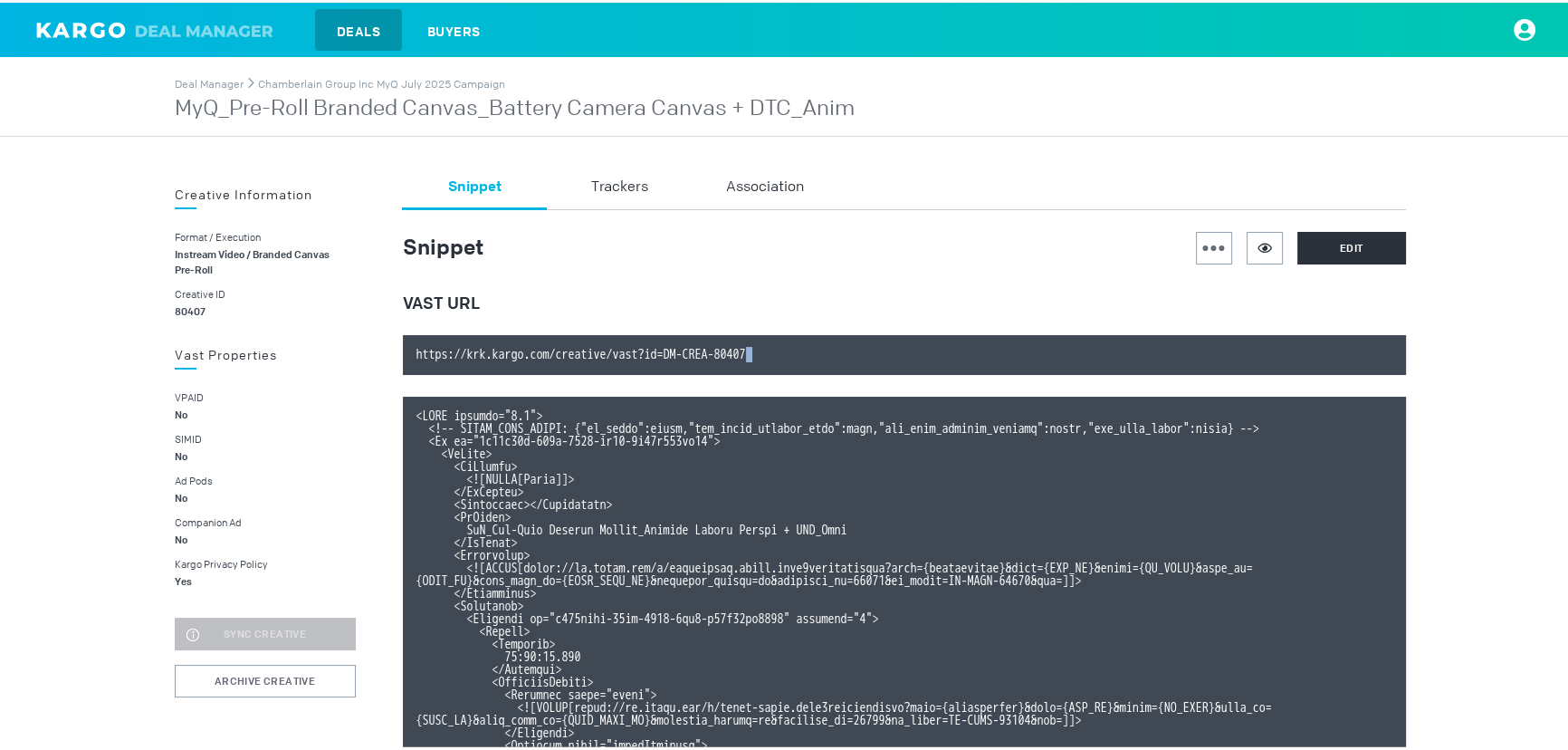 click on "https://krk.kargo.com/creative/vast?id=DM-CREA-80407" at bounding box center (904, 352) 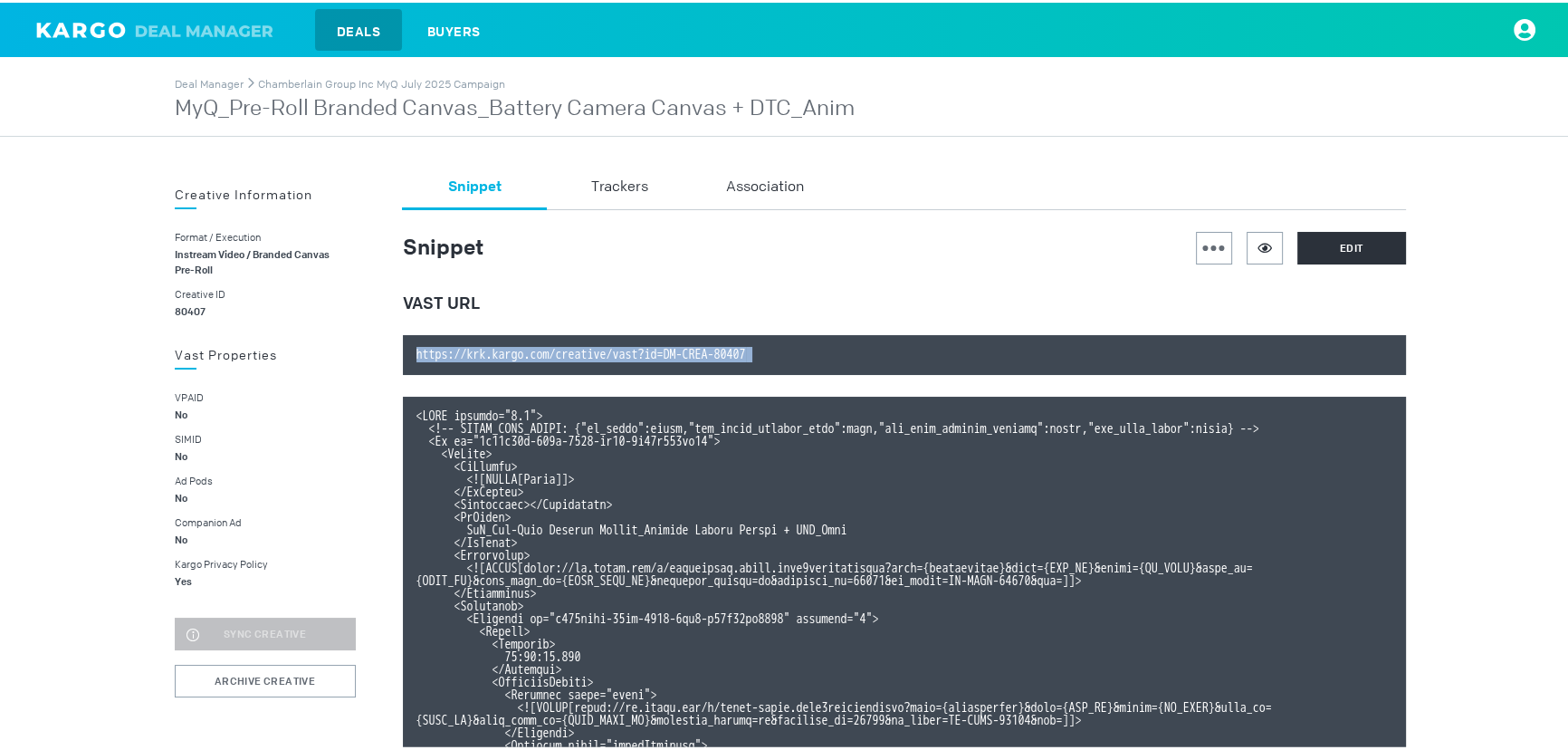click on "https://krk.kargo.com/creative/vast?id=DM-CREA-80407" at bounding box center (904, 352) 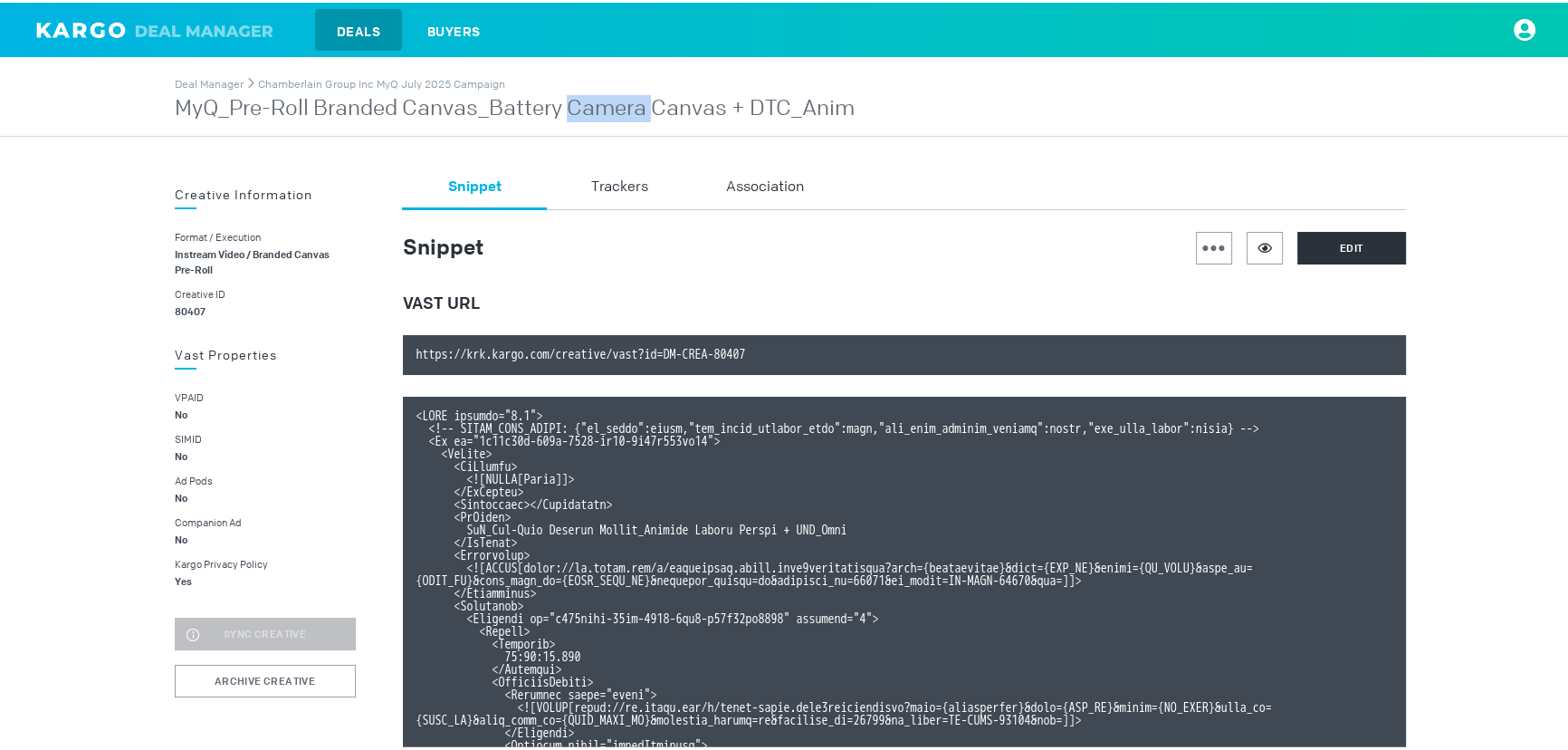 click on "MyQ_Pre-Roll Branded Canvas_Battery Camera Canvas + DTC_Anim" at bounding box center [514, 106] 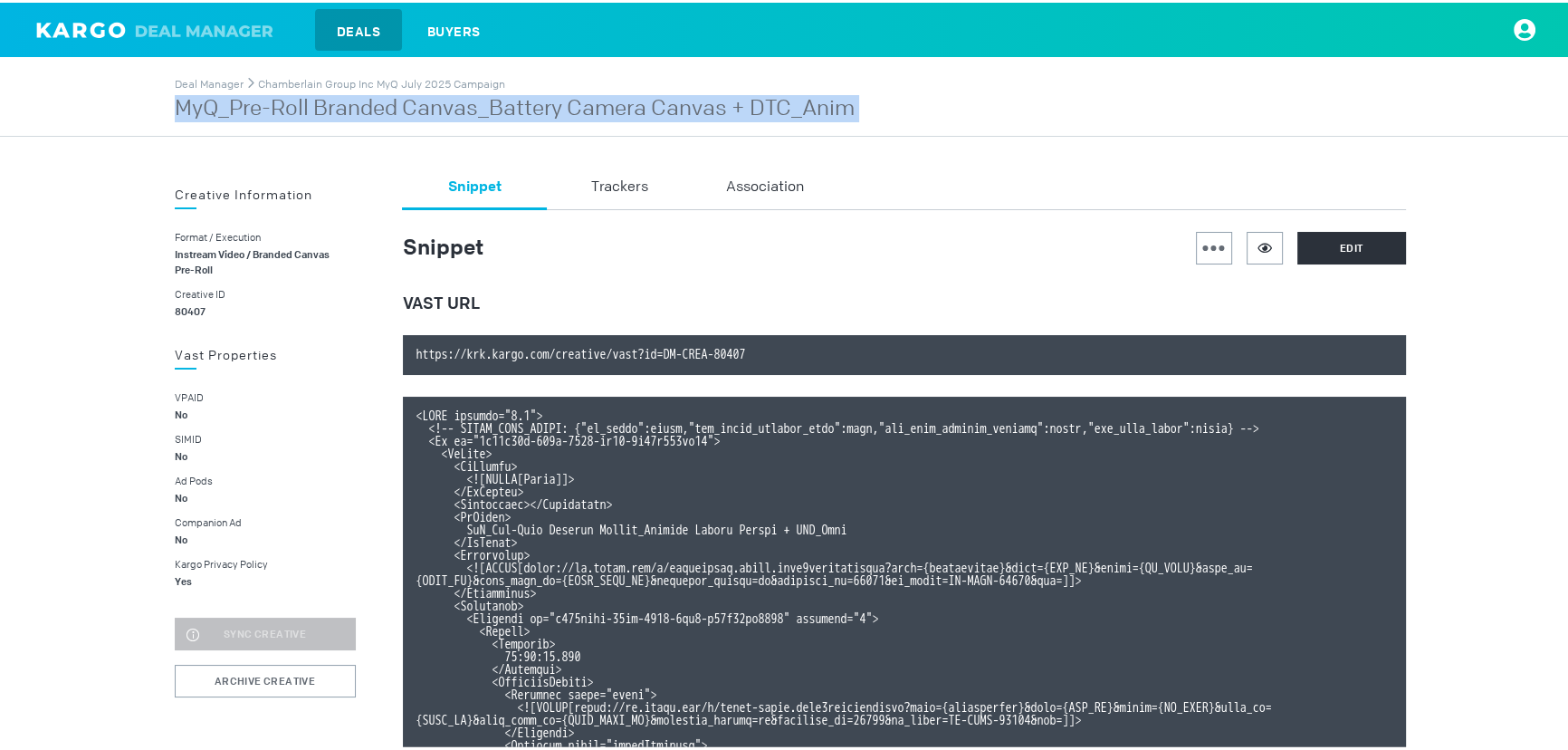 click on "MyQ_Pre-Roll Branded Canvas_Battery Camera Canvas + DTC_Anim" at bounding box center (514, 106) 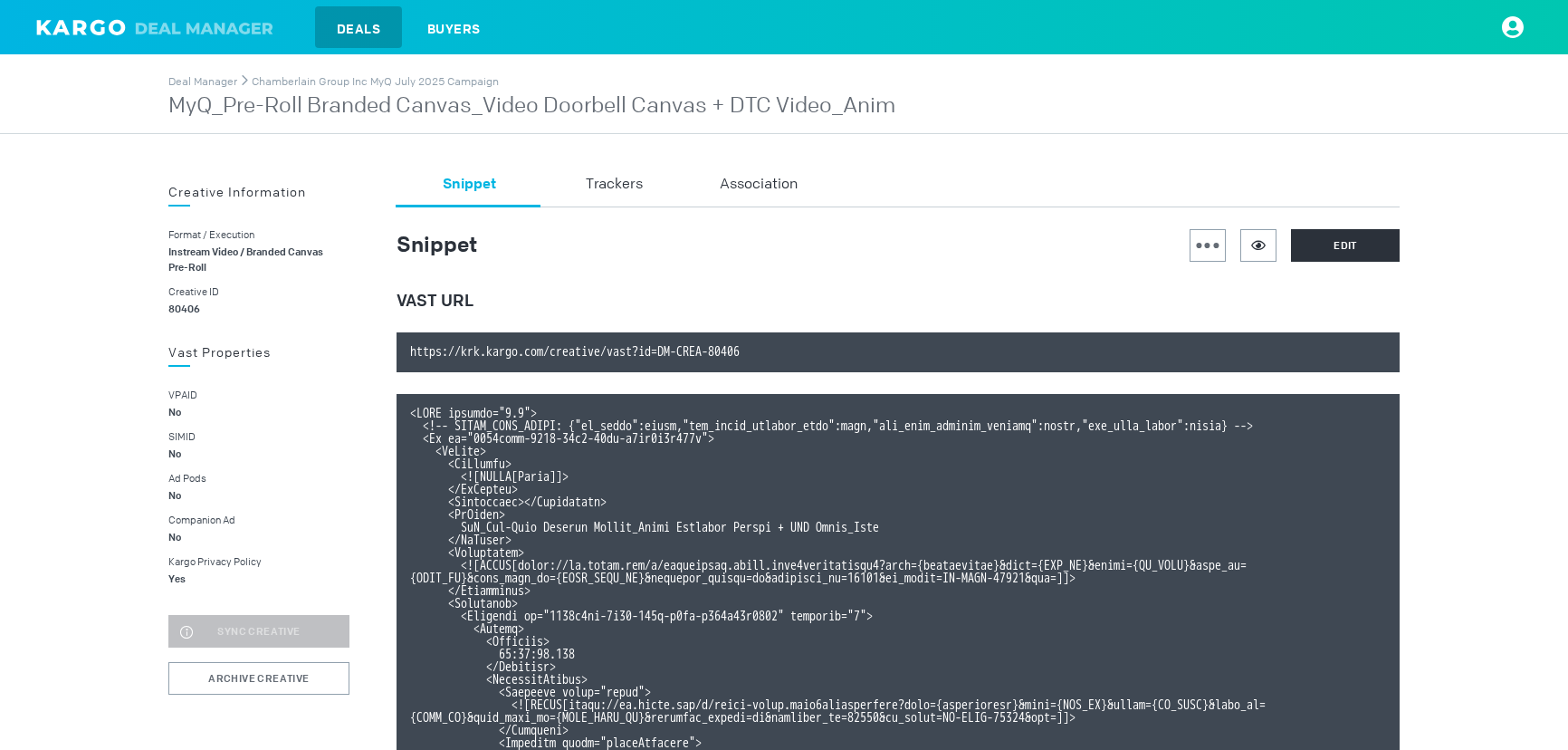 scroll, scrollTop: 0, scrollLeft: 0, axis: both 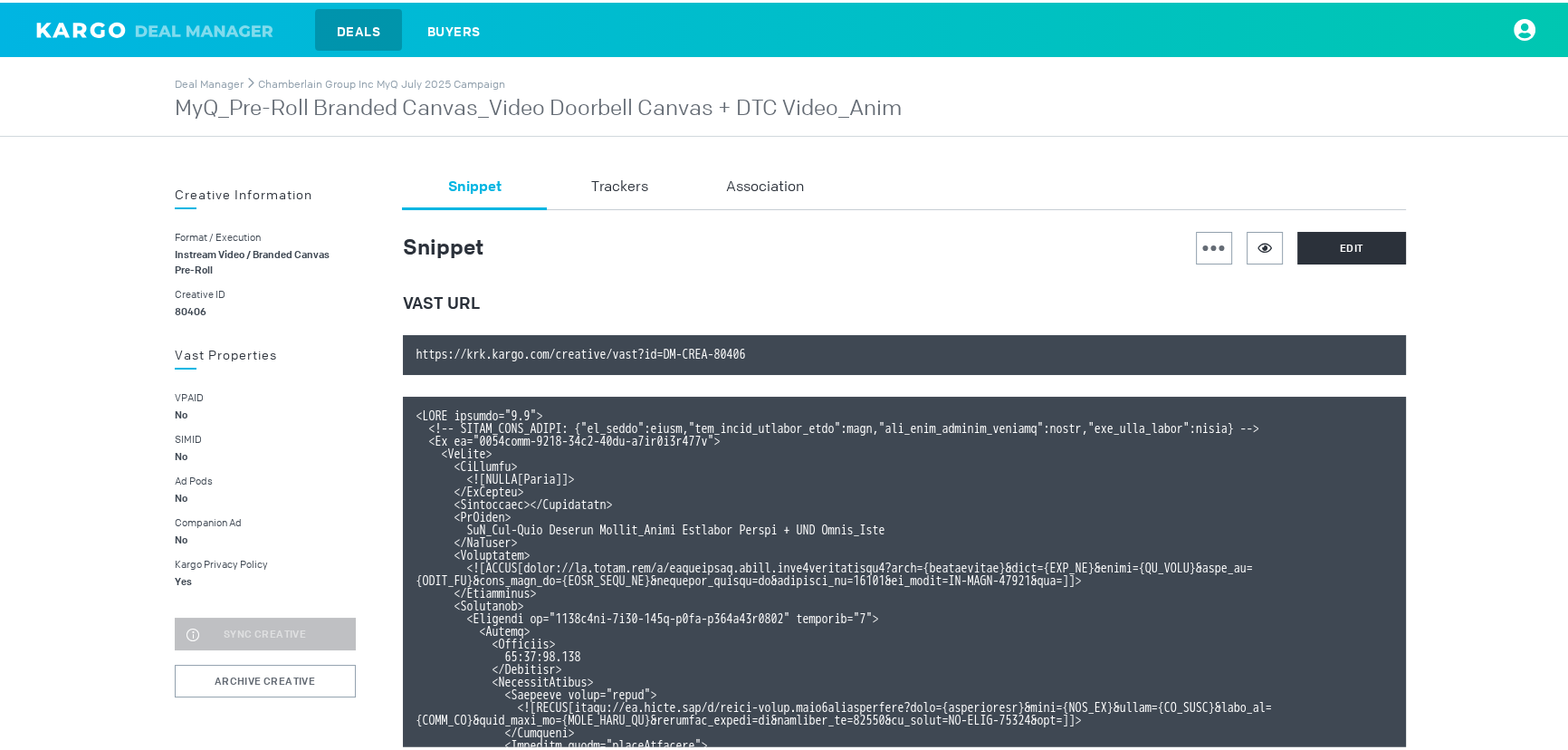 click on "MyQ_Pre-Roll Branded Canvas_Video Doorbell Canvas + DTC Video_Anim" at bounding box center [538, 106] 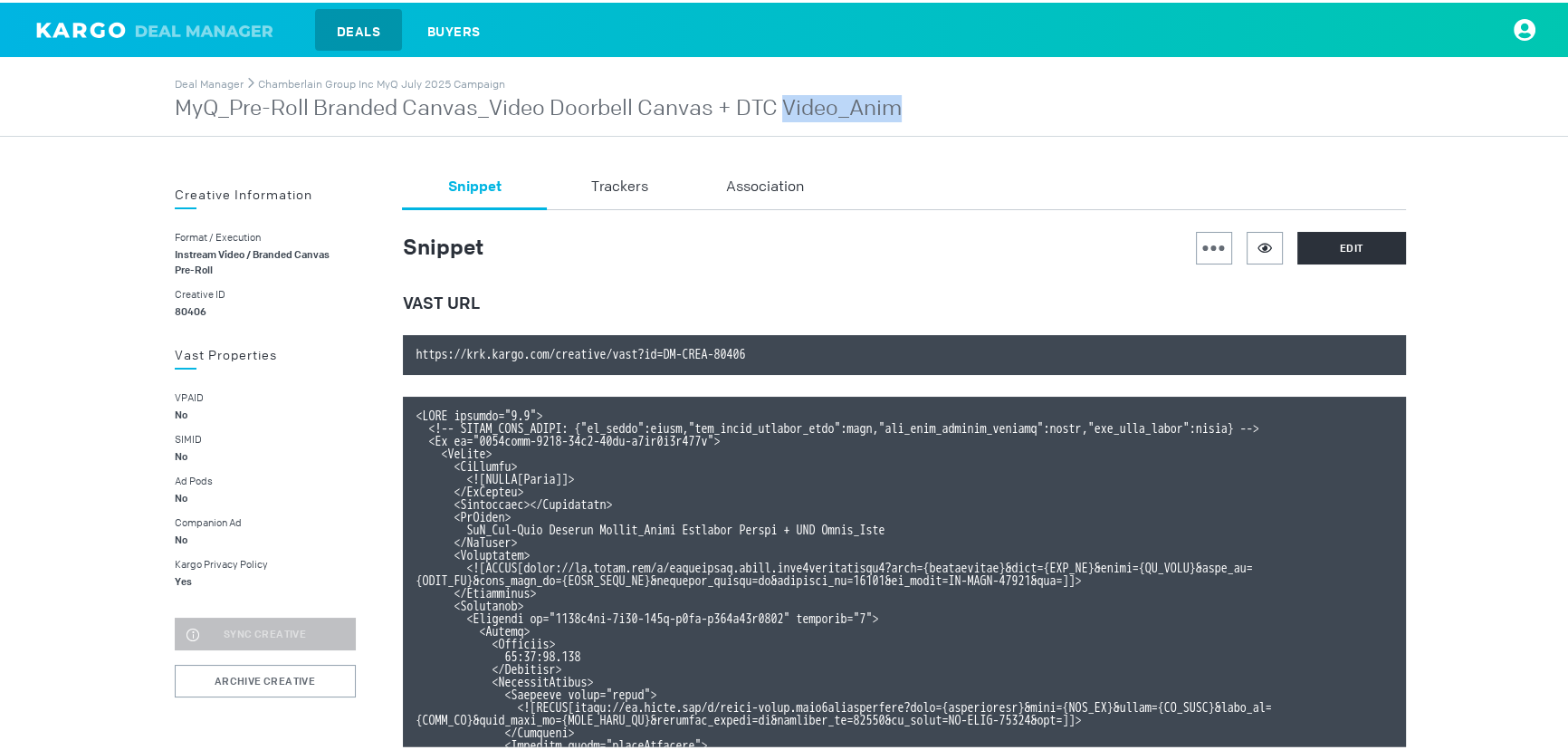 click on "MyQ_Pre-Roll Branded Canvas_Video Doorbell Canvas + DTC Video_Anim" at bounding box center (538, 106) 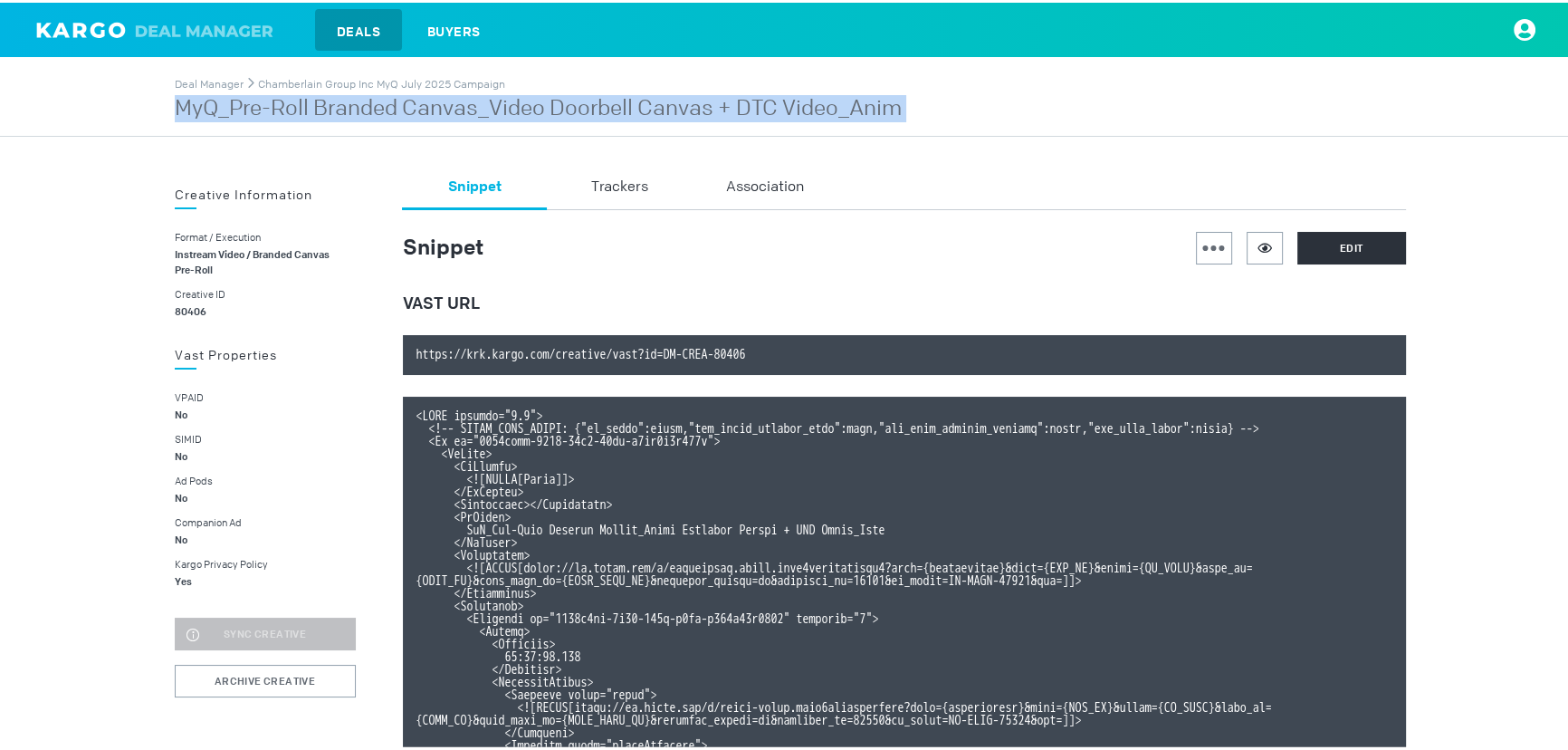 click on "MyQ_Pre-Roll Branded Canvas_Video Doorbell Canvas + DTC Video_Anim" at bounding box center [538, 106] 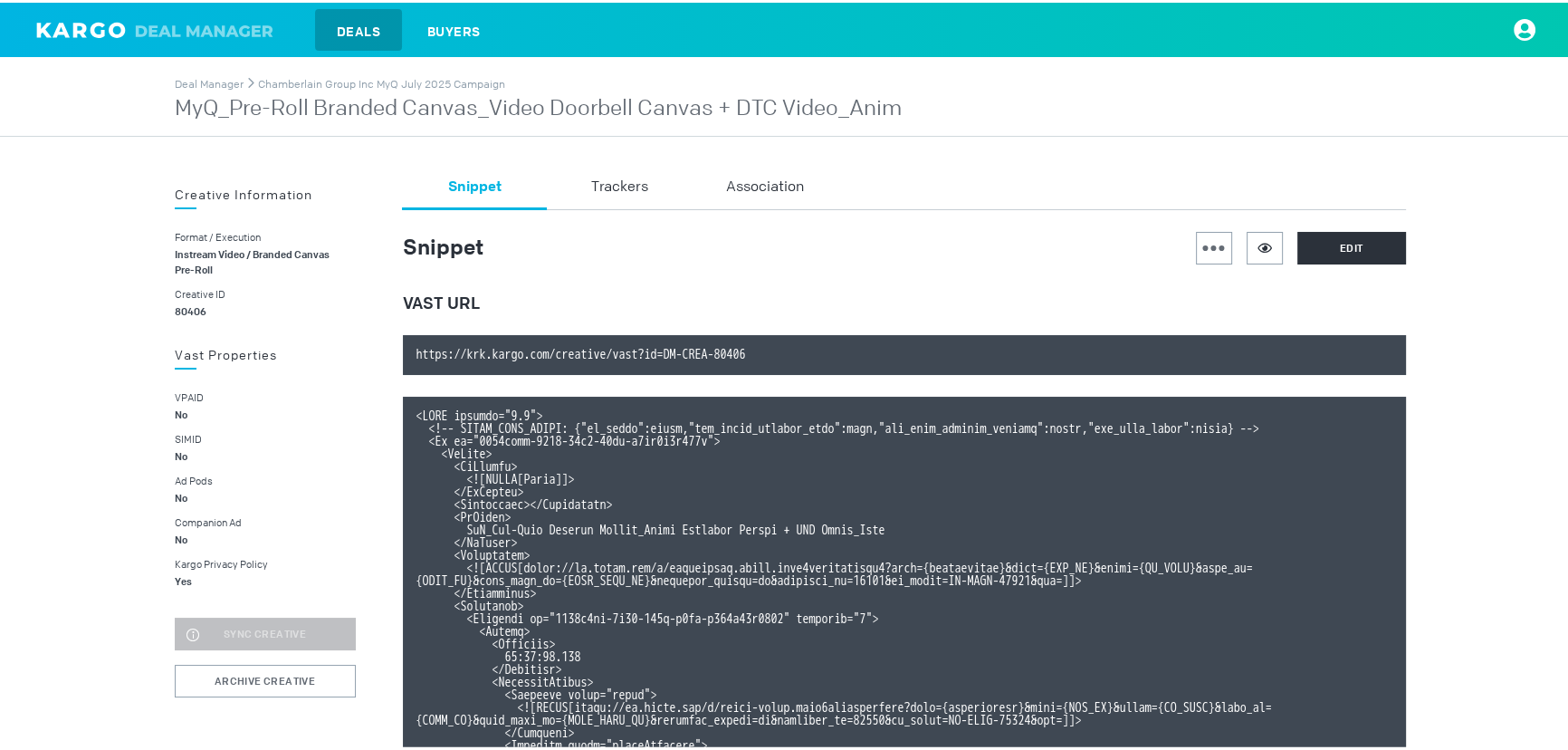 click at bounding box center [865, 245] 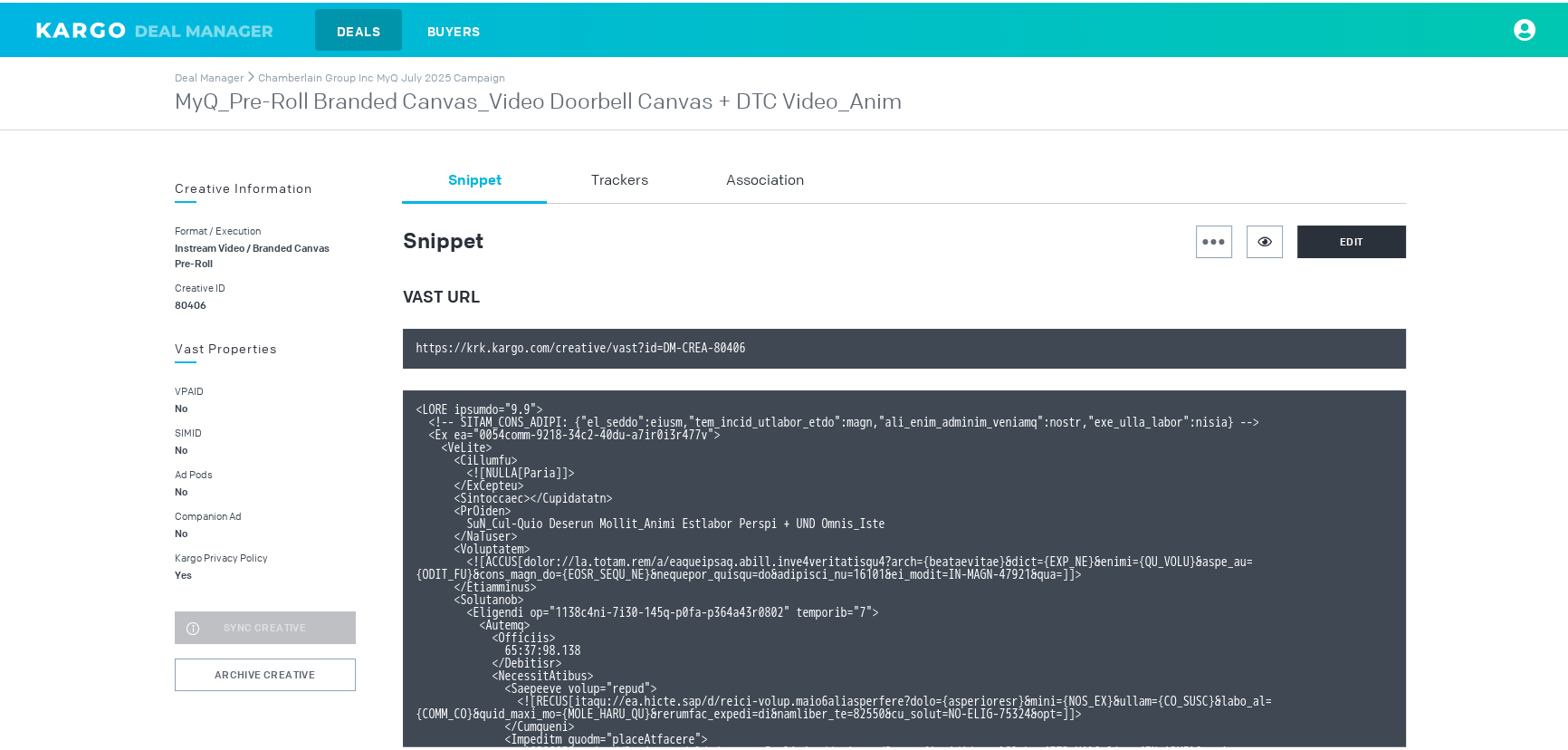 scroll, scrollTop: 0, scrollLeft: 0, axis: both 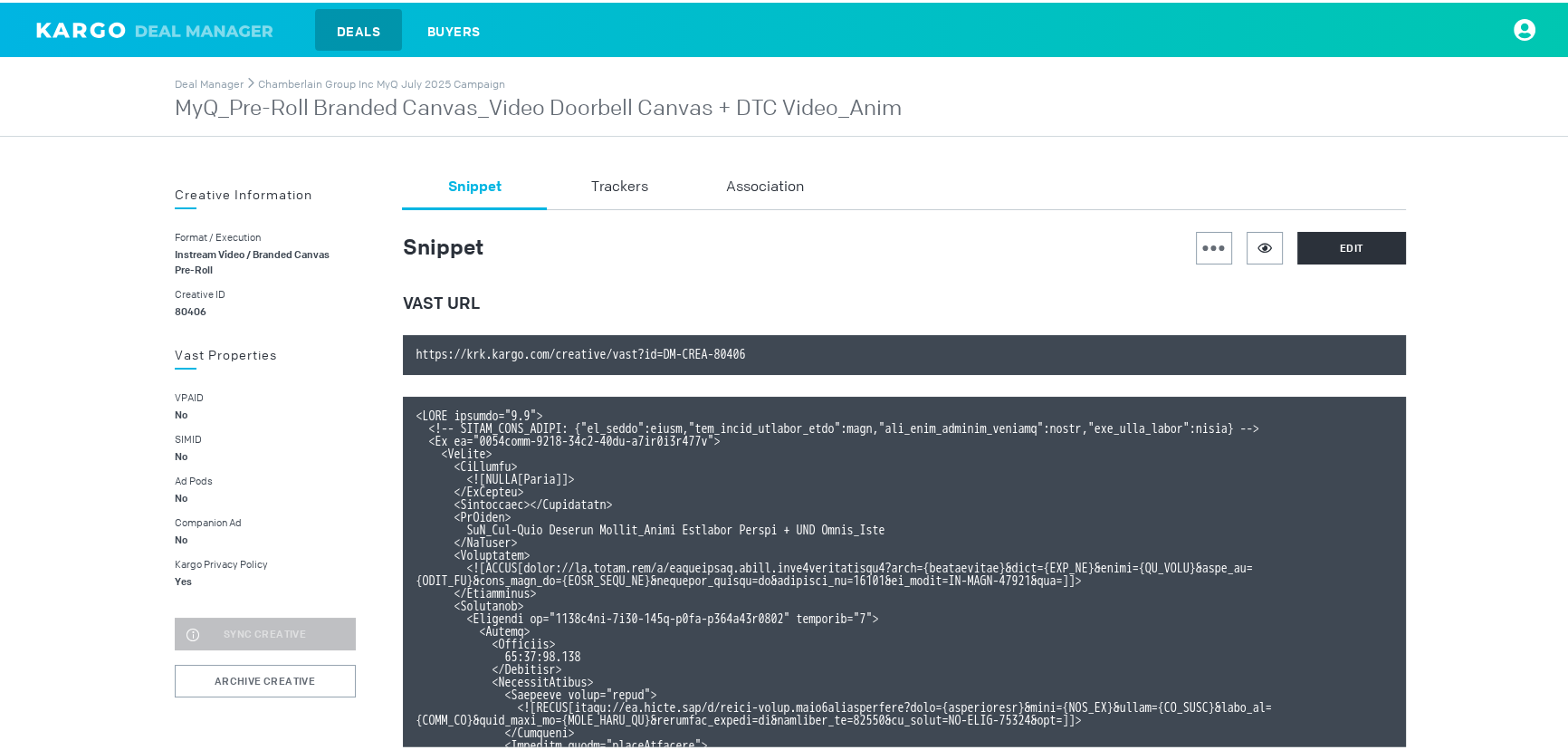 click on "https://krk.kargo.com/creative/vast?id=DM-CREA-80406" at bounding box center (904, 352) 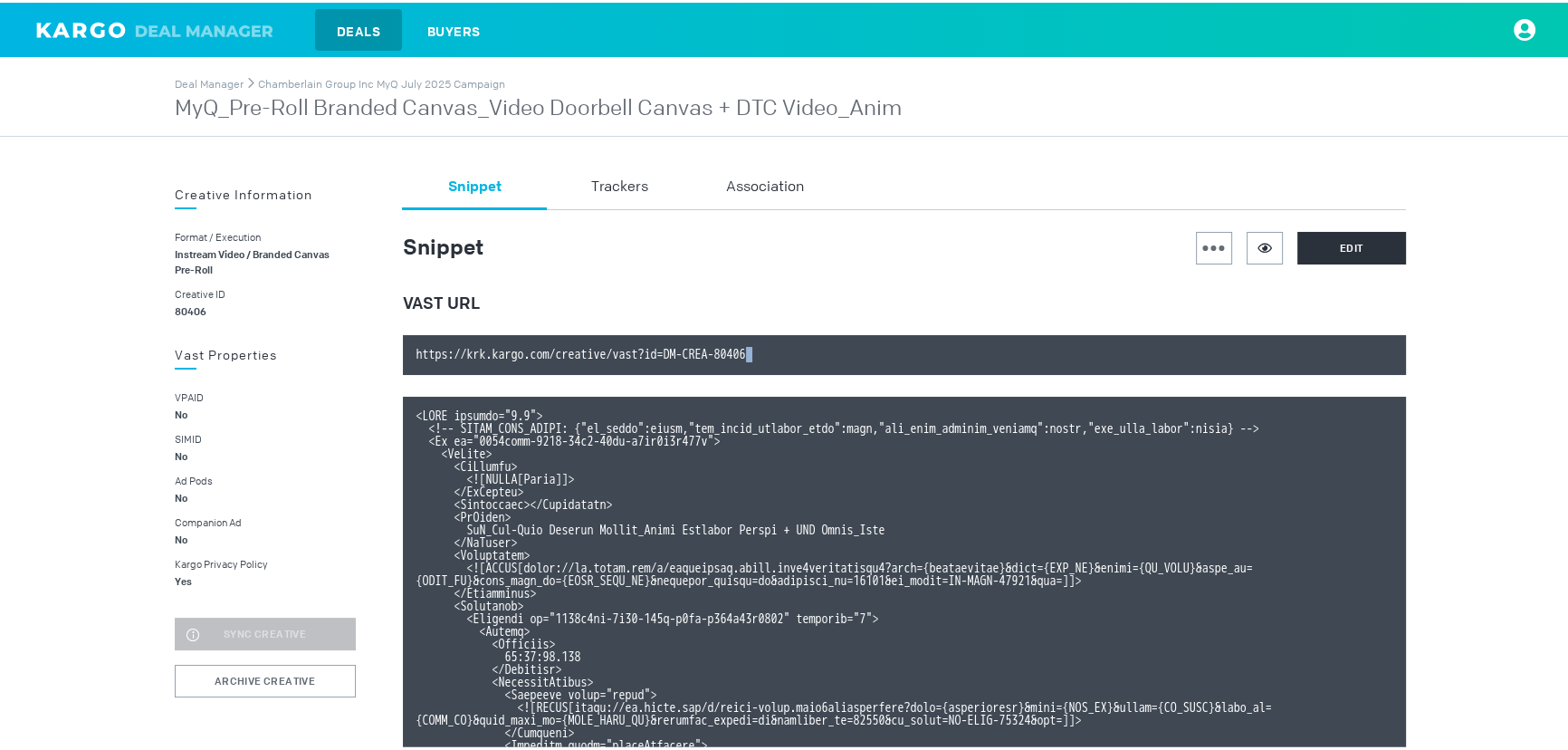 click on "https://krk.kargo.com/creative/vast?id=DM-CREA-80406" at bounding box center [904, 352] 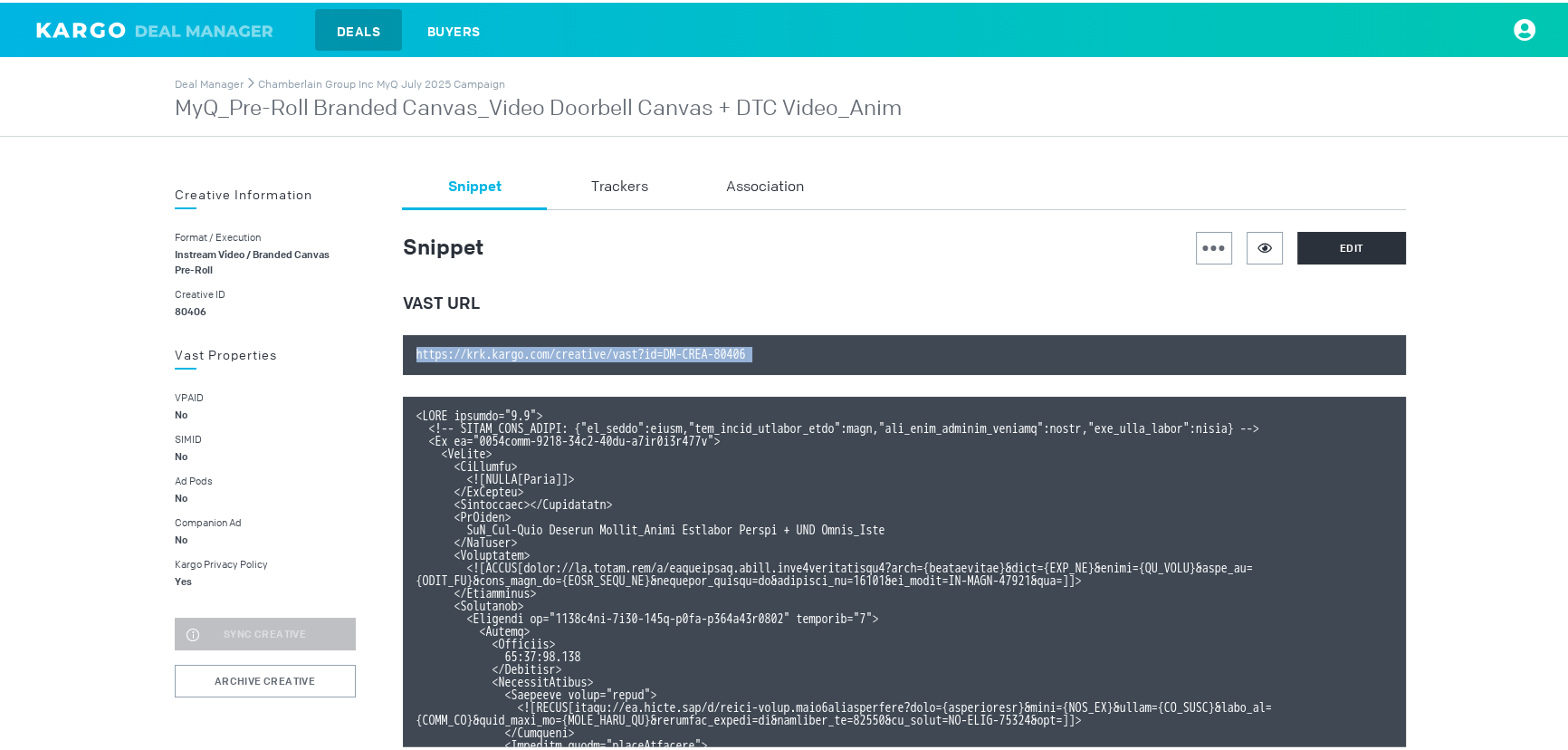 click on "https://krk.kargo.com/creative/vast?id=DM-CREA-80406" at bounding box center (904, 352) 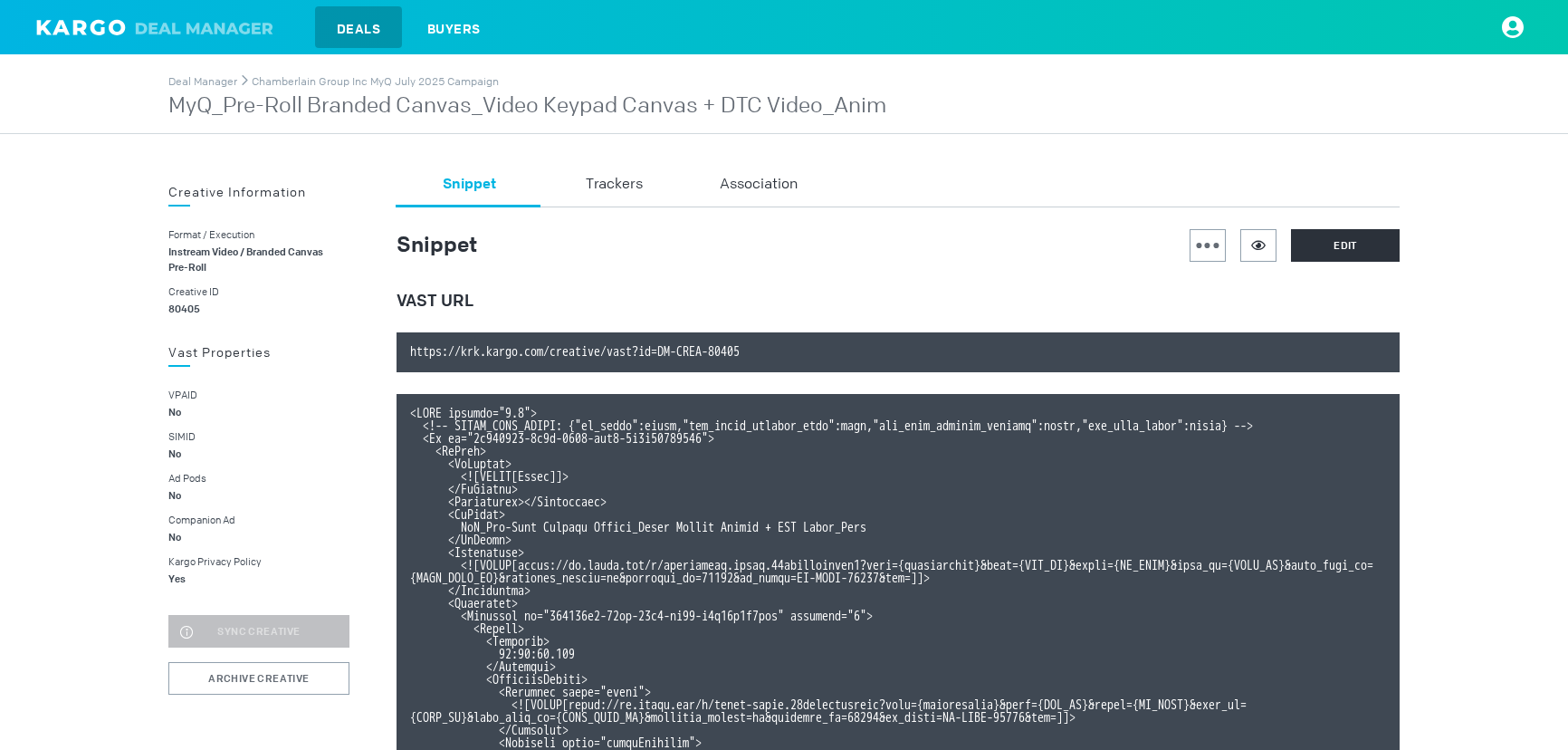 scroll, scrollTop: 0, scrollLeft: 0, axis: both 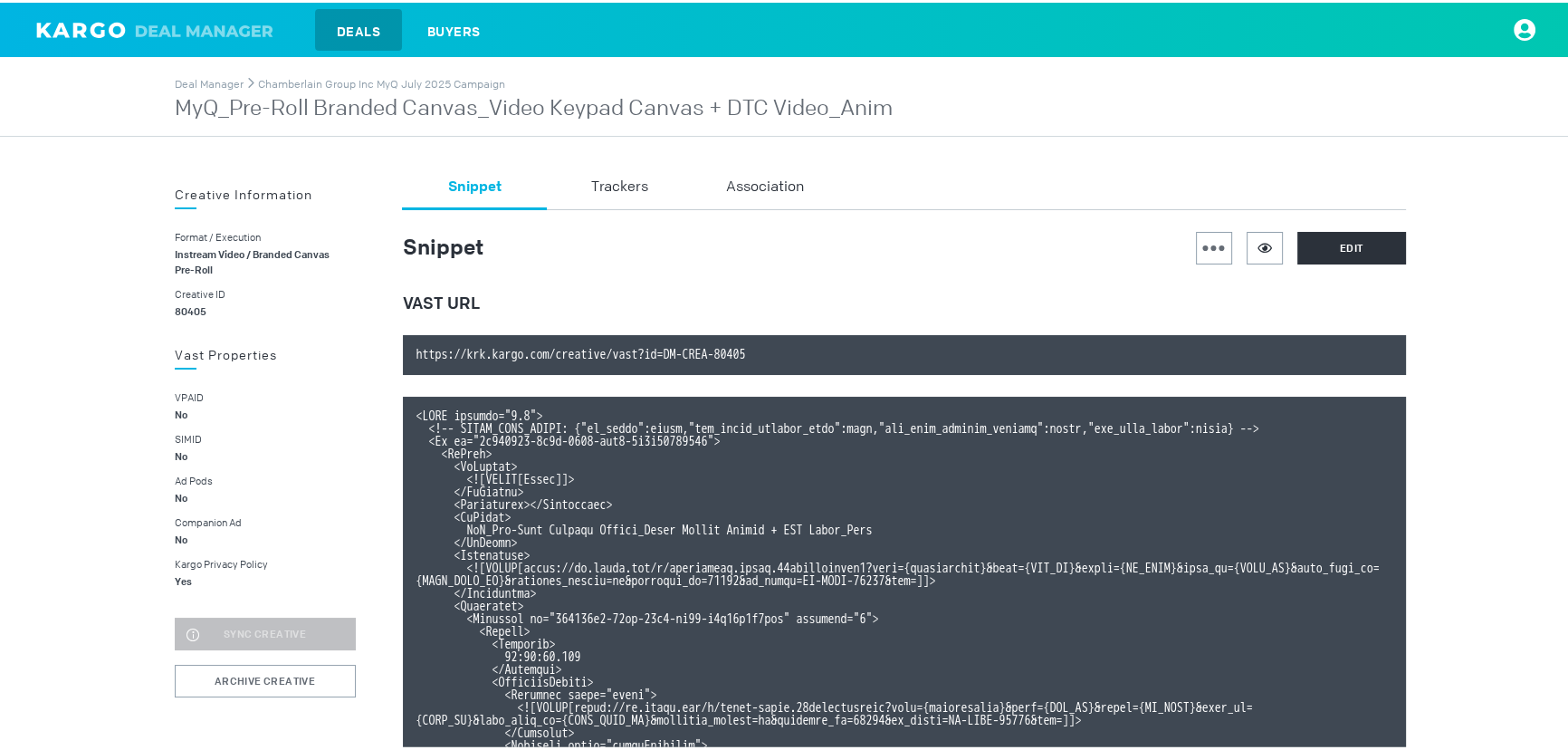 click on "Deal Manager Chamberlain Group Inc MyQ July 2025 Campaign MyQ_Pre-Roll Branded Canvas_Video Keypad Canvas + DTC Video_Anim Creative Information Edit Format / Execution  Instream Video / Branded Canvas Pre-Roll  Creative ID [NUMBER] Vast Properties VPAID No SIMID No Ad Pods No Companion Ad No Kargo Privacy Policy Yes The seat used on the associated Deal Group is missing the DSP partner credentials and cannot be synced.  These credentials need to be added to sync this creative.  Sync Creative   Archive Creative  Snippet Trackers Association Snippet Edit VAST URL              https://krk.kargo.com/creative/vast?id=DM-CREA-[NUMBER]" at bounding box center (789, 740) 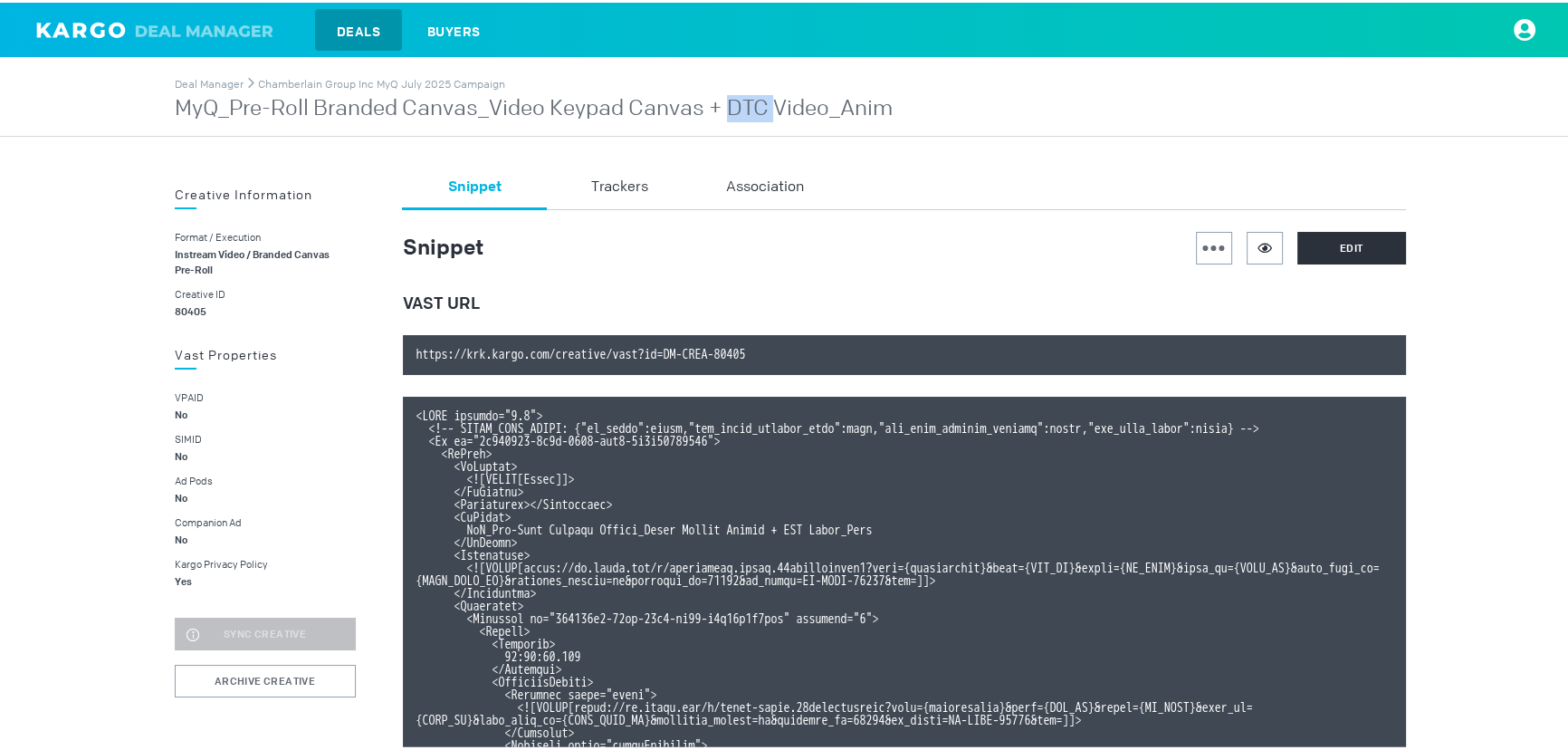 click on "MyQ_Pre-Roll Branded Canvas_Video Keypad Canvas + DTC Video_Anim" at bounding box center [533, 106] 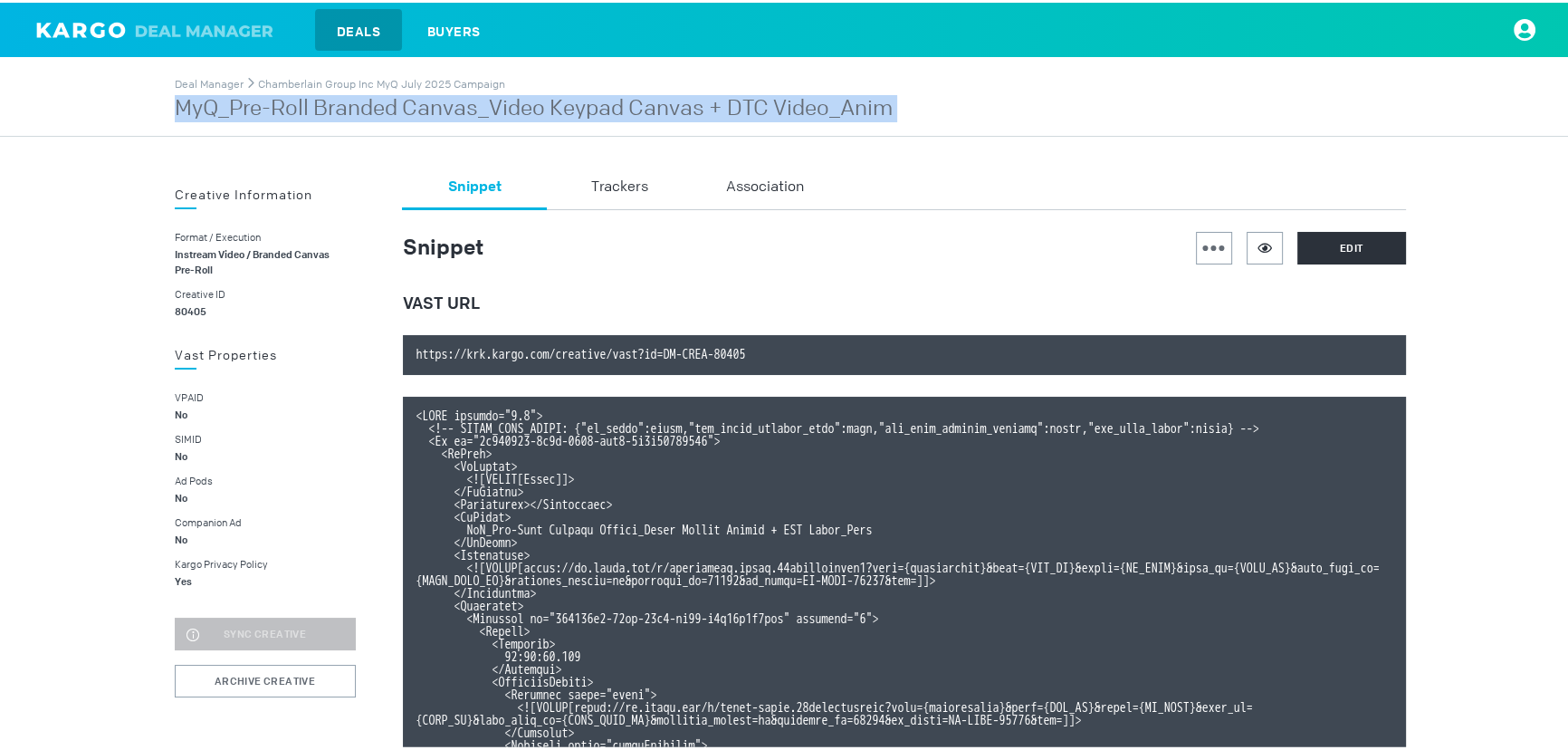 click on "MyQ_Pre-Roll Branded Canvas_Video Keypad Canvas + DTC Video_Anim" at bounding box center (533, 106) 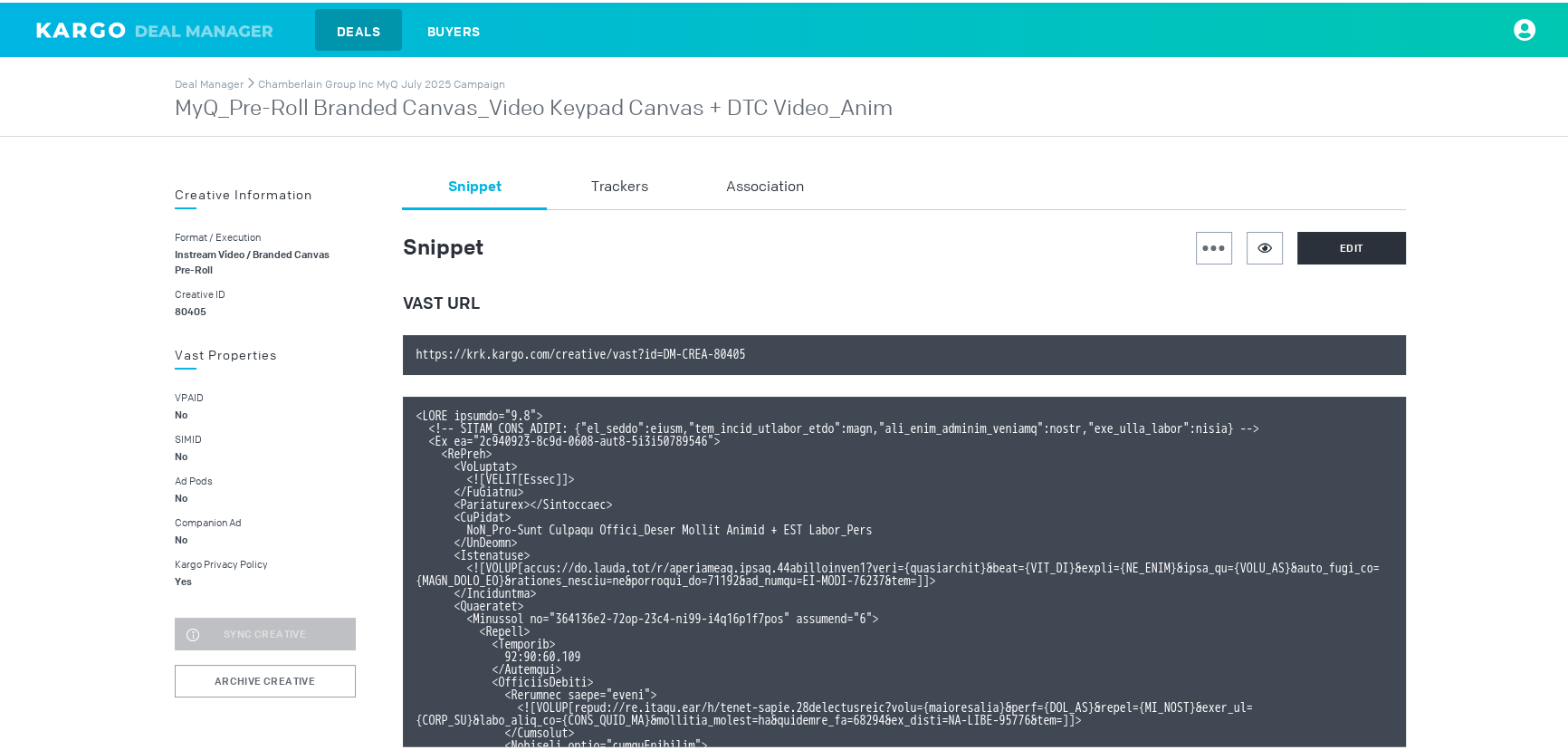 click on "https://krk.kargo.com/creative/vast?id=DM-CREA-80405" at bounding box center (904, 352) 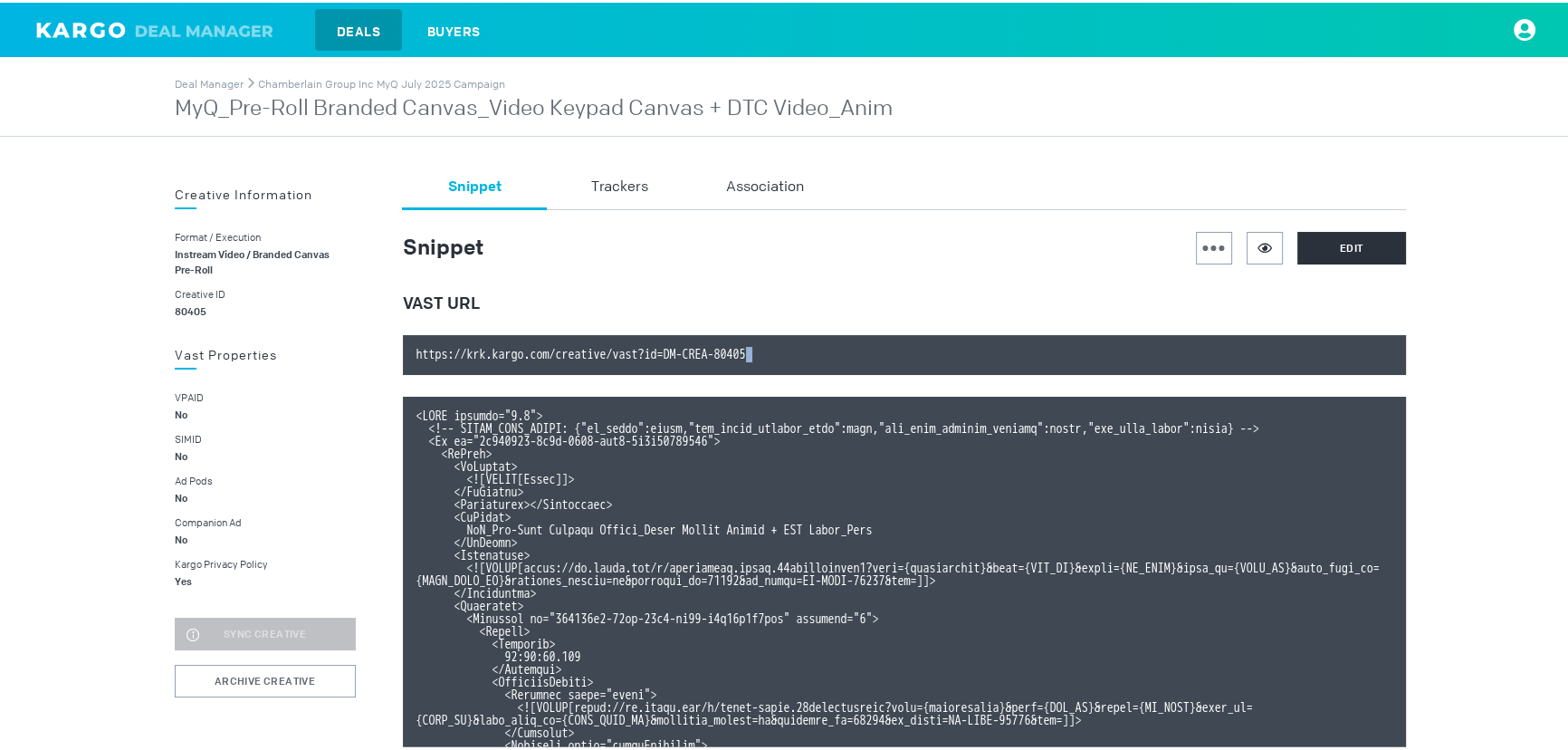 click on "https://krk.kargo.com/creative/vast?id=DM-CREA-80405" at bounding box center (904, 352) 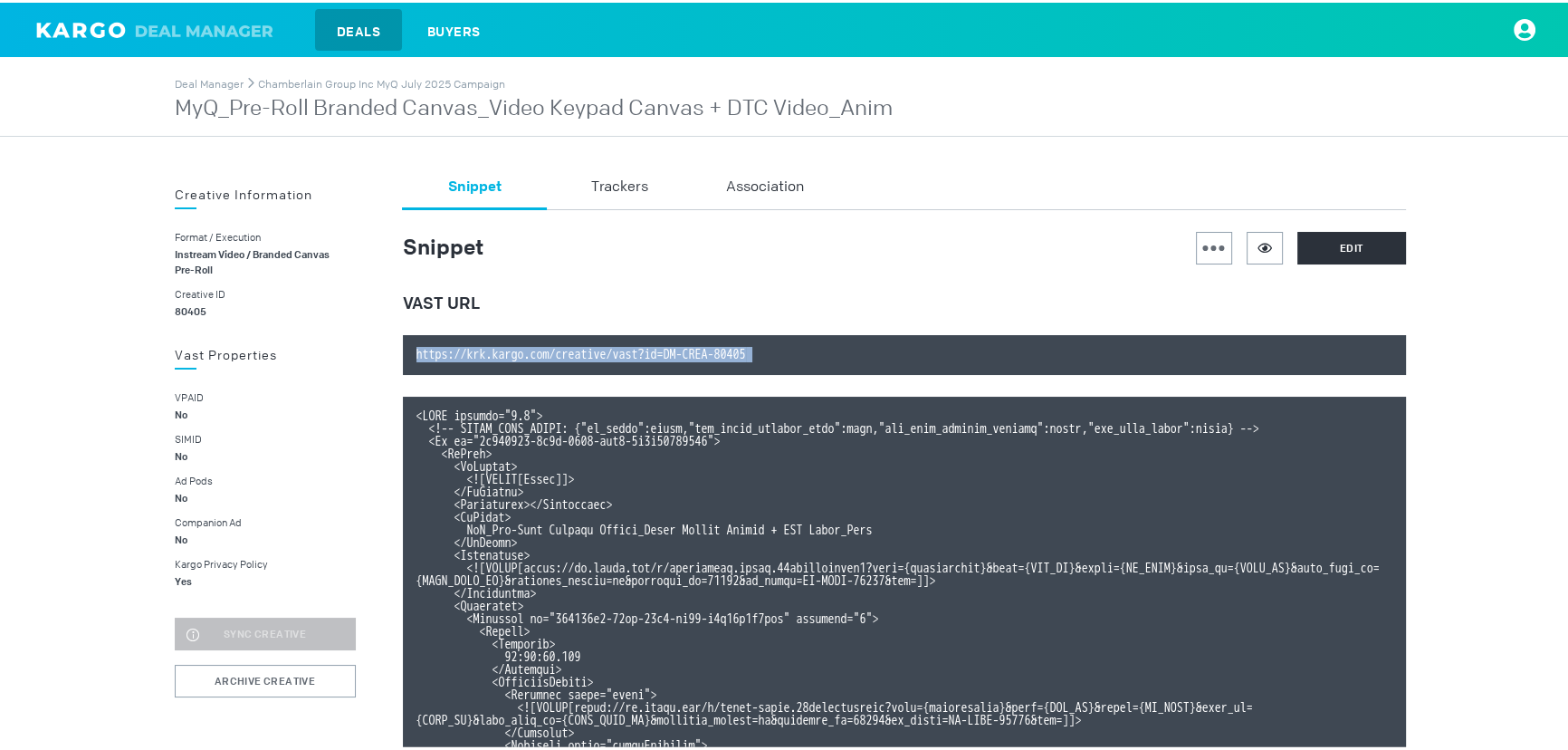 click on "https://krk.kargo.com/creative/vast?id=DM-CREA-80405" at bounding box center [904, 352] 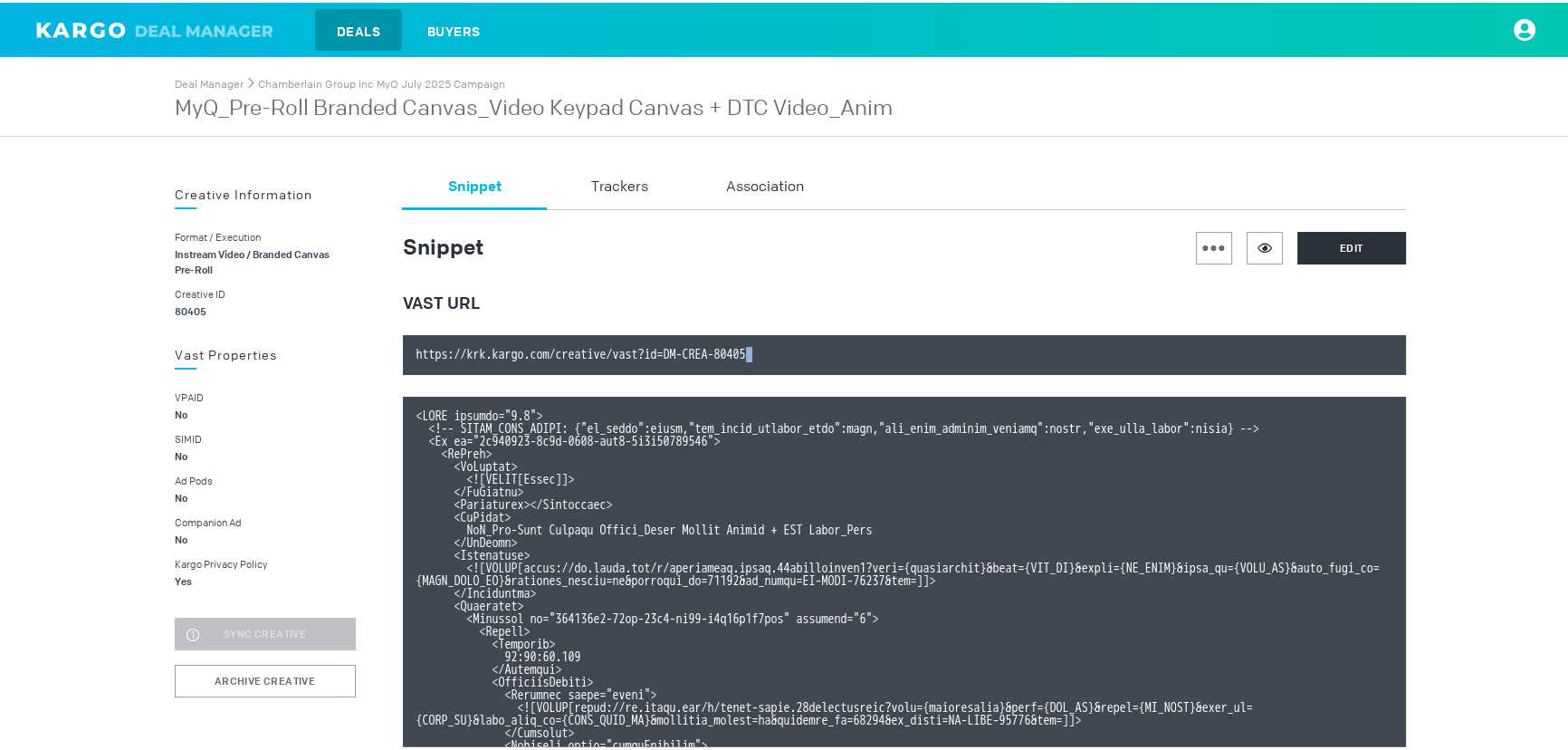 click on "https://krk.kargo.com/creative/vast?id=DM-CREA-80405" at bounding box center (904, 352) 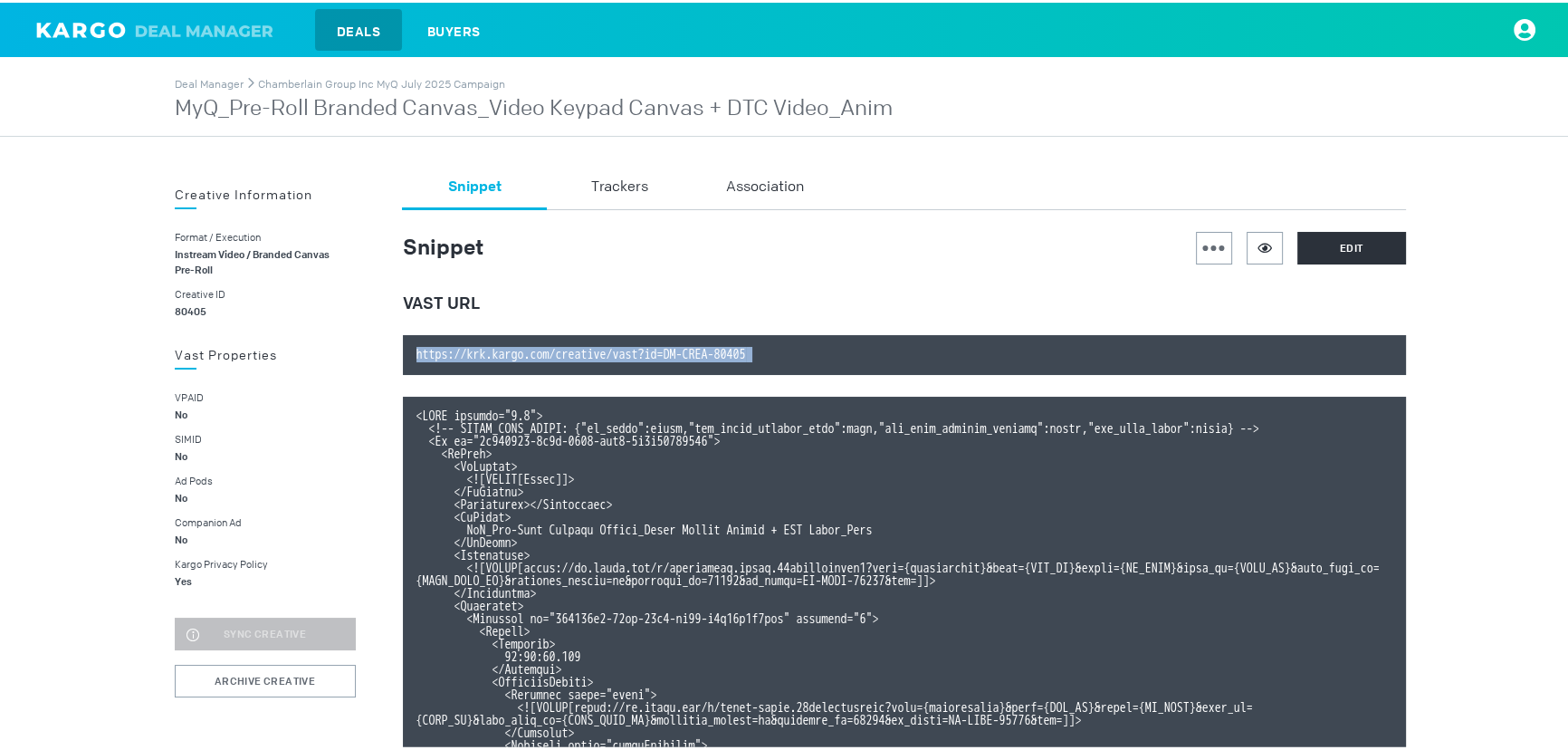 click on "https://krk.kargo.com/creative/vast?id=DM-CREA-80405" at bounding box center (904, 352) 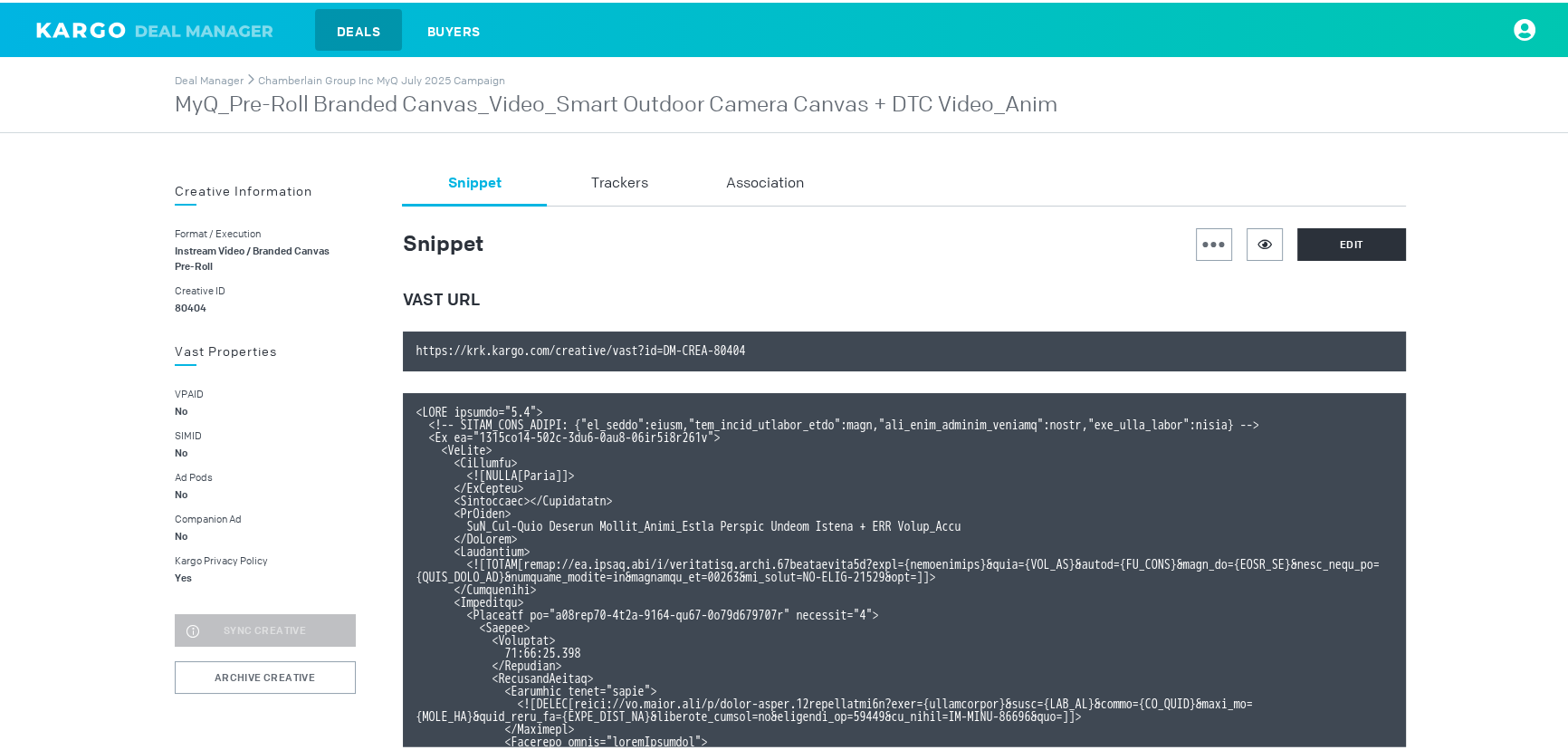 scroll, scrollTop: 0, scrollLeft: 0, axis: both 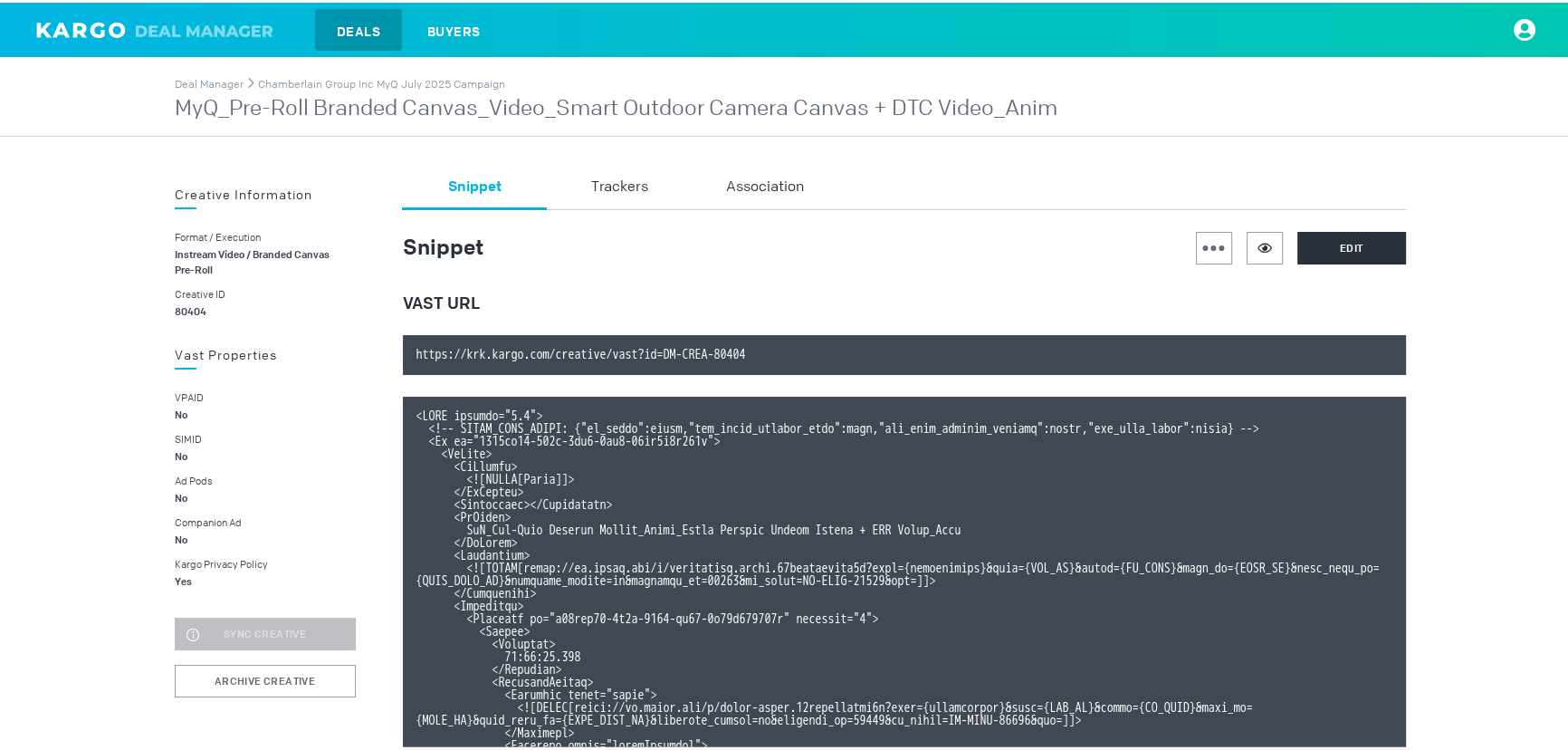 click on "MyQ_Pre-Roll Branded Canvas_Video_Smart Outdoor Camera Canvas + DTC Video_Anim" at bounding box center (616, 106) 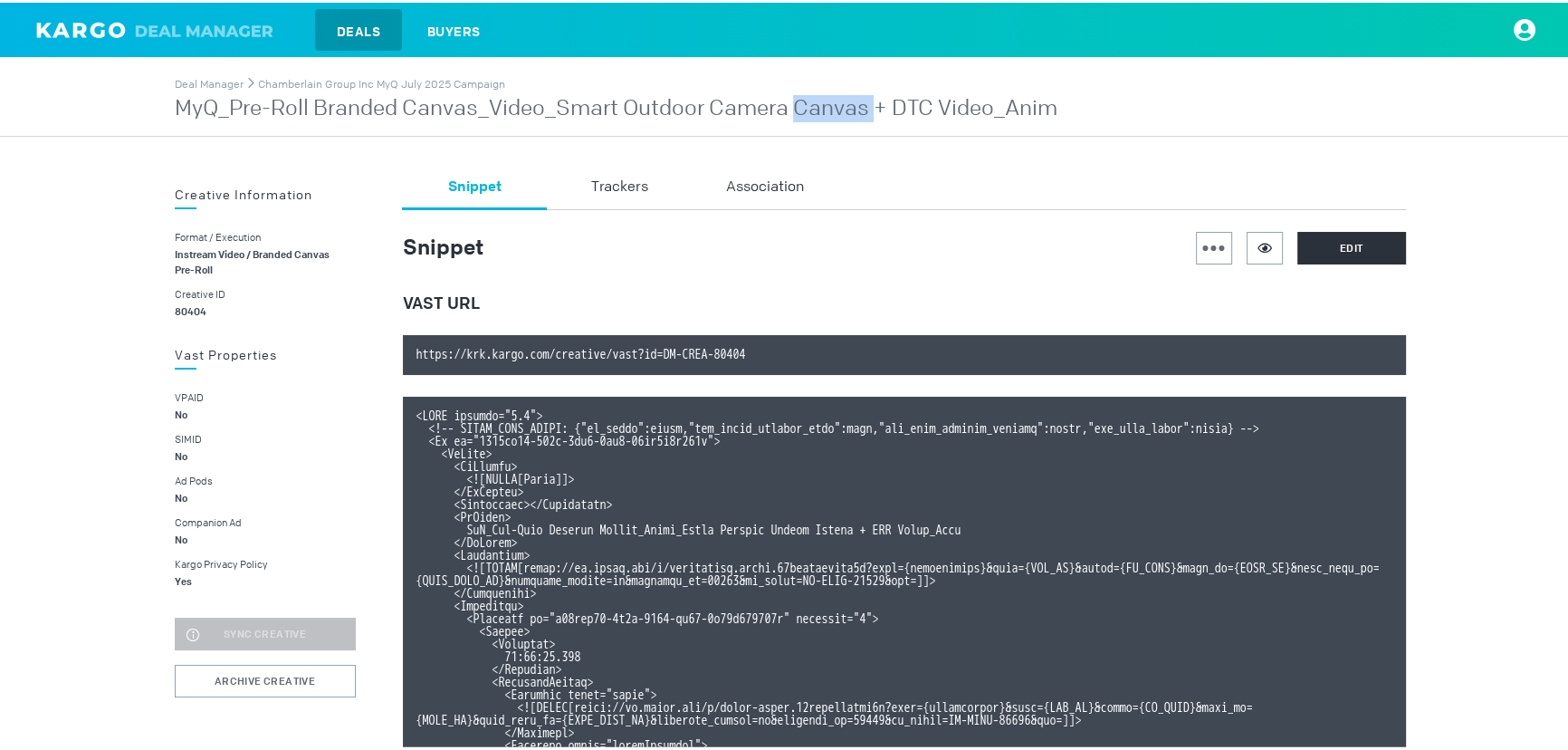 click on "MyQ_Pre-Roll Branded Canvas_Video_Smart Outdoor Camera Canvas + DTC Video_Anim" at bounding box center [616, 106] 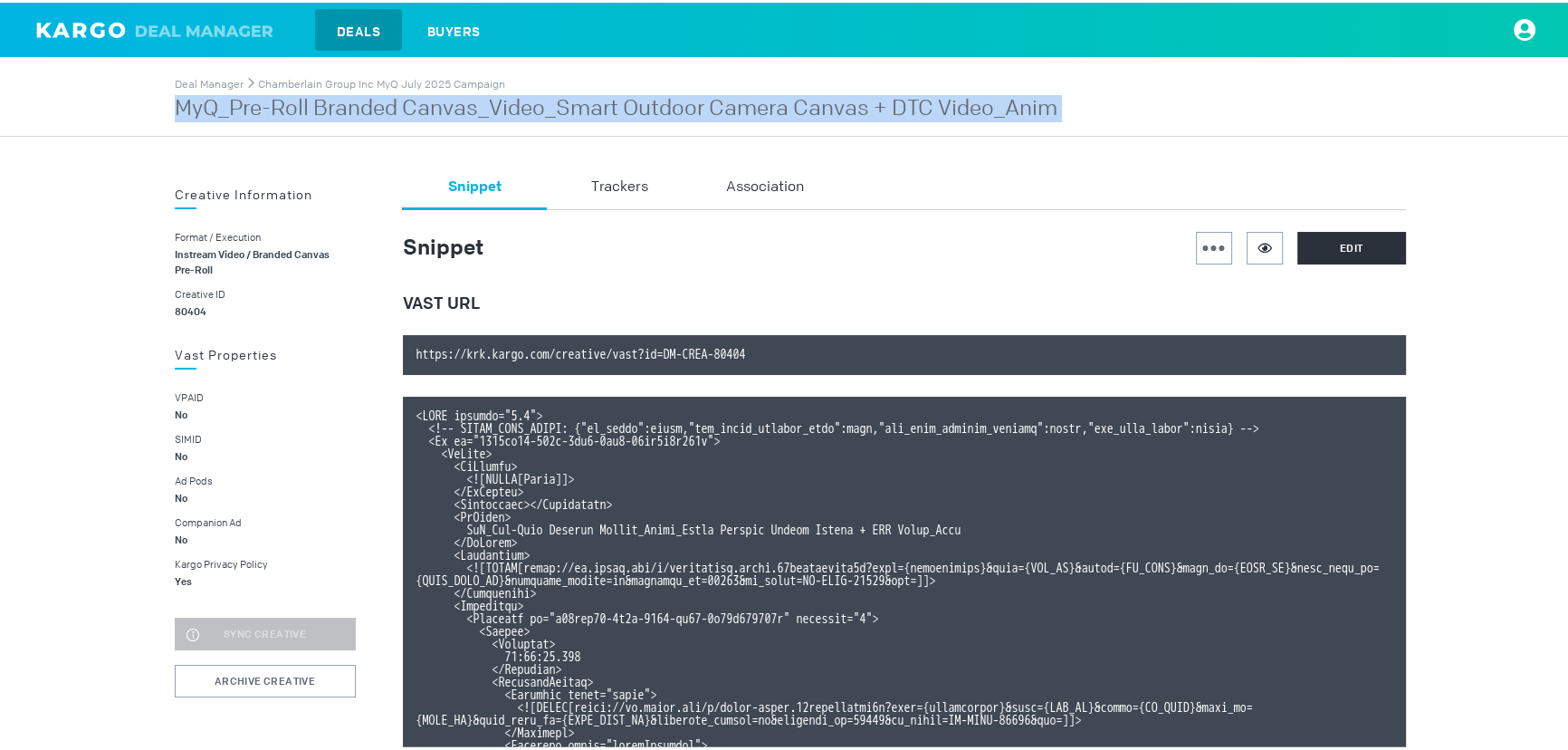 click on "MyQ_Pre-Roll Branded Canvas_Video_Smart Outdoor Camera Canvas + DTC Video_Anim" at bounding box center (616, 106) 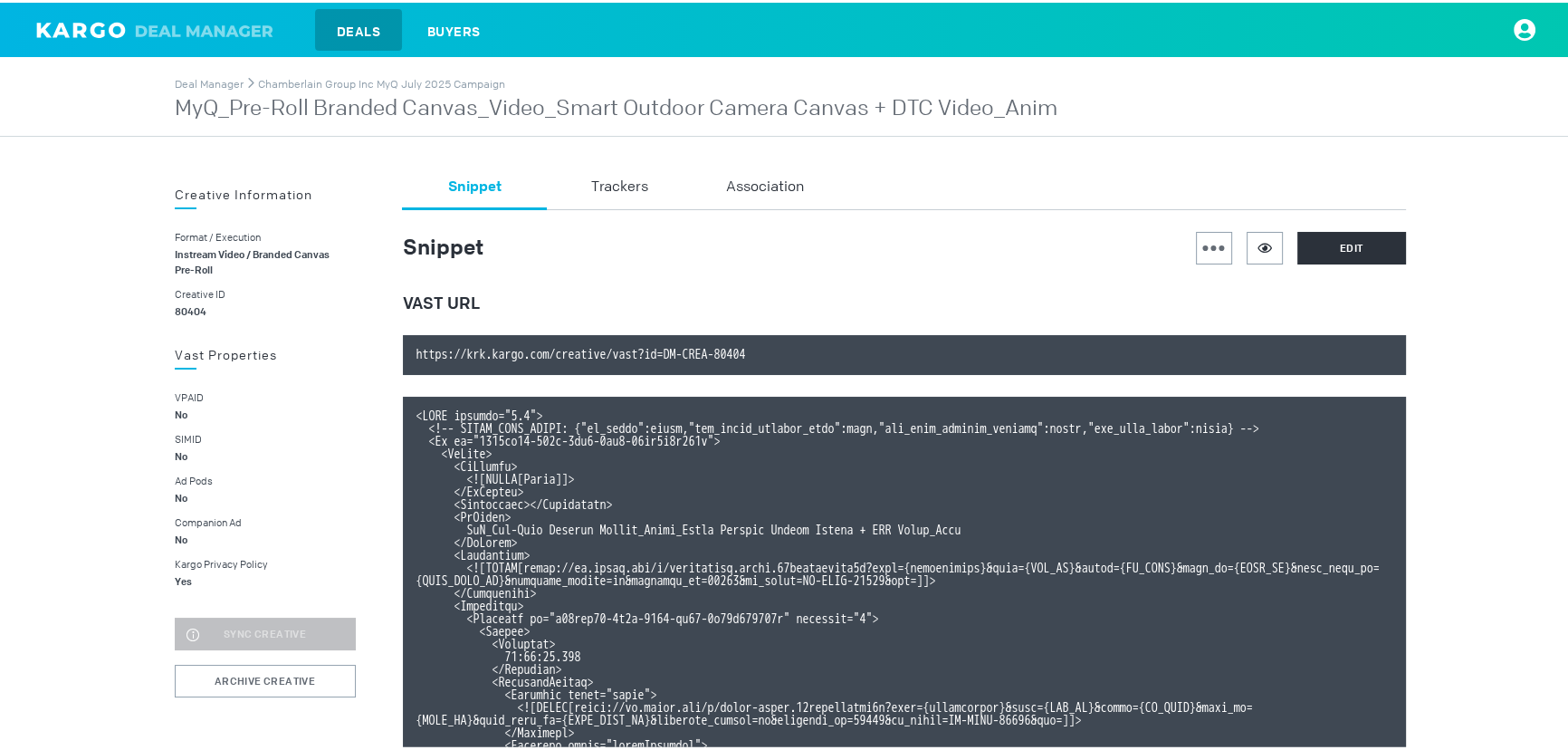 click on "https://krk.kargo.com/creative/vast?id=DM-CREA-80404" at bounding box center (581, 351) 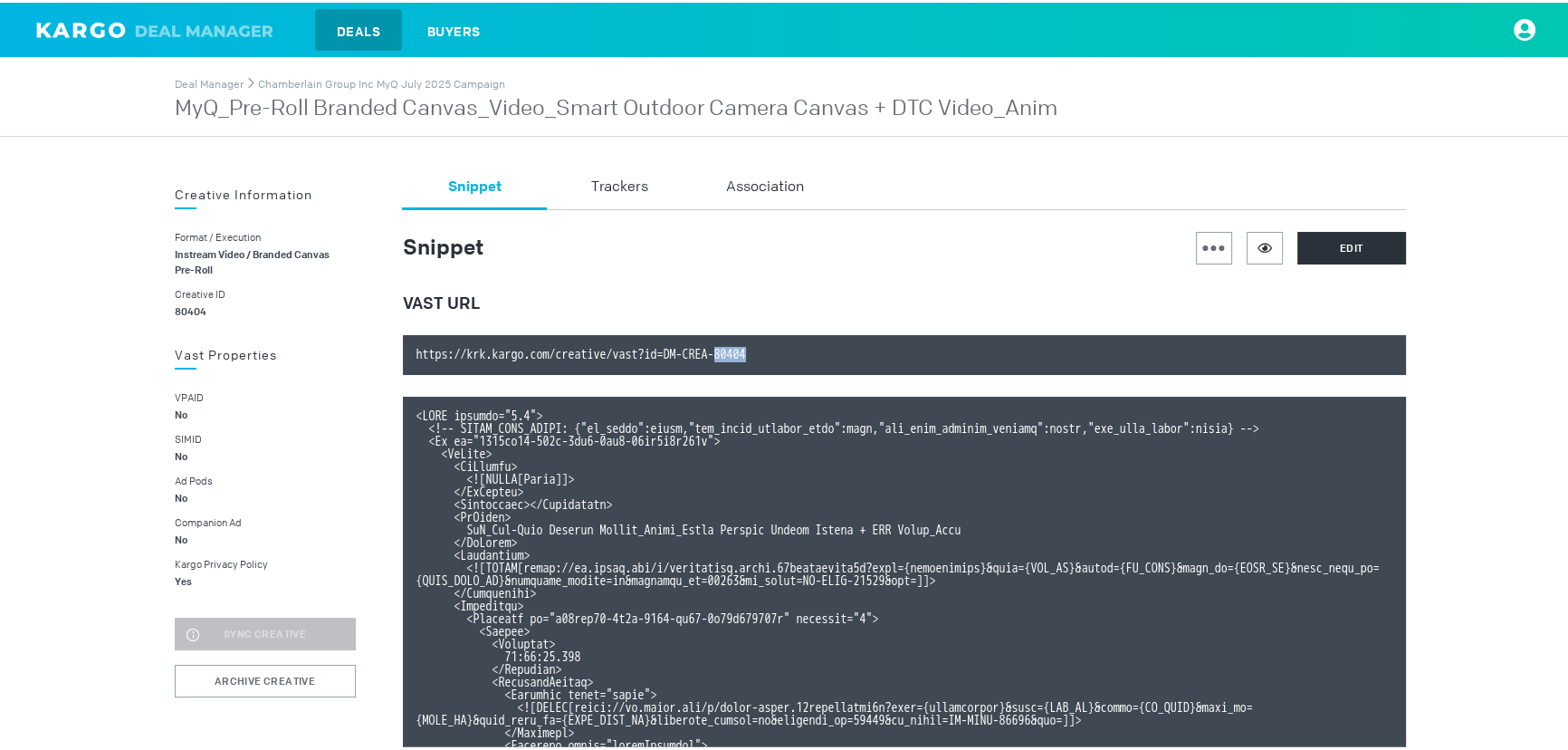 click on "https://krk.kargo.com/creative/vast?id=DM-CREA-80404" at bounding box center [581, 351] 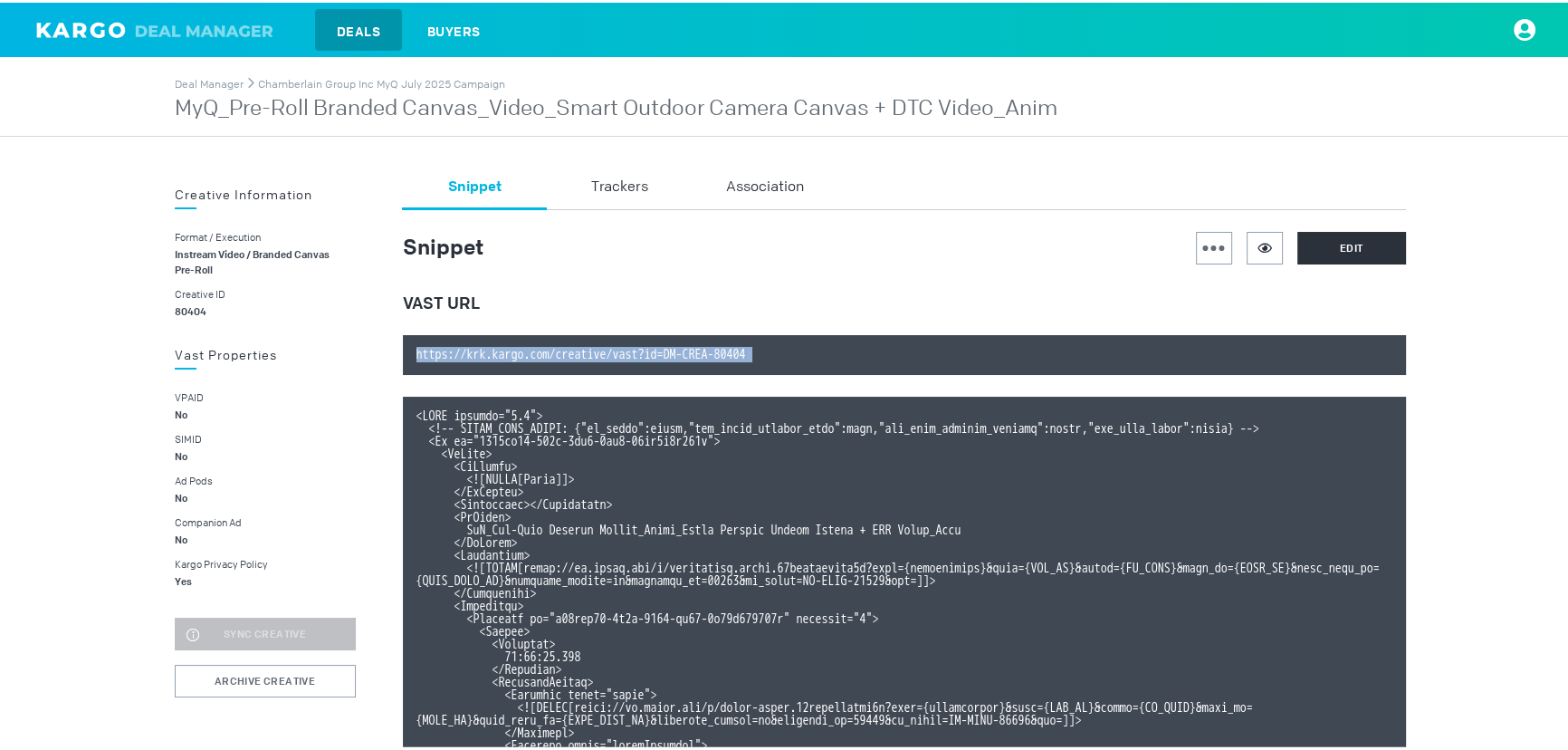 click on "https://krk.kargo.com/creative/vast?id=DM-CREA-80404" at bounding box center [581, 351] 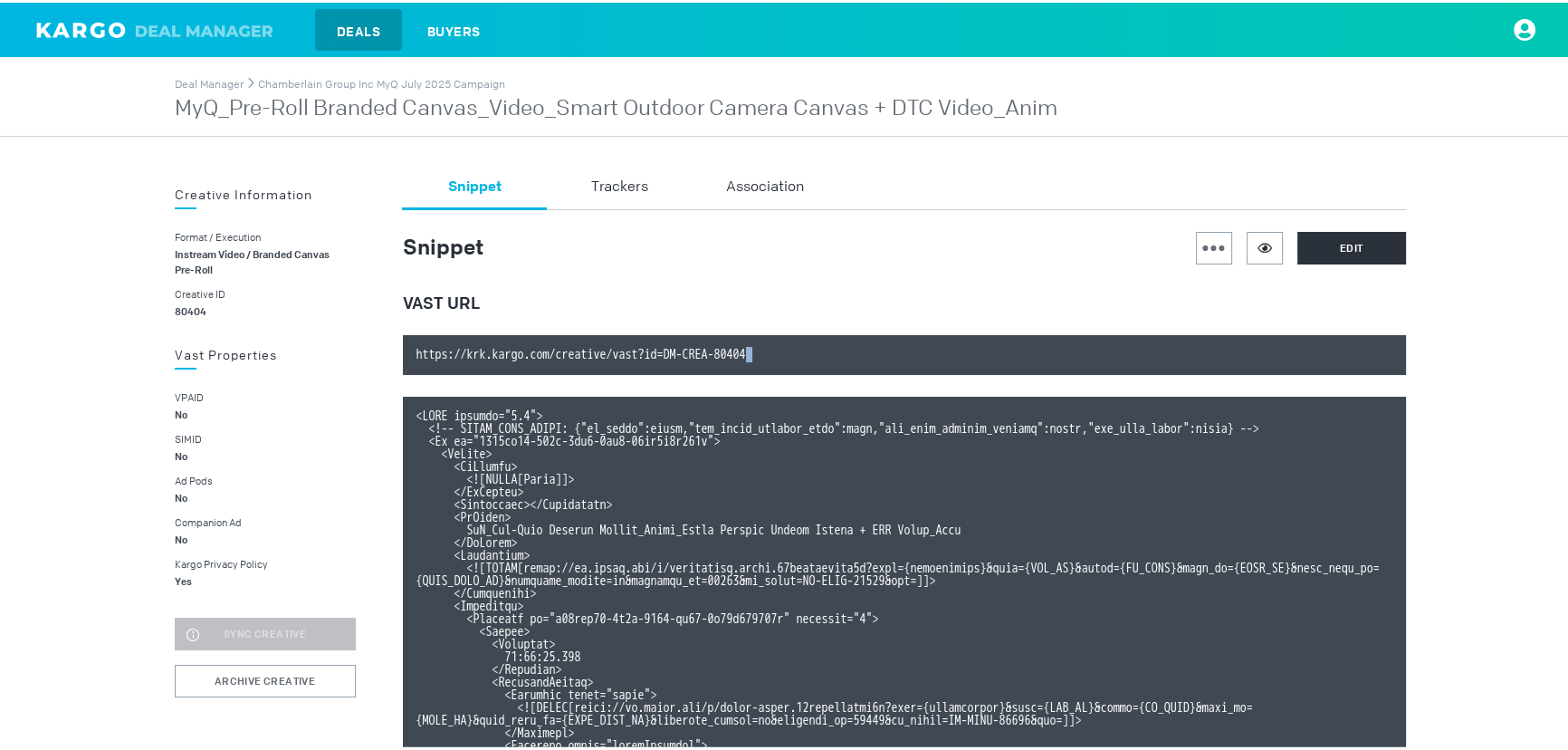 click on "https://krk.kargo.com/creative/vast?id=DM-CREA-80404" at bounding box center (904, 352) 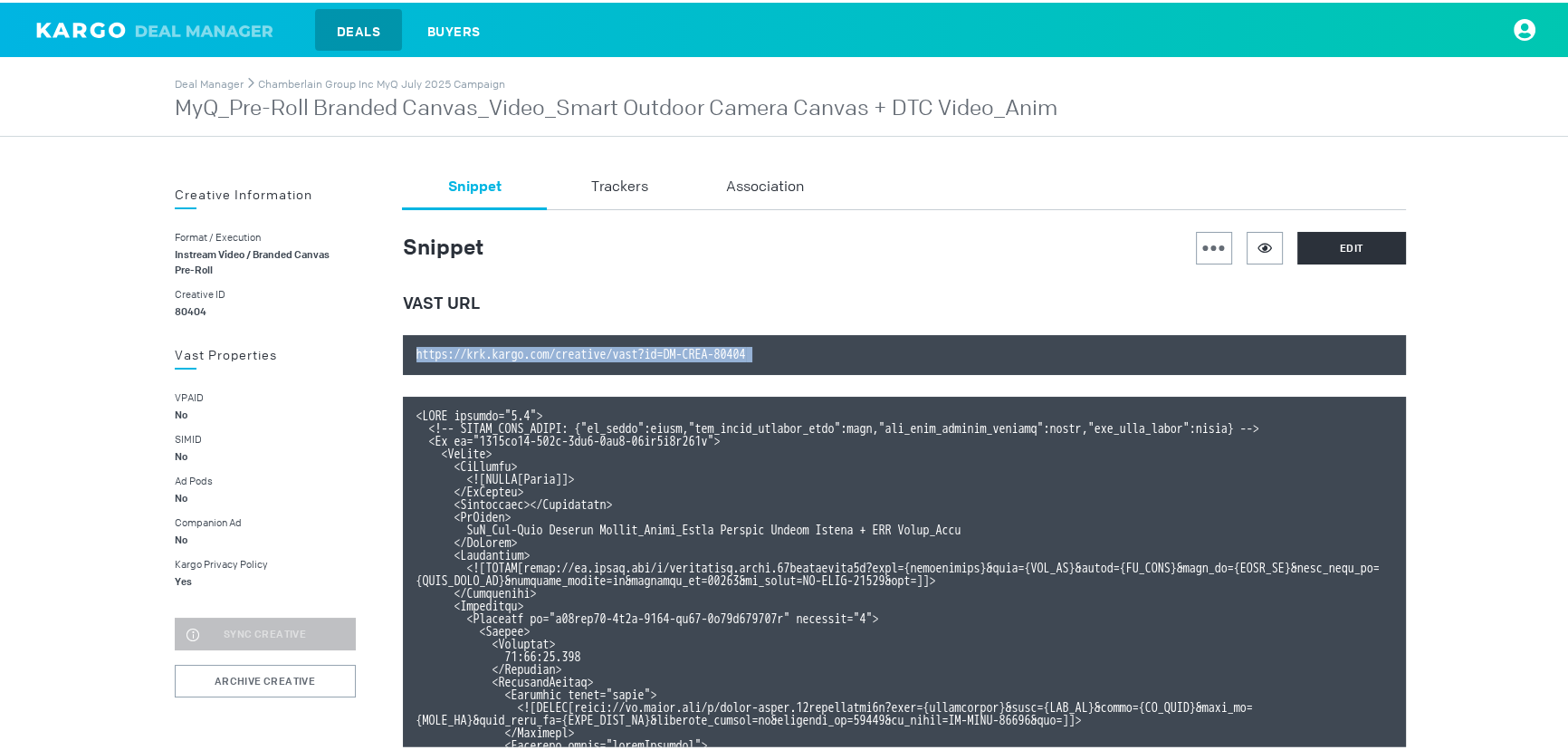 click on "https://krk.kargo.com/creative/vast?id=DM-CREA-80404" at bounding box center [904, 352] 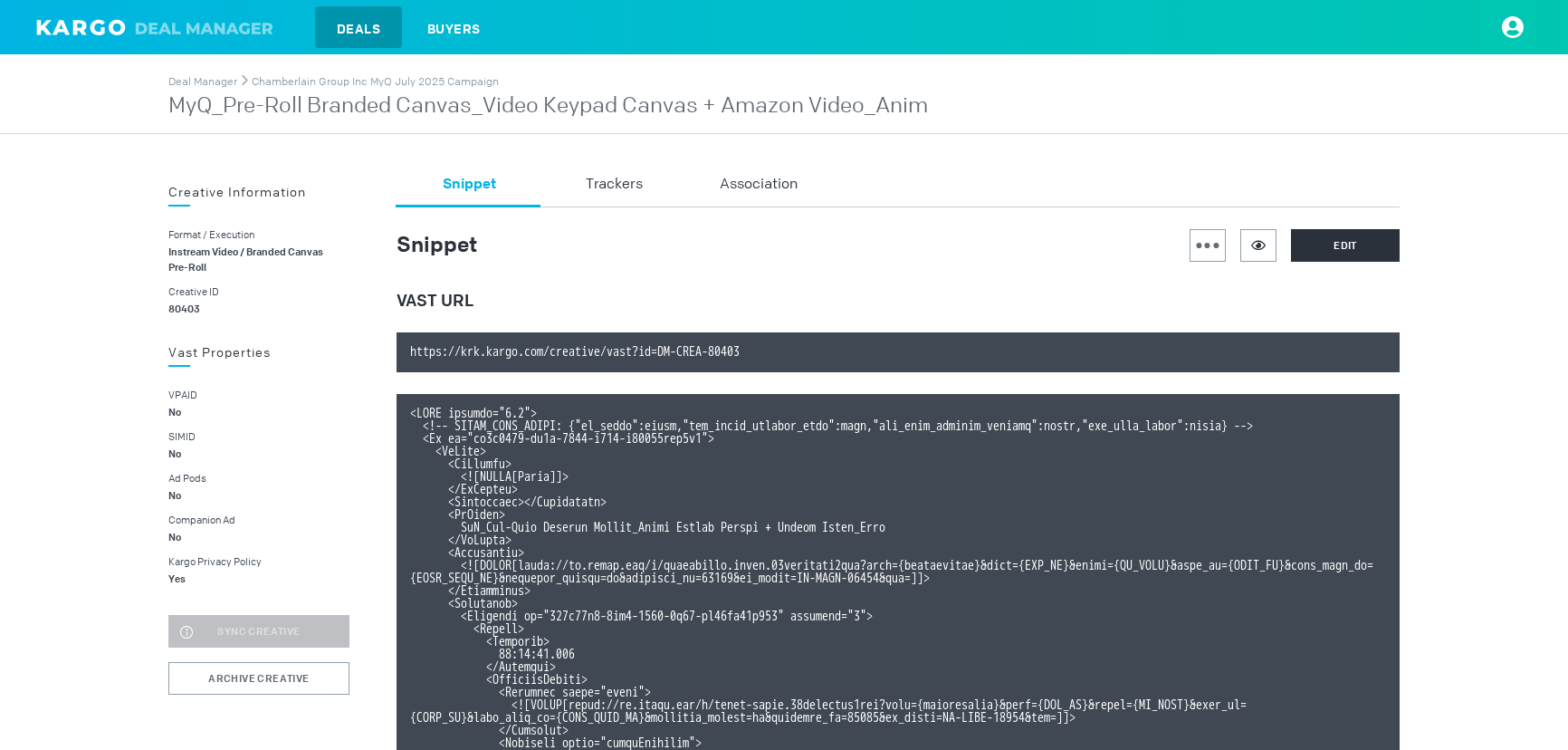 scroll, scrollTop: 0, scrollLeft: 0, axis: both 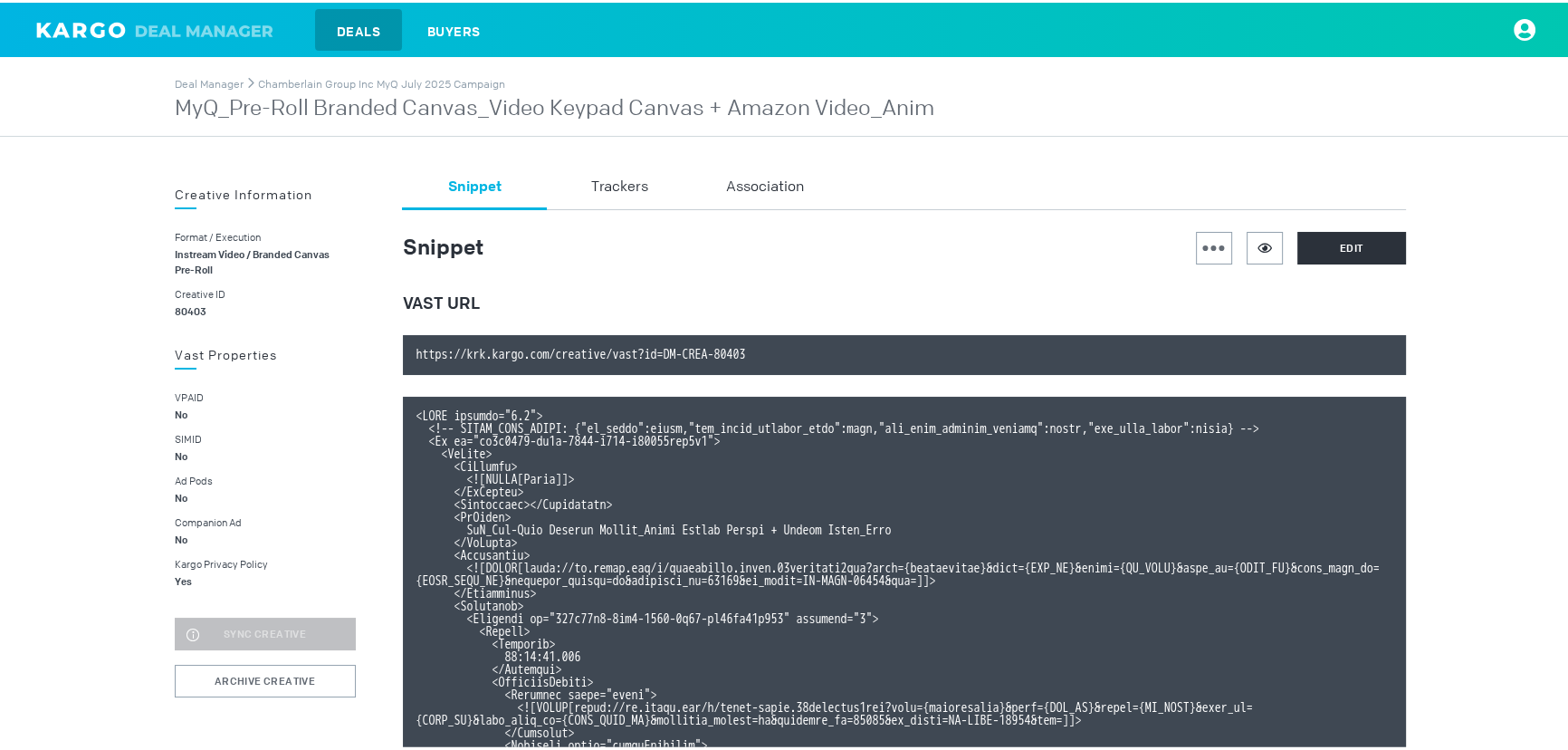 click at bounding box center (865, 245) 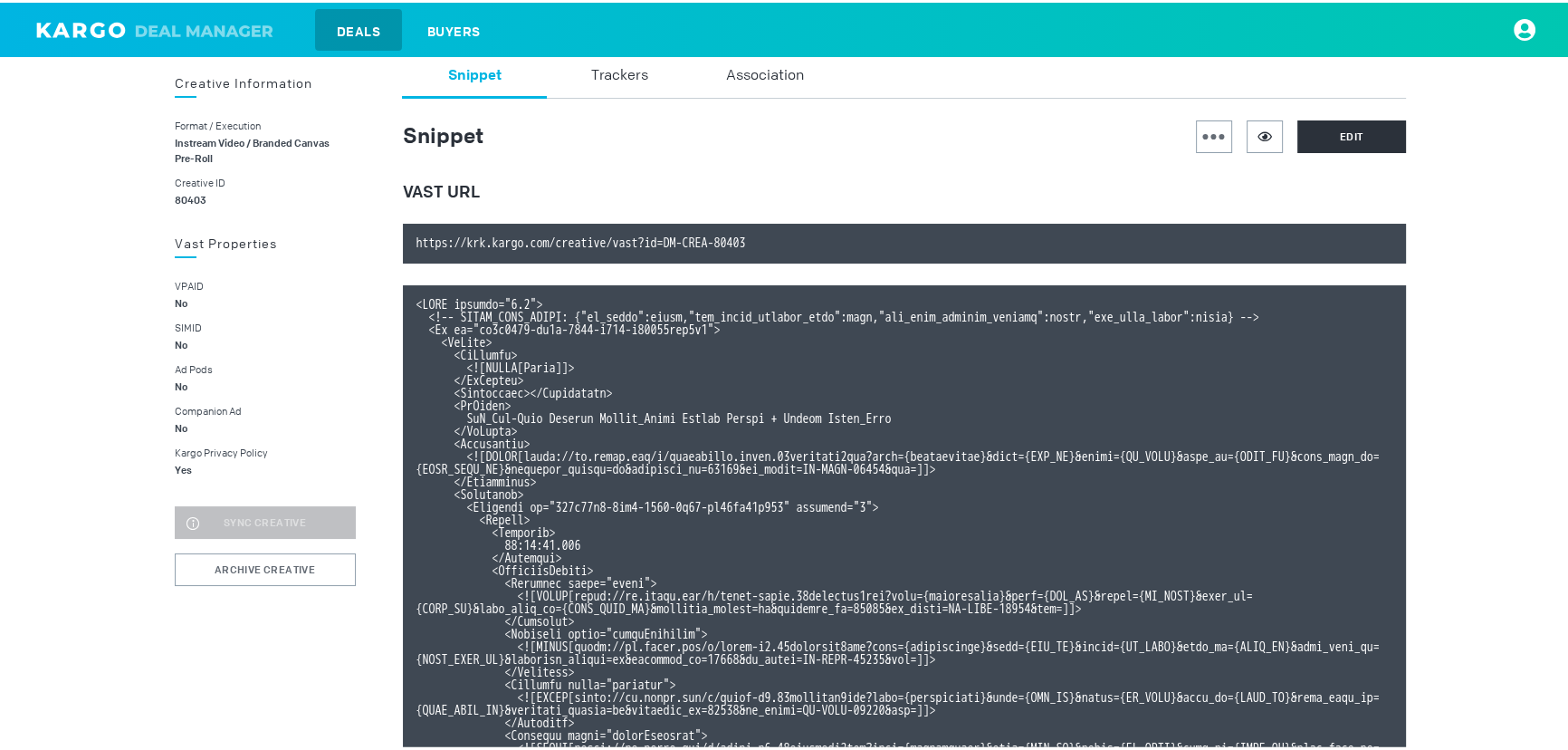 scroll, scrollTop: 0, scrollLeft: 0, axis: both 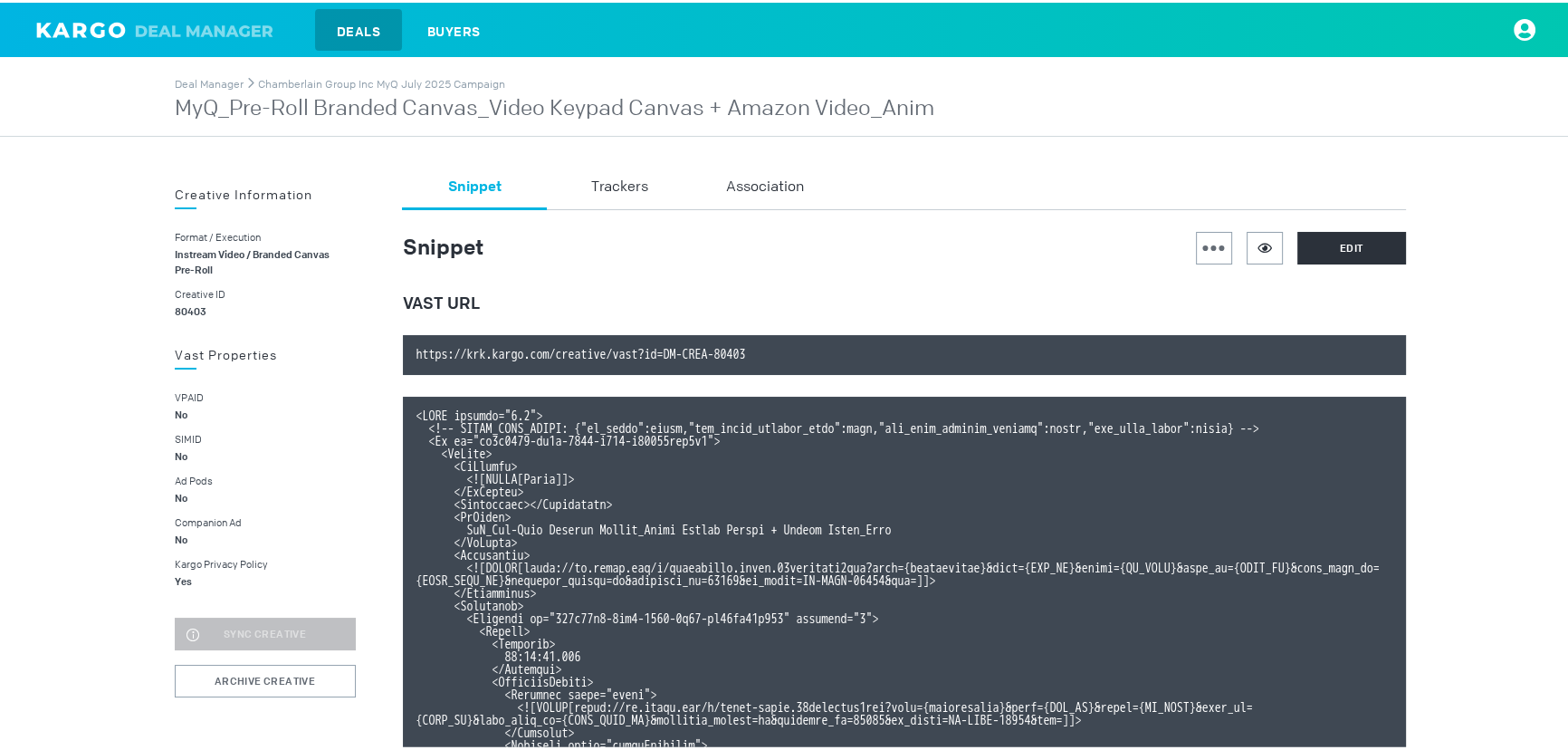click on "https://krk.kargo.com/creative/vast?id=DM-CREA-80403" at bounding box center (904, 352) 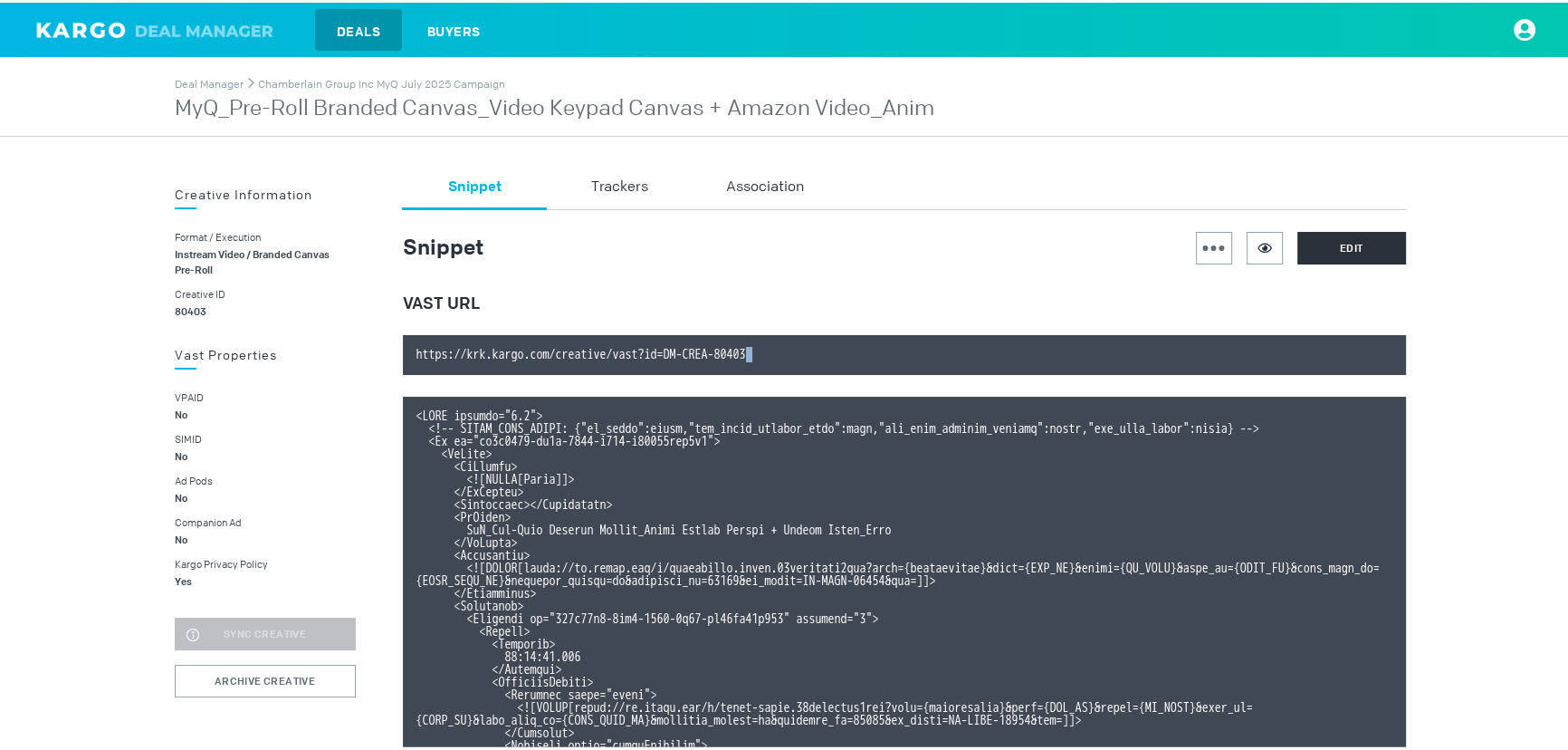 click on "https://krk.kargo.com/creative/vast?id=DM-CREA-80403" at bounding box center (904, 352) 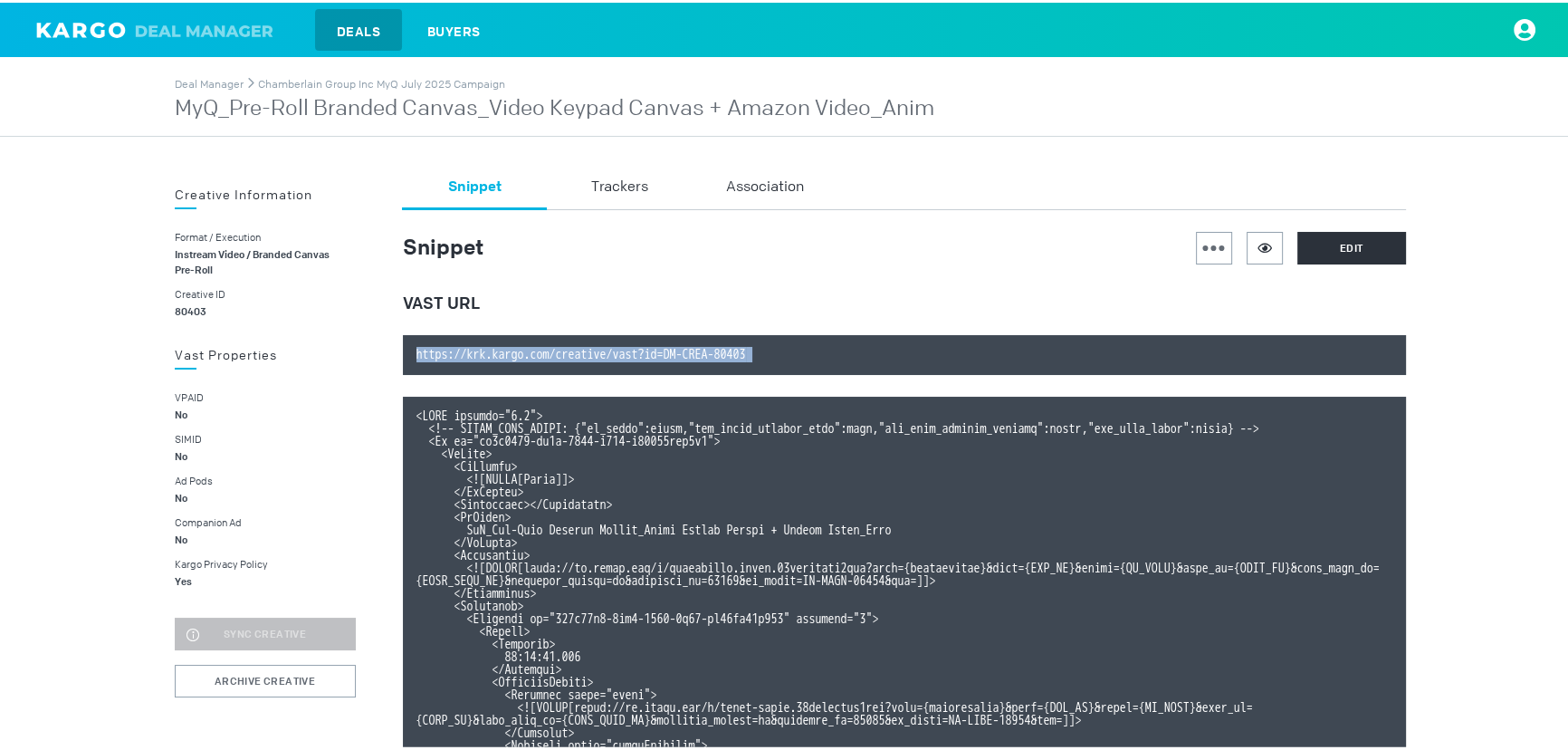 click on "https://krk.kargo.com/creative/vast?id=DM-CREA-80403" at bounding box center (904, 352) 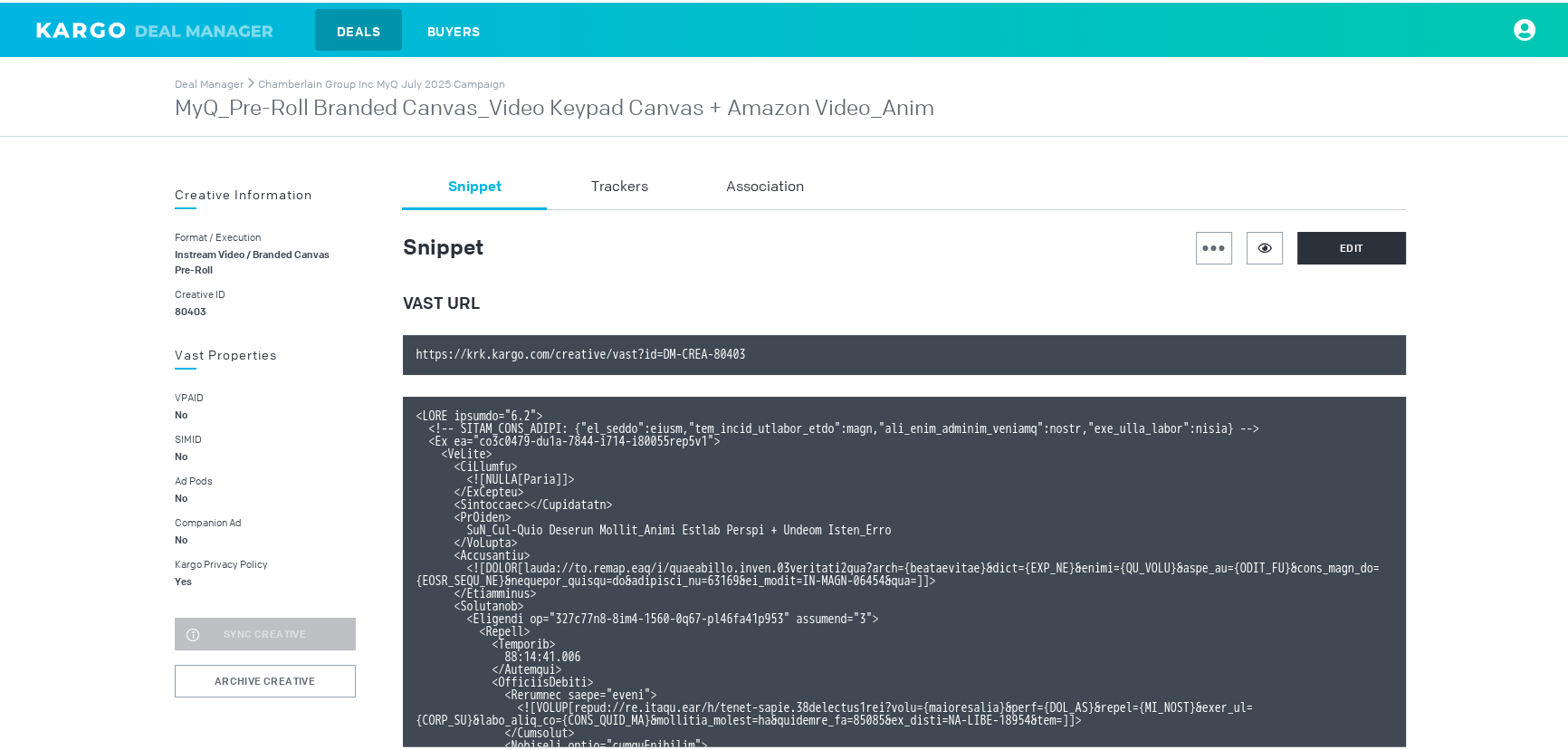 click on "MyQ_Pre-Roll Branded Canvas_Video Keypad Canvas + Amazon Video_Anim" at bounding box center (554, 106) 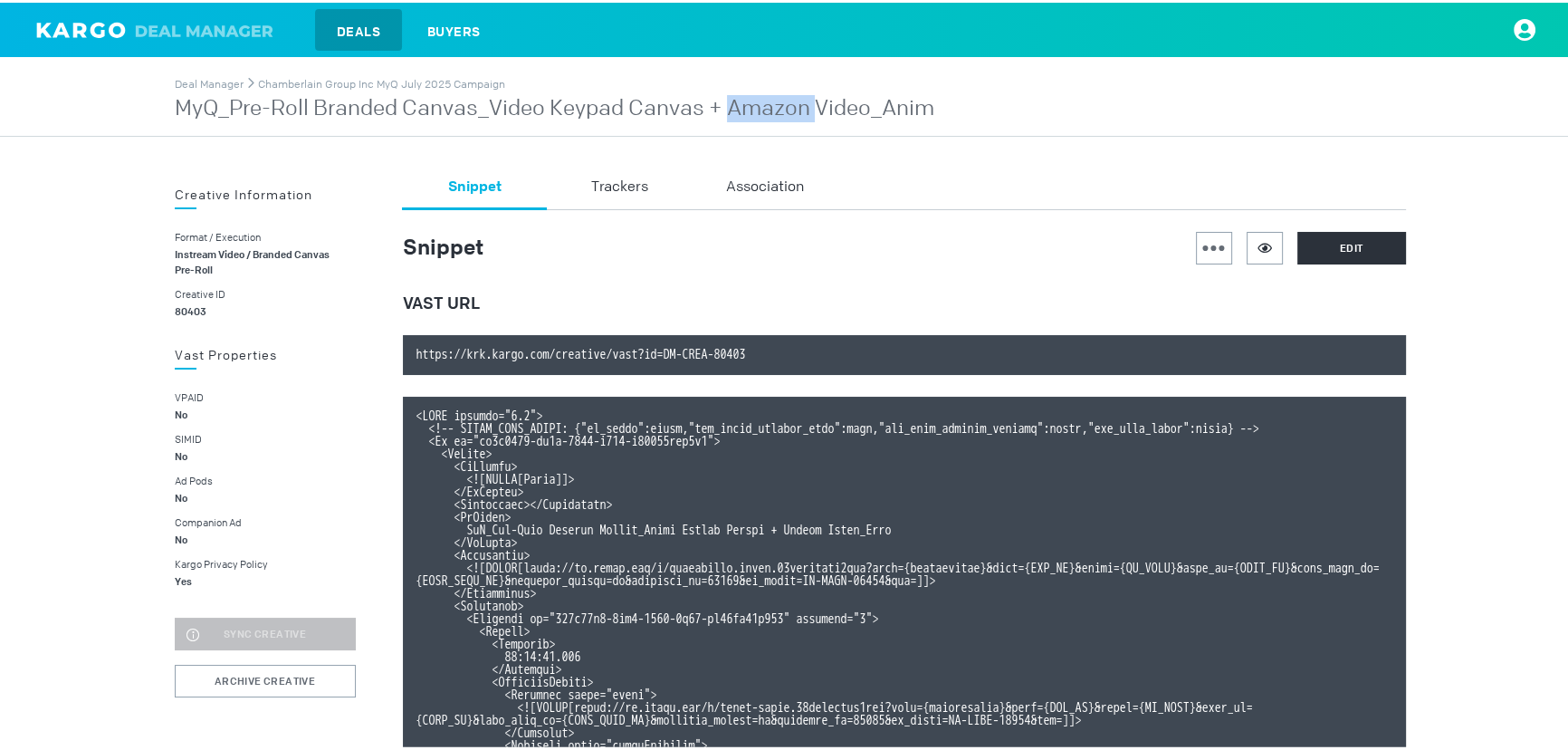 click on "MyQ_Pre-Roll Branded Canvas_Video Keypad Canvas + Amazon Video_Anim" at bounding box center (554, 106) 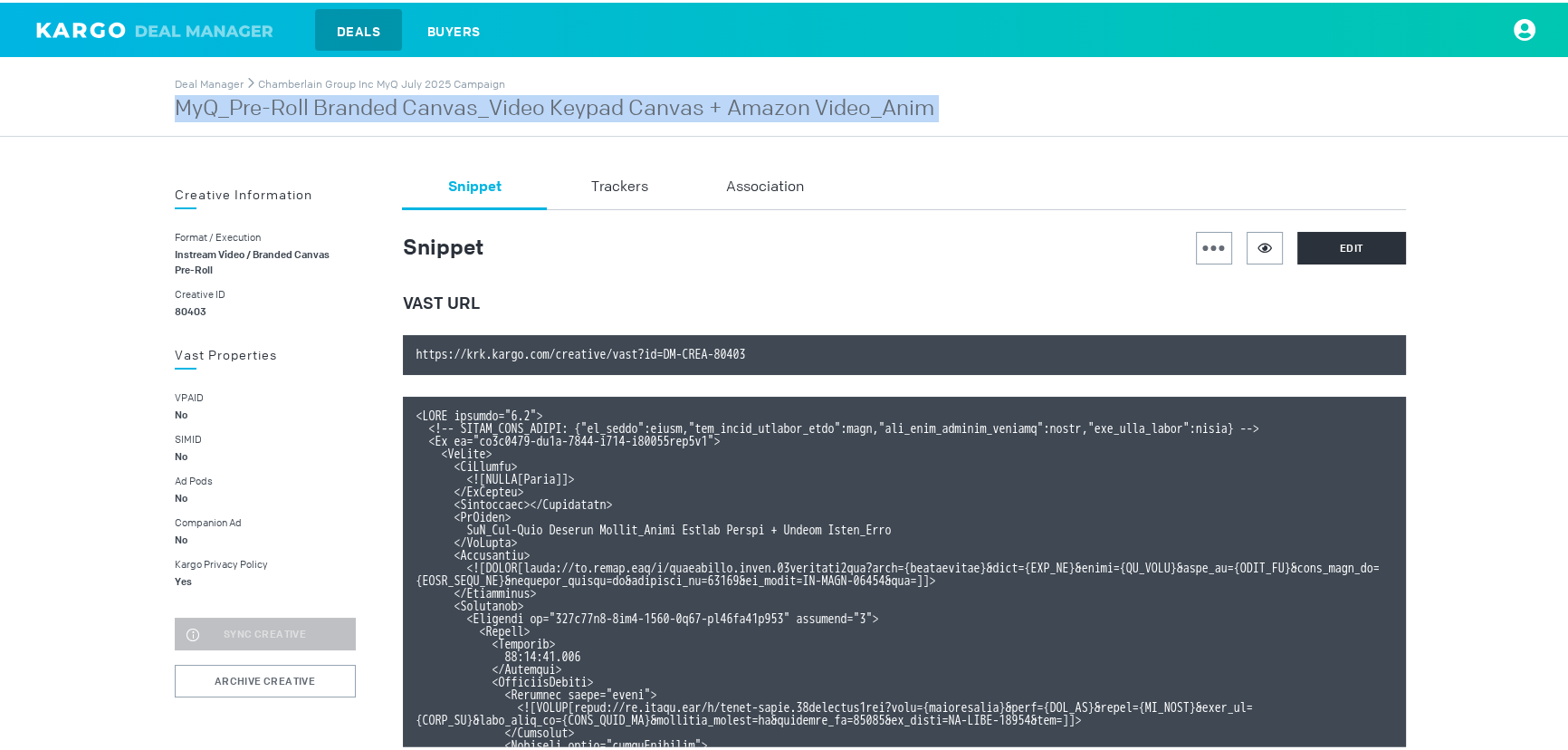 click on "MyQ_Pre-Roll Branded Canvas_Video Keypad Canvas + Amazon Video_Anim" at bounding box center (554, 106) 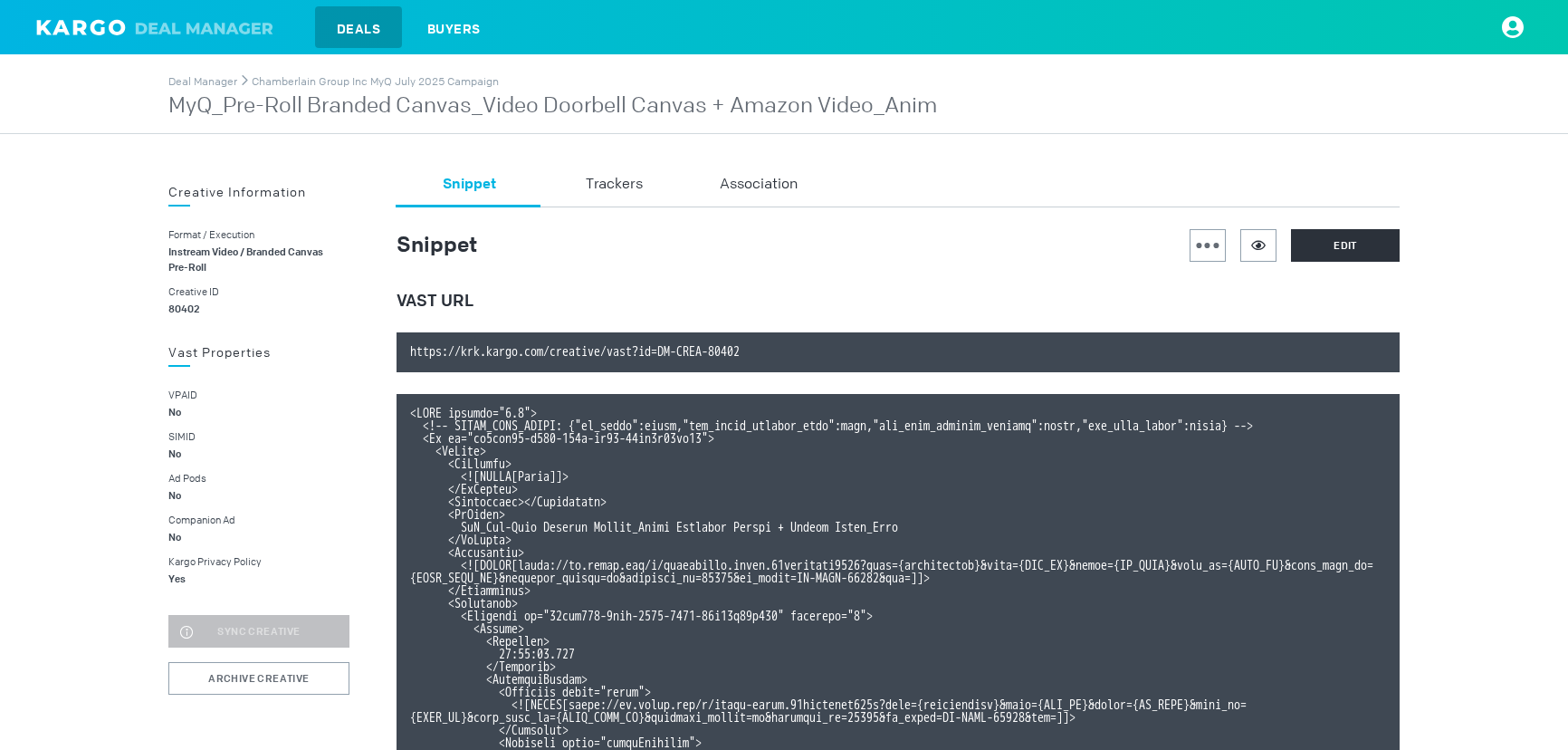 scroll, scrollTop: 0, scrollLeft: 0, axis: both 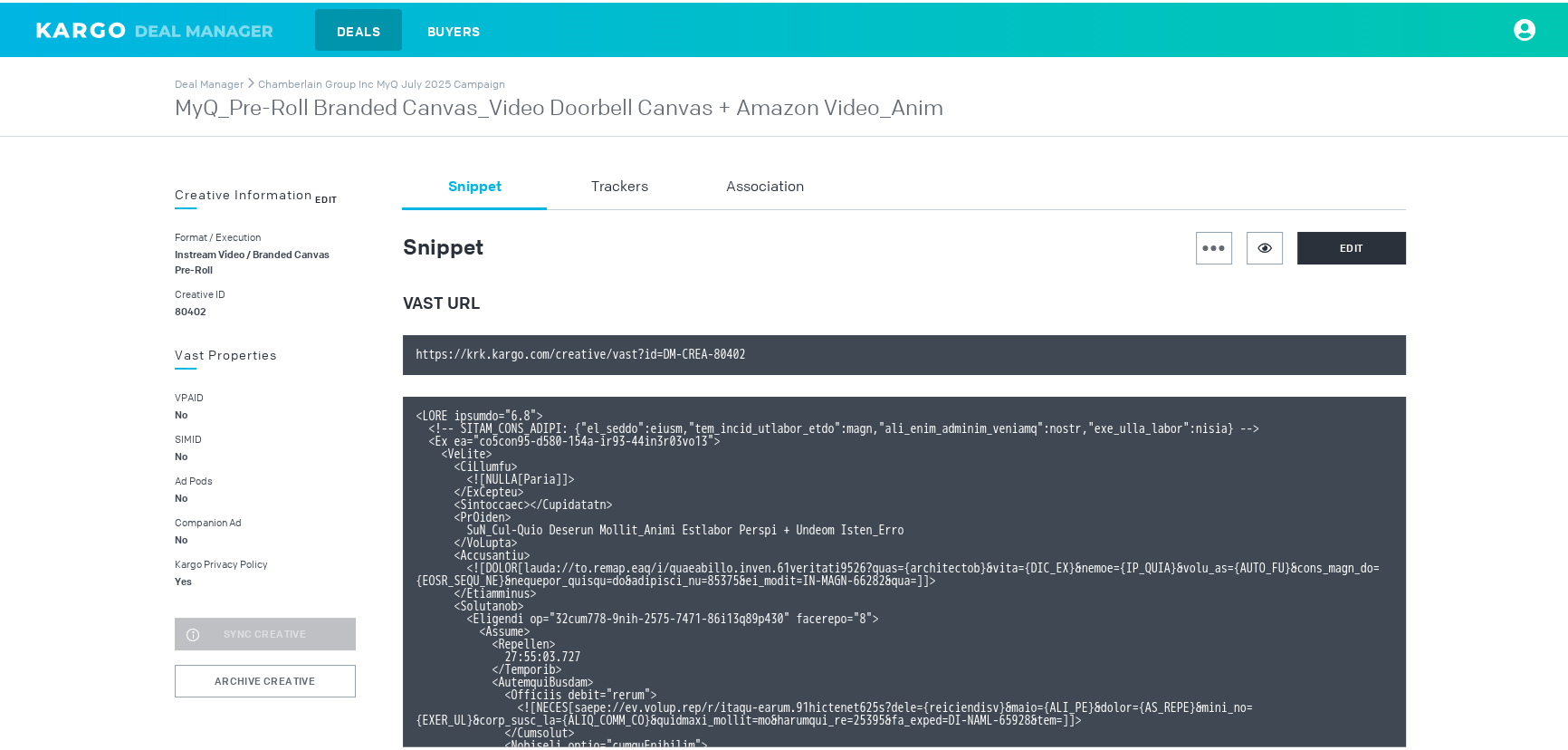 click on "Creative ID 80402" at bounding box center (258, 301) 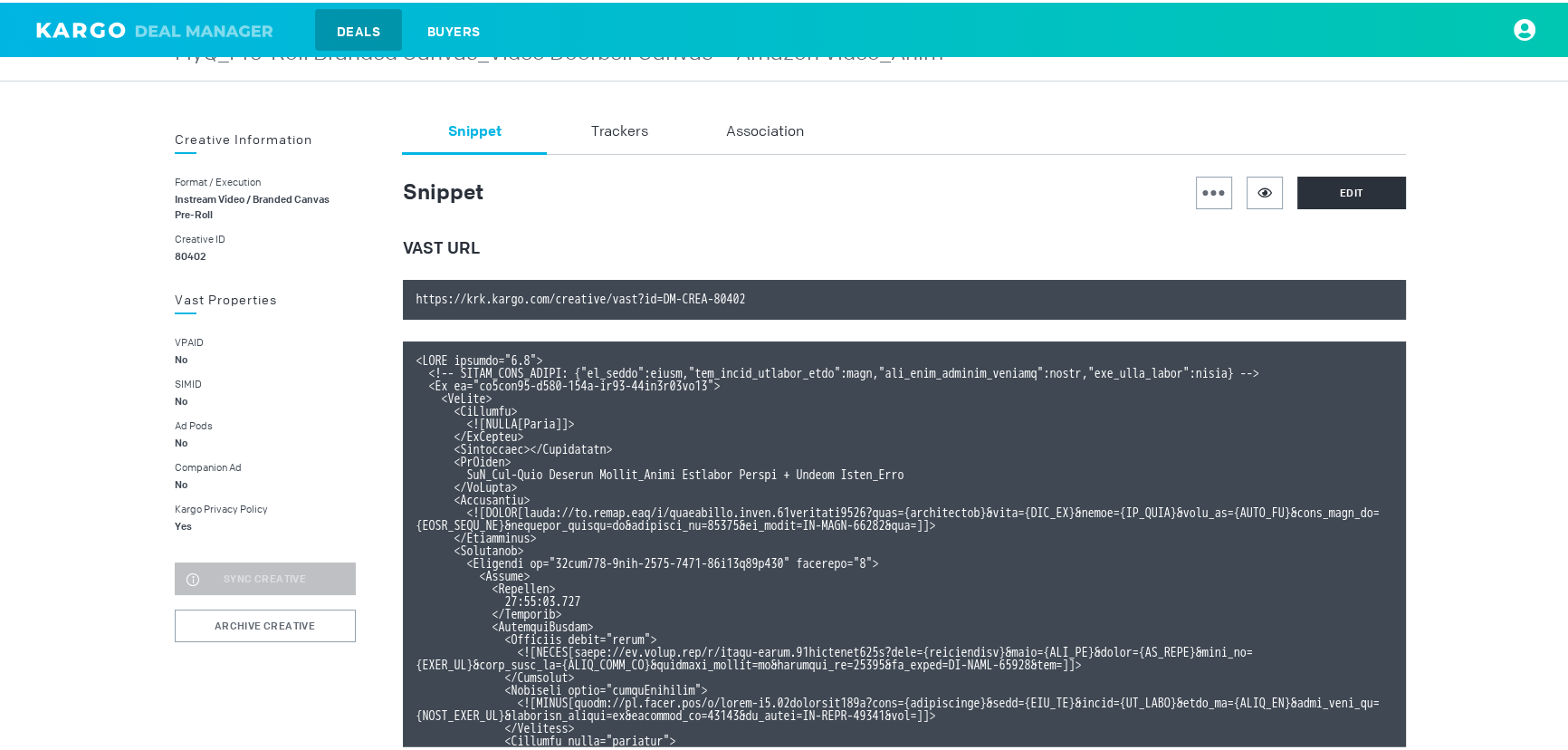 scroll, scrollTop: 0, scrollLeft: 0, axis: both 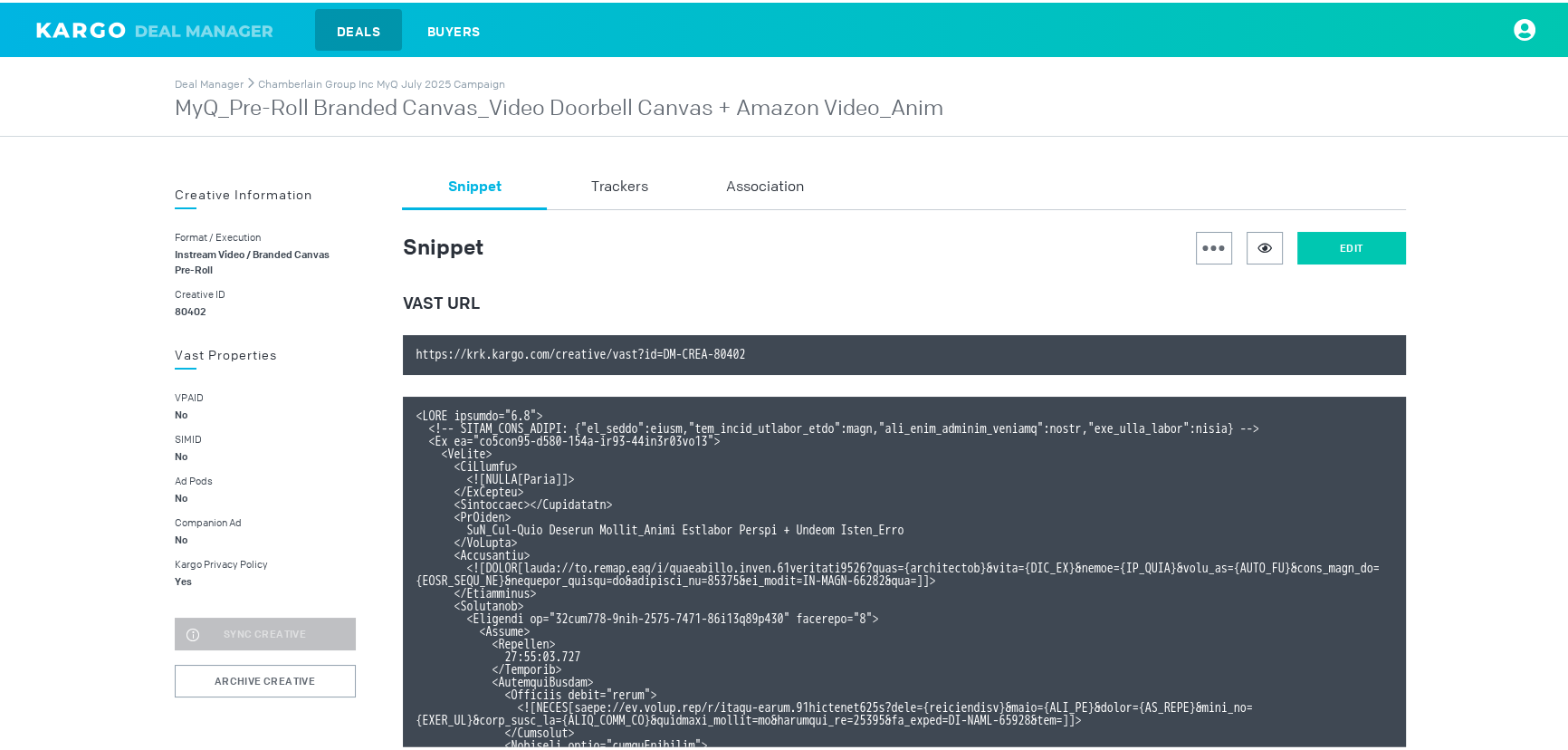 click on "Edit" at bounding box center (1352, 245) 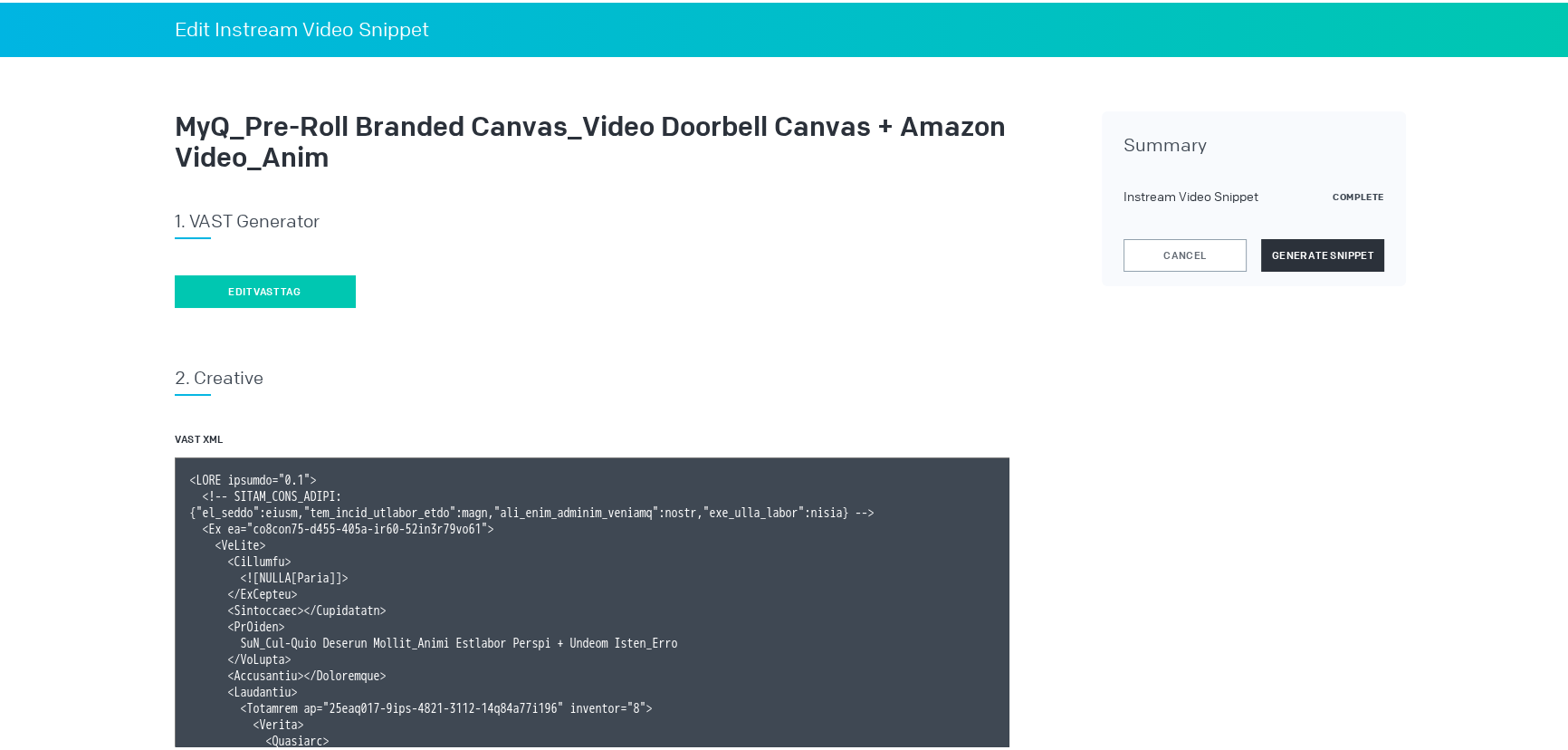 click on "Edit vast tag" at bounding box center [265, 289] 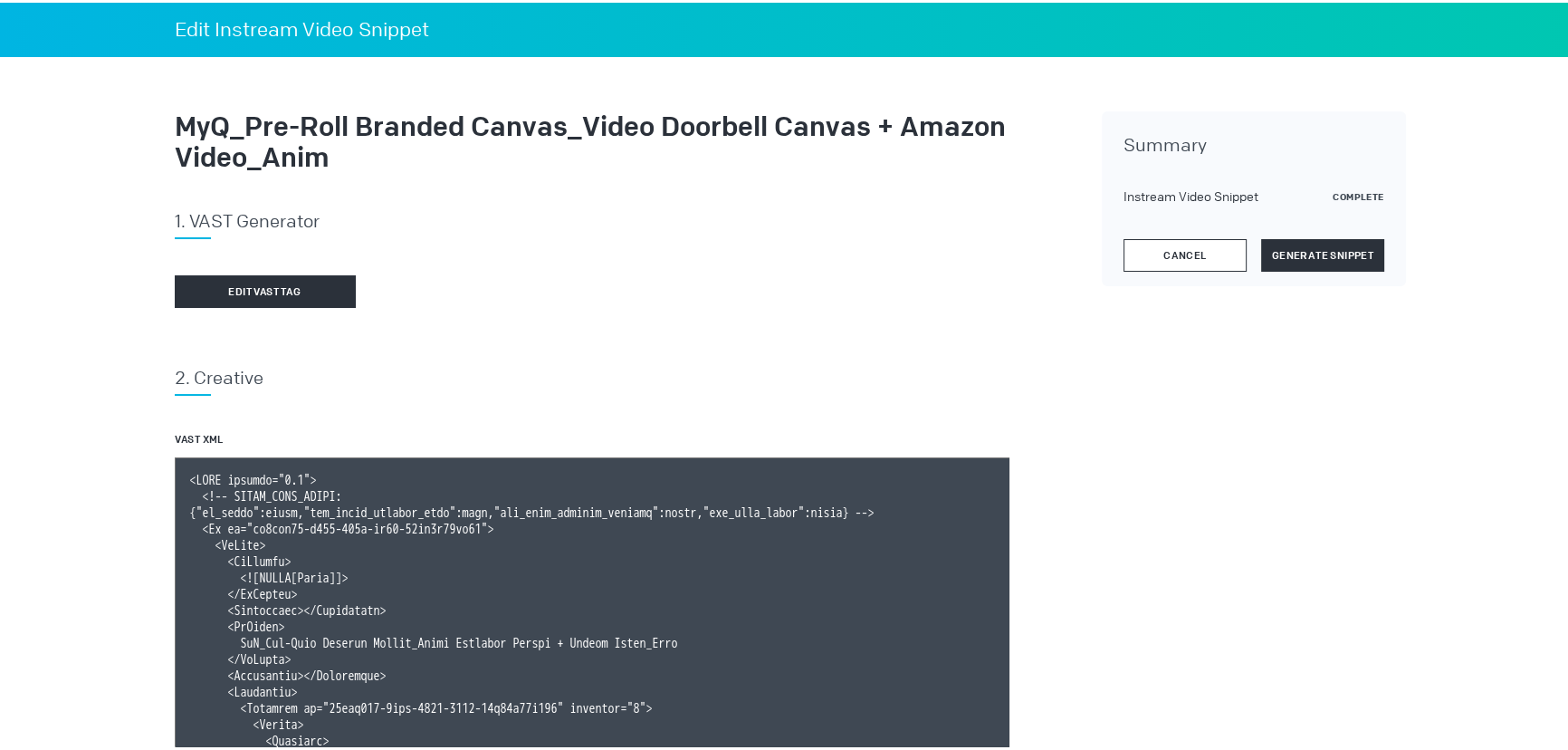 click on "Cancel" at bounding box center (1185, 253) 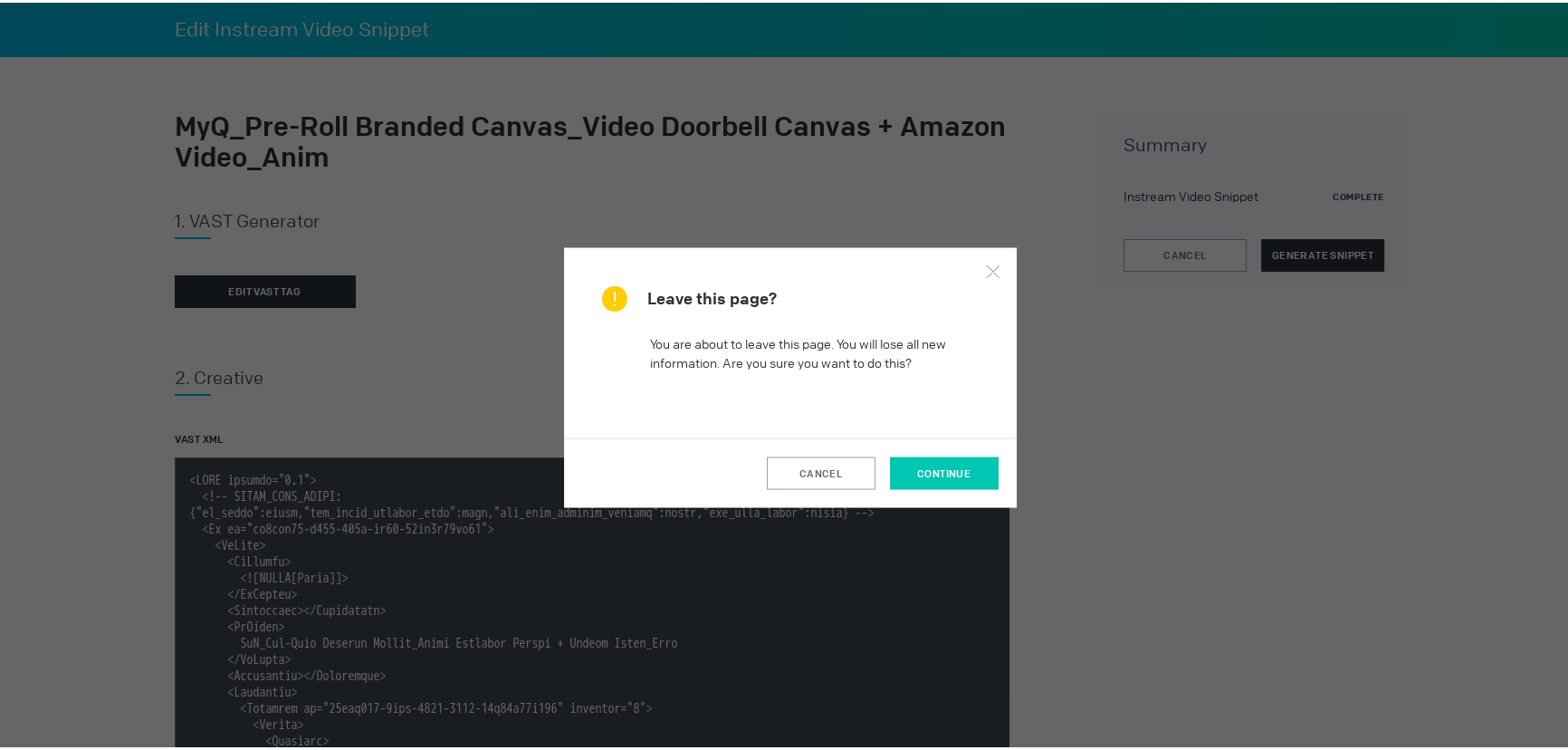 click on "continue" at bounding box center [944, 471] 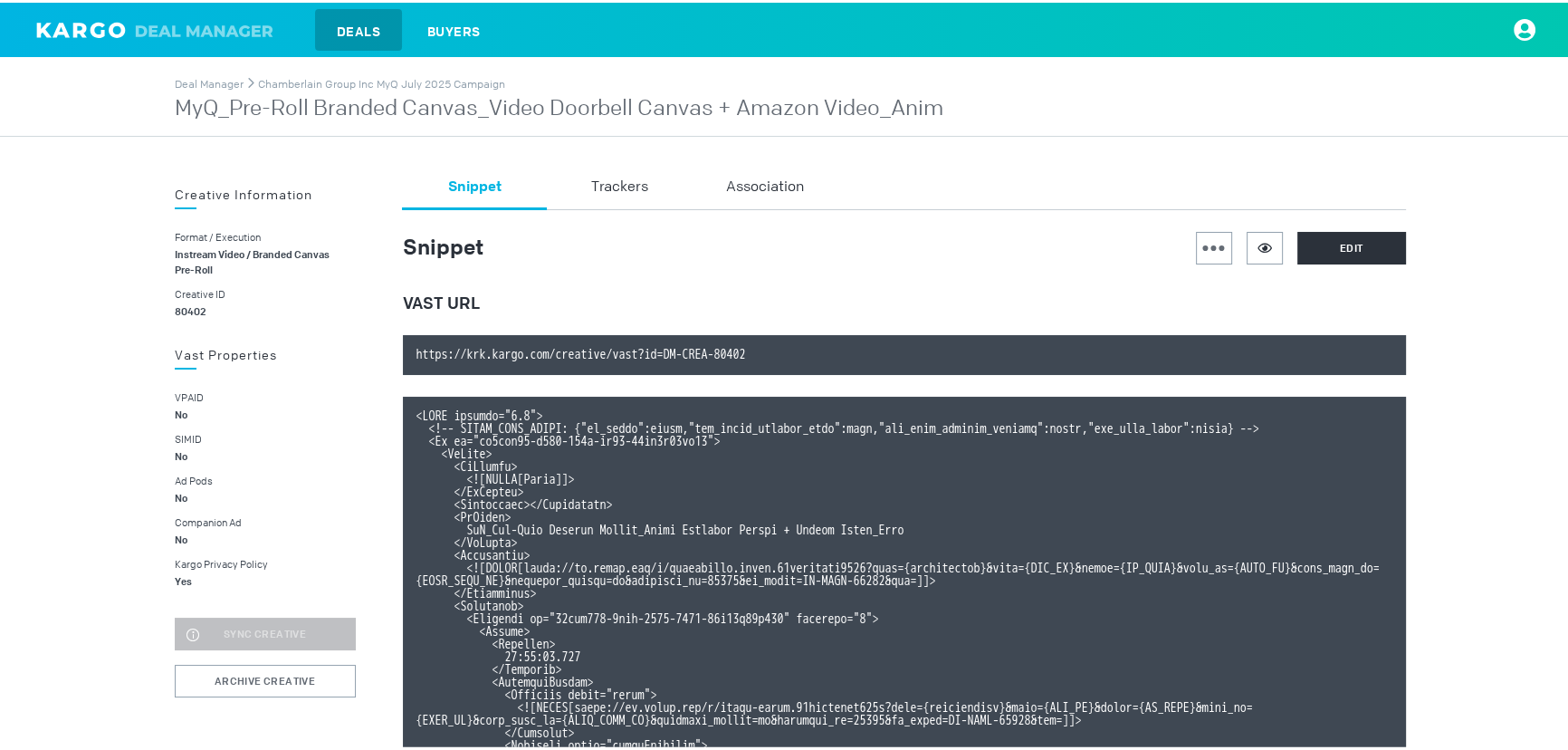 click on "Snippet Edit VAST URL              https://krk.kargo.com/creative/vast?id=DM-CREA-80402" at bounding box center [904, 832] 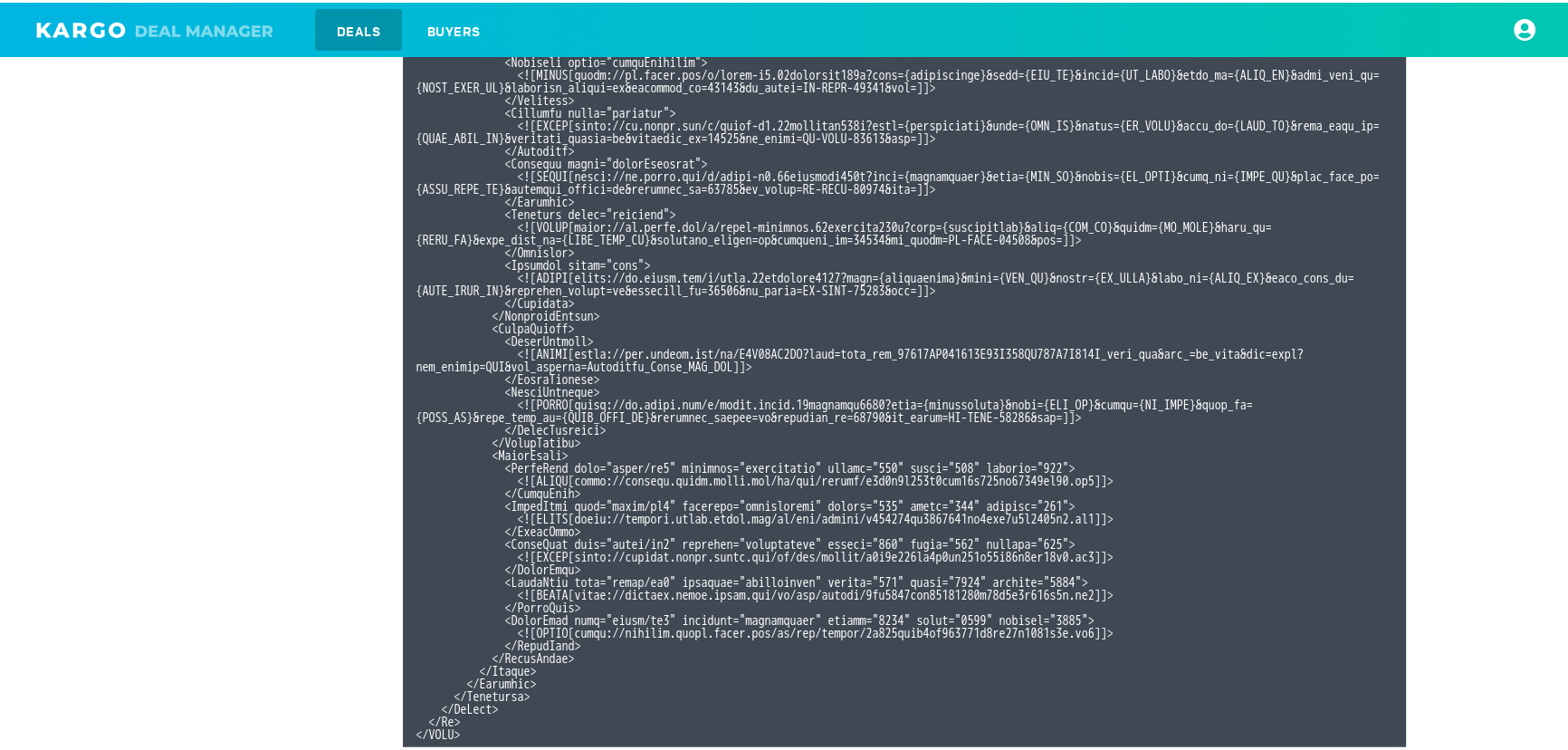 scroll, scrollTop: 111, scrollLeft: 0, axis: vertical 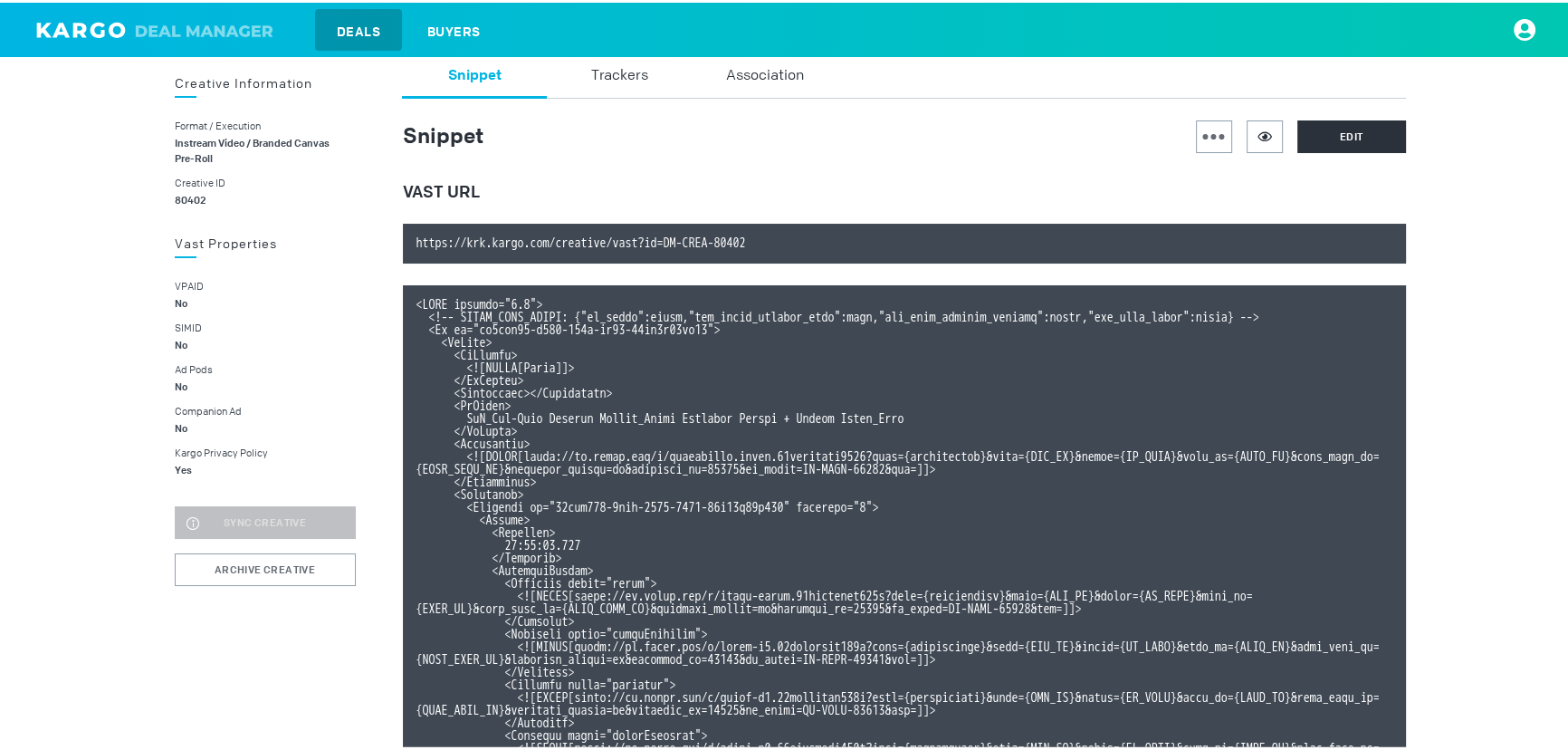 click on "https://krk.kargo.com/creative/vast?id=DM-CREA-80402" at bounding box center (904, 241) 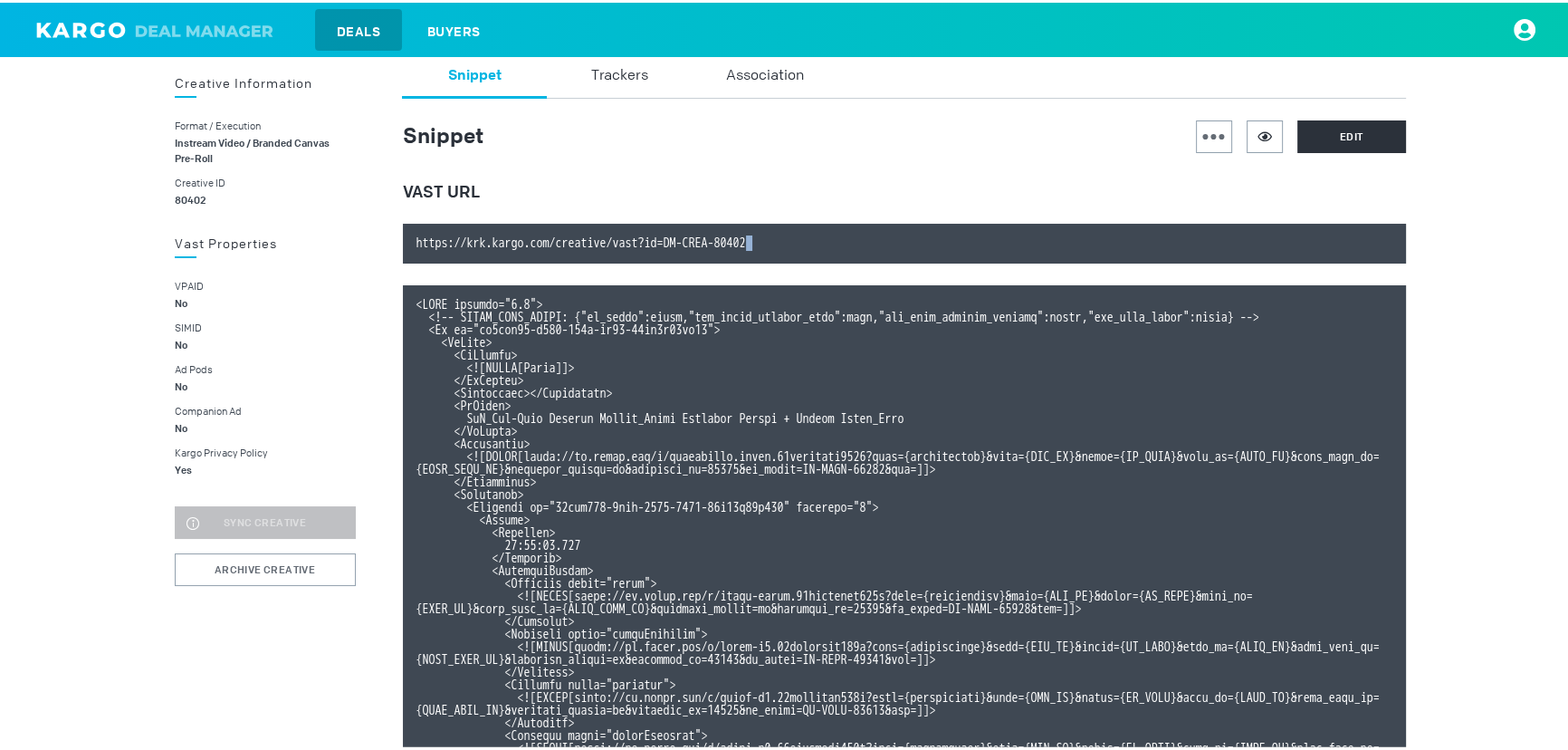 click on "https://krk.kargo.com/creative/vast?id=DM-CREA-80402" at bounding box center (904, 241) 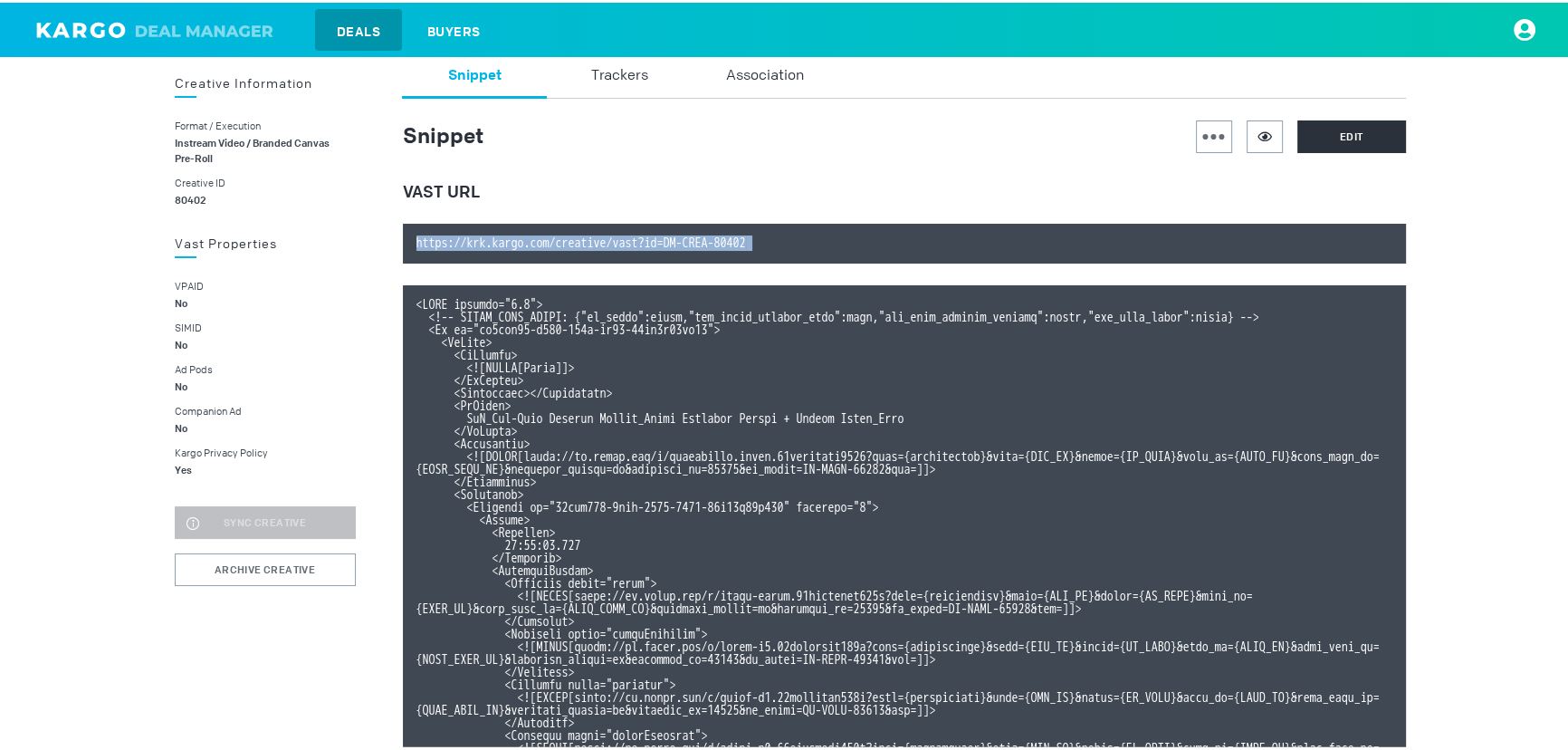 click on "https://krk.kargo.com/creative/vast?id=DM-CREA-80402" at bounding box center (904, 241) 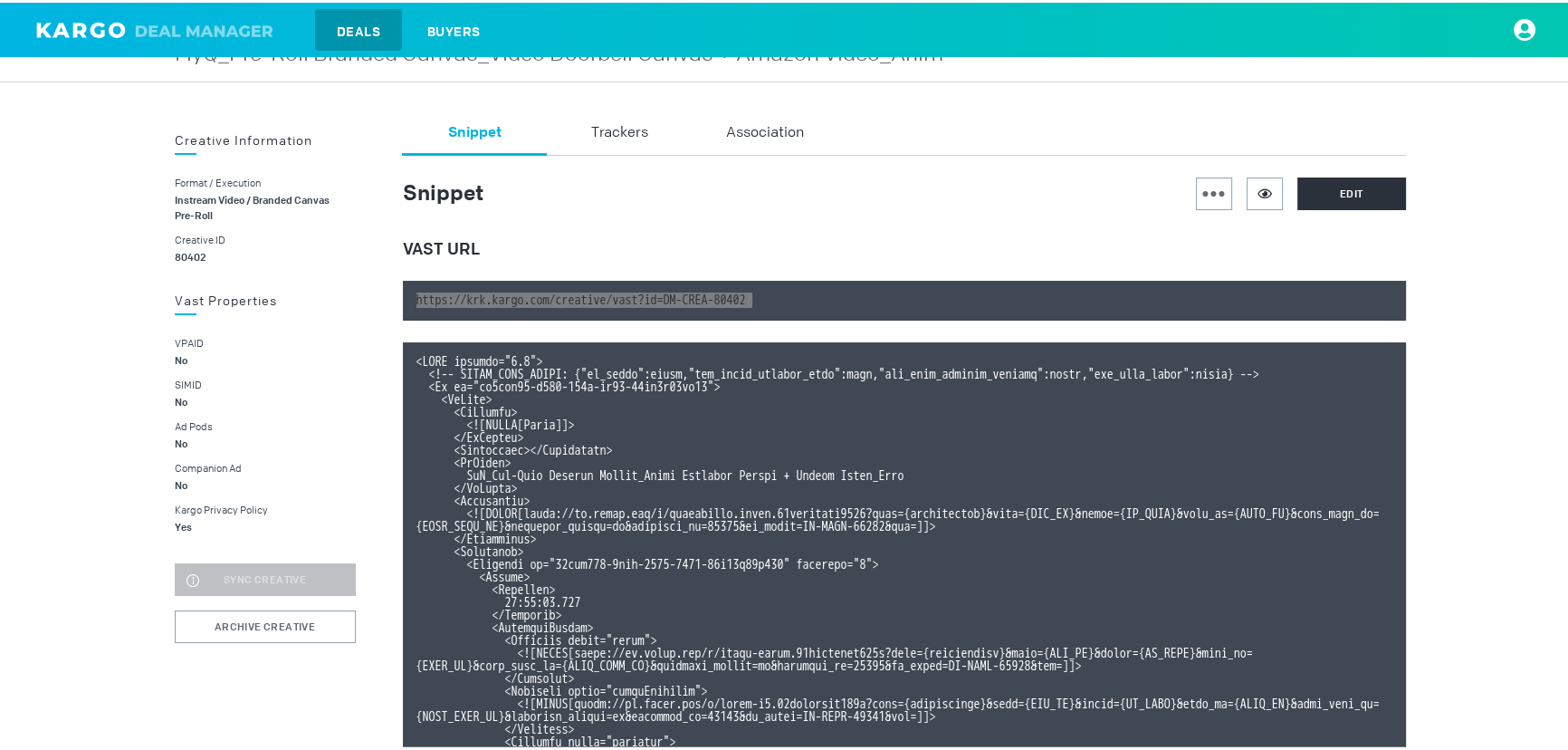 scroll, scrollTop: 0, scrollLeft: 0, axis: both 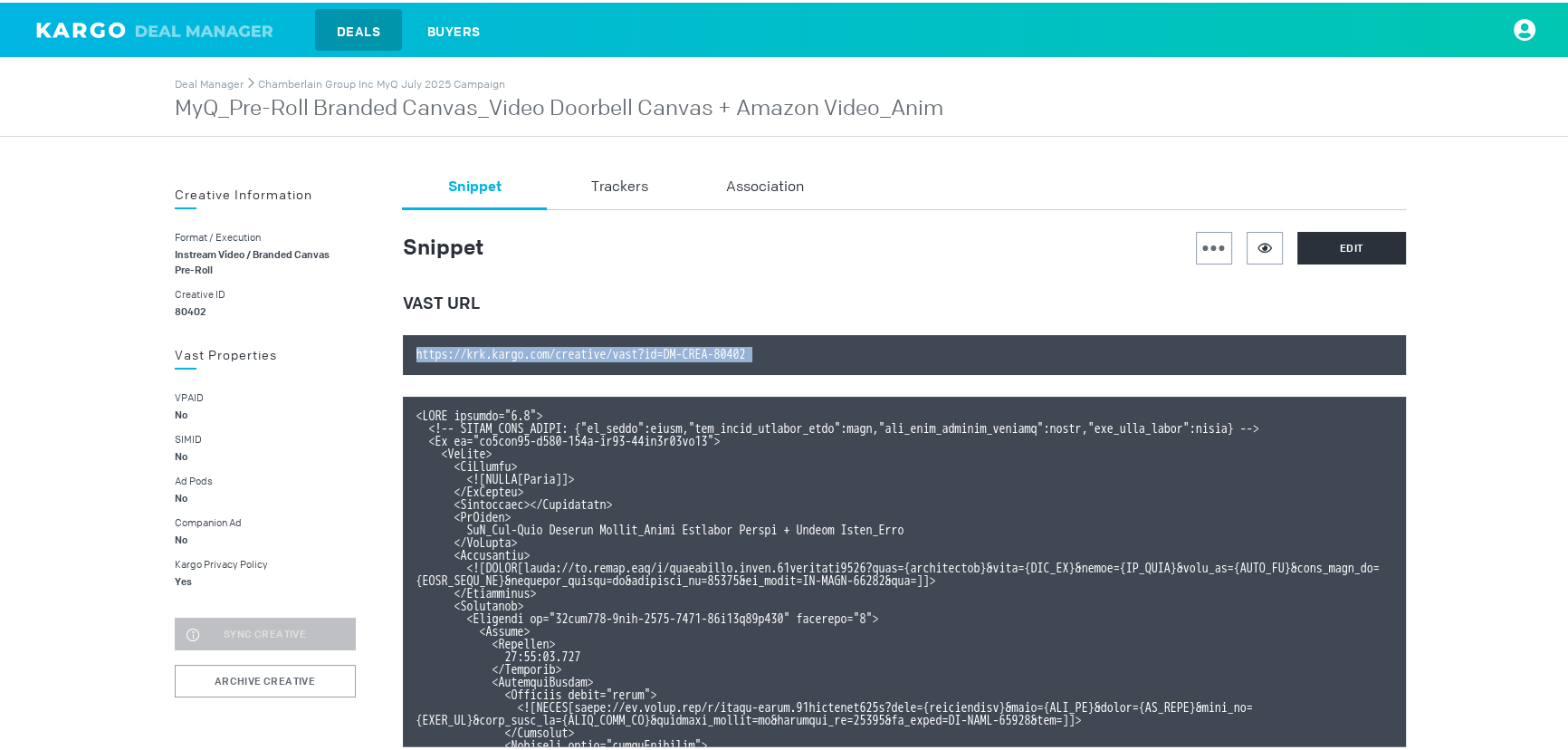click on "https://krk.kargo.com/creative/vast?id=DM-CREA-80402" at bounding box center [904, 352] 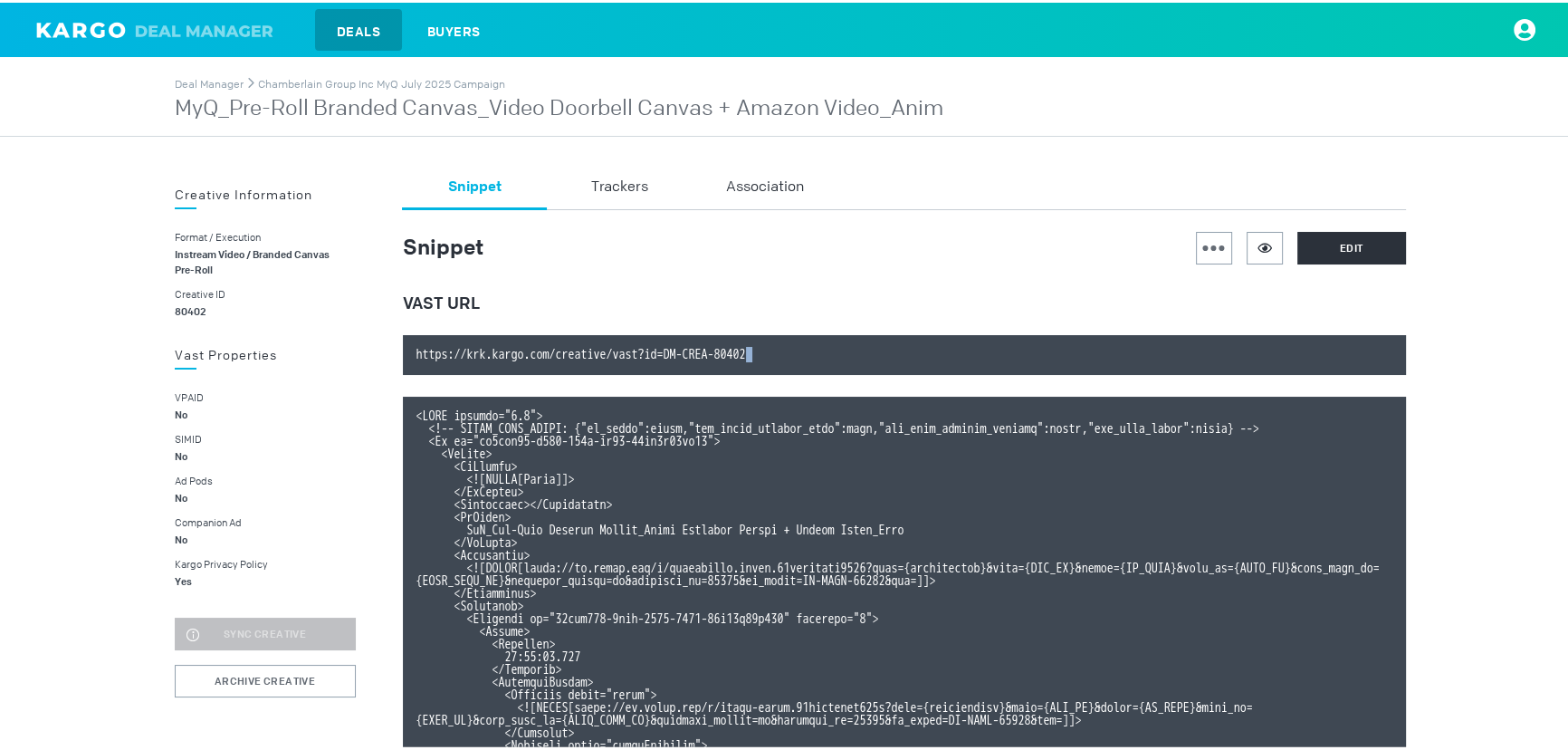 click on "https://krk.kargo.com/creative/vast?id=DM-CREA-80402" at bounding box center (904, 352) 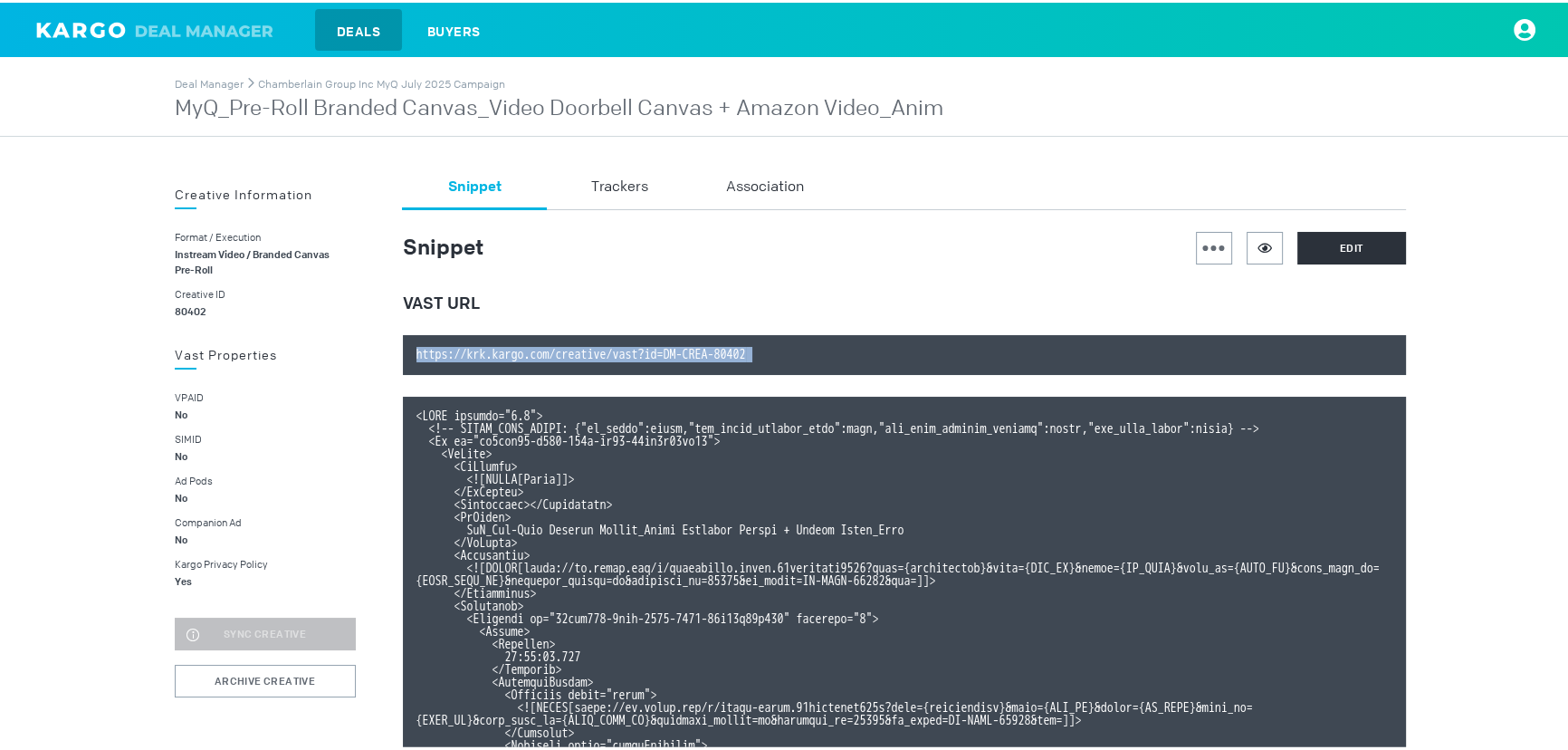 click on "https://krk.kargo.com/creative/vast?id=DM-CREA-80402" at bounding box center (904, 352) 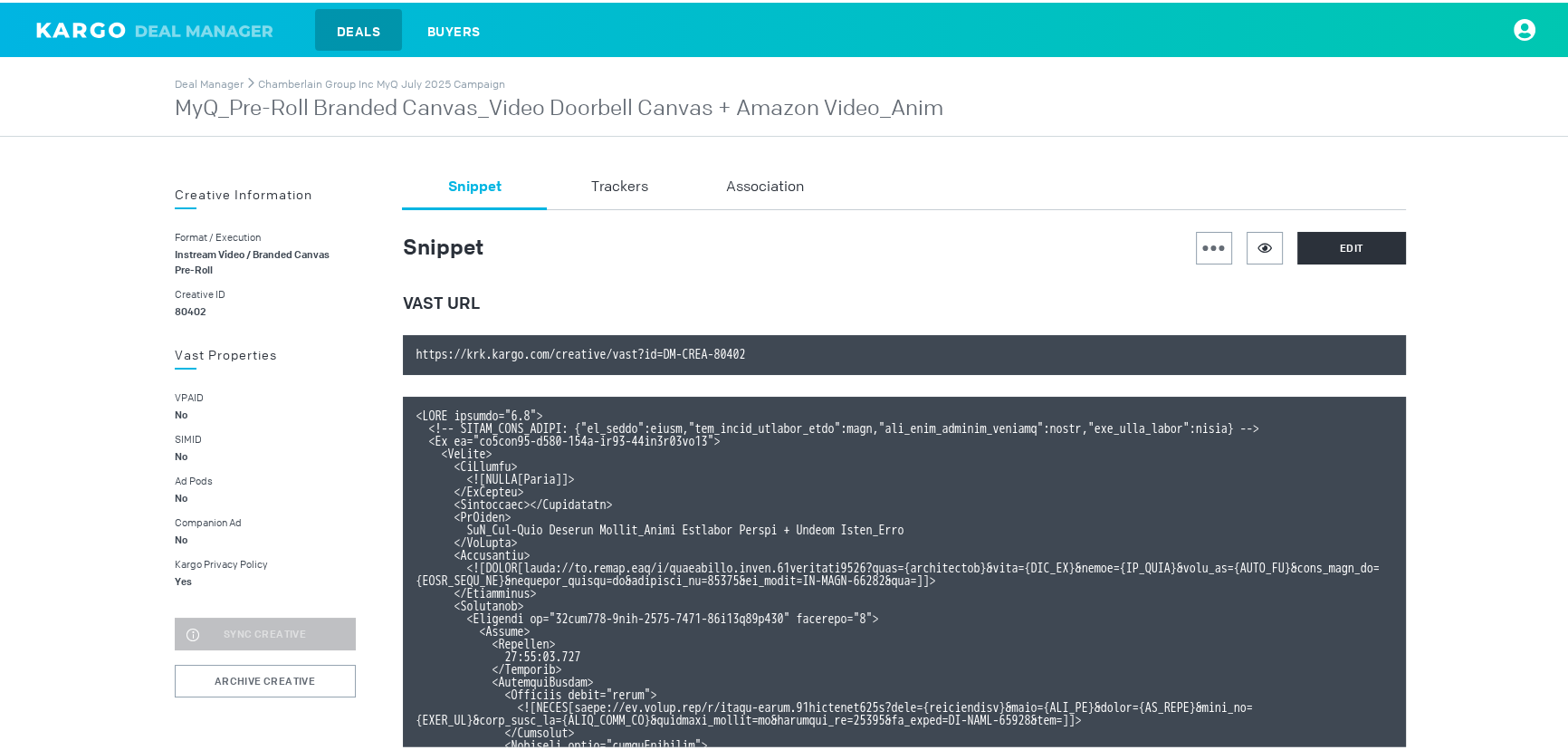 click on "MyQ_Pre-Roll Branded Canvas_Video Doorbell Canvas + Amazon Video_Anim" at bounding box center (559, 106) 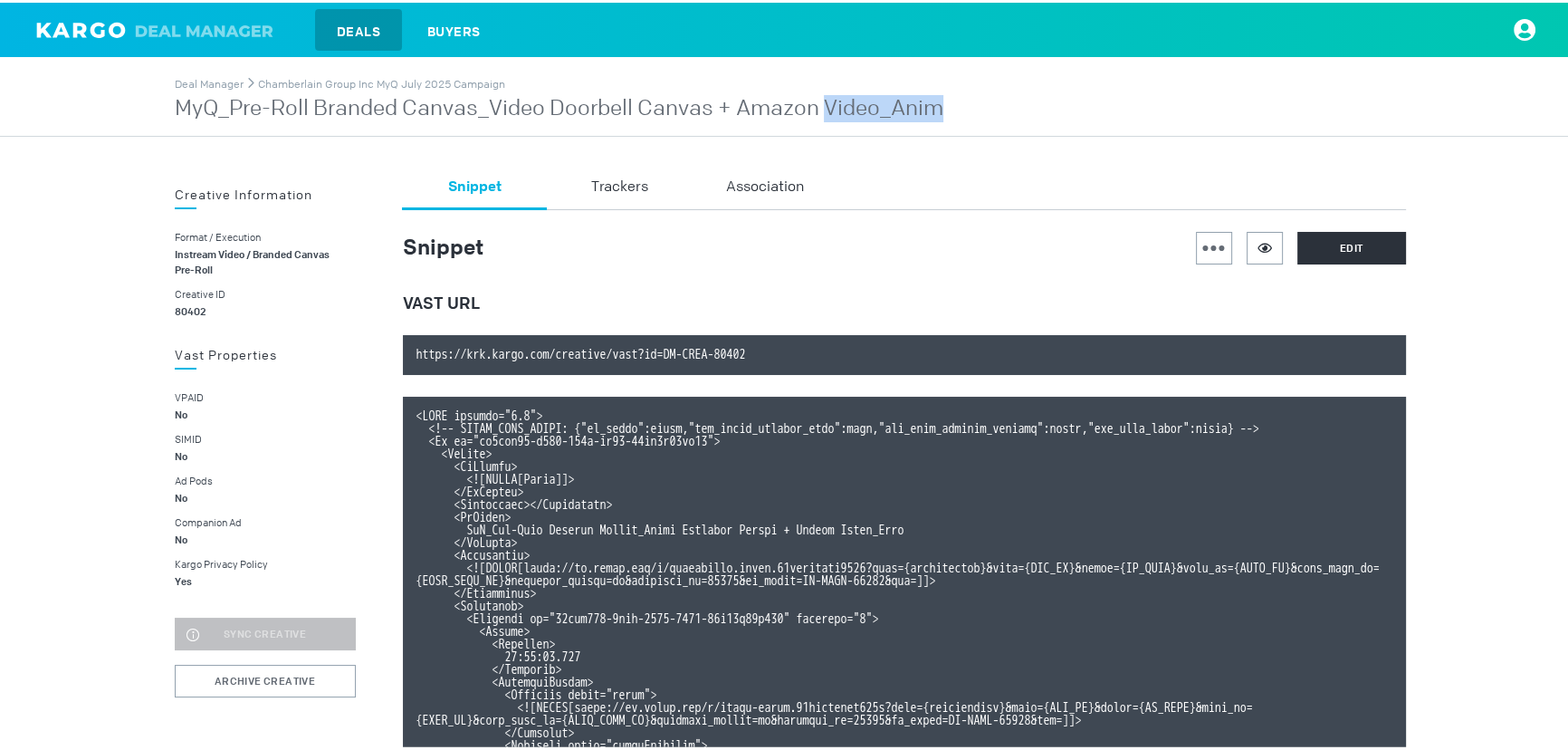 click on "MyQ_Pre-Roll Branded Canvas_Video Doorbell Canvas + Amazon Video_Anim" at bounding box center [559, 106] 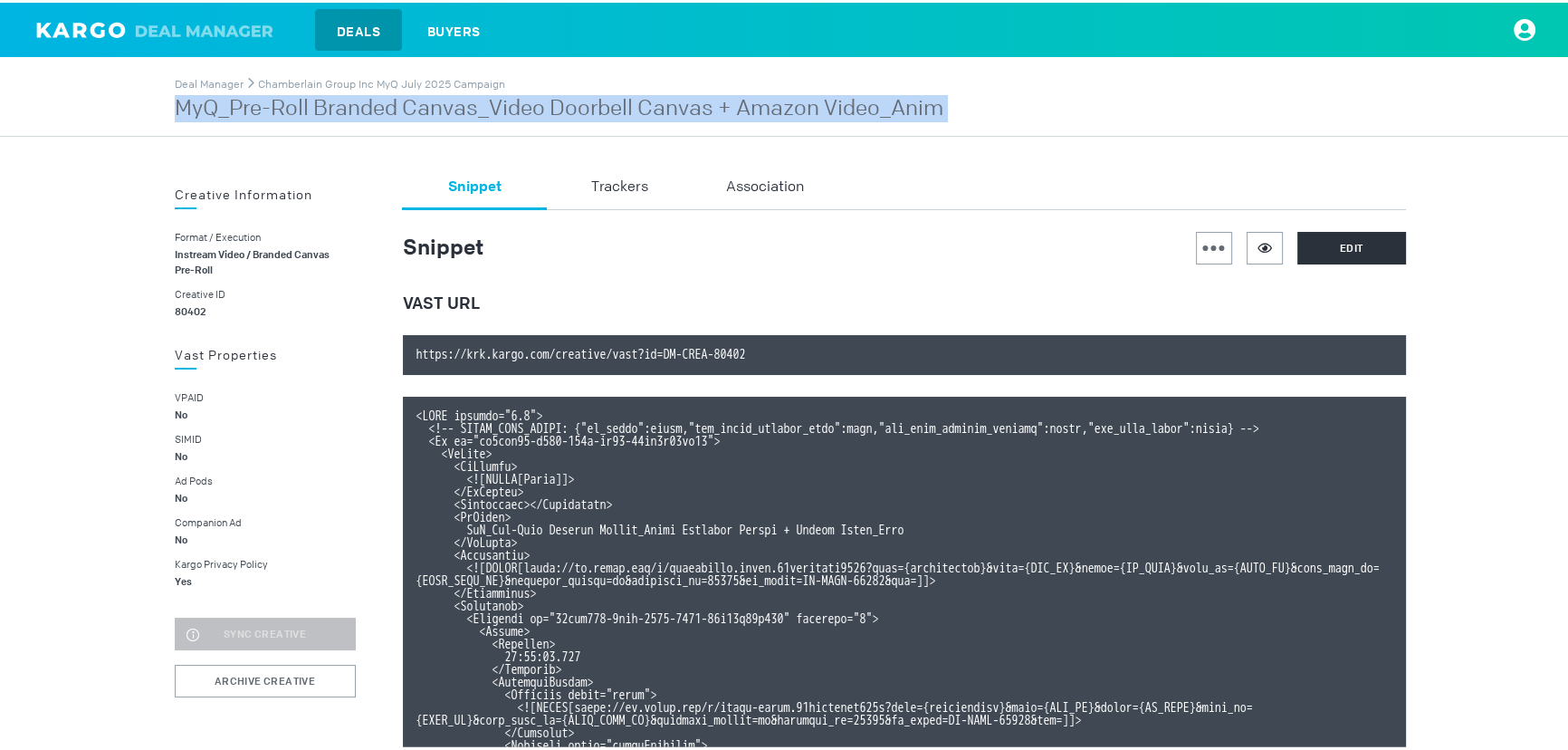 click on "MyQ_Pre-Roll Branded Canvas_Video Doorbell Canvas + Amazon Video_Anim" at bounding box center [559, 106] 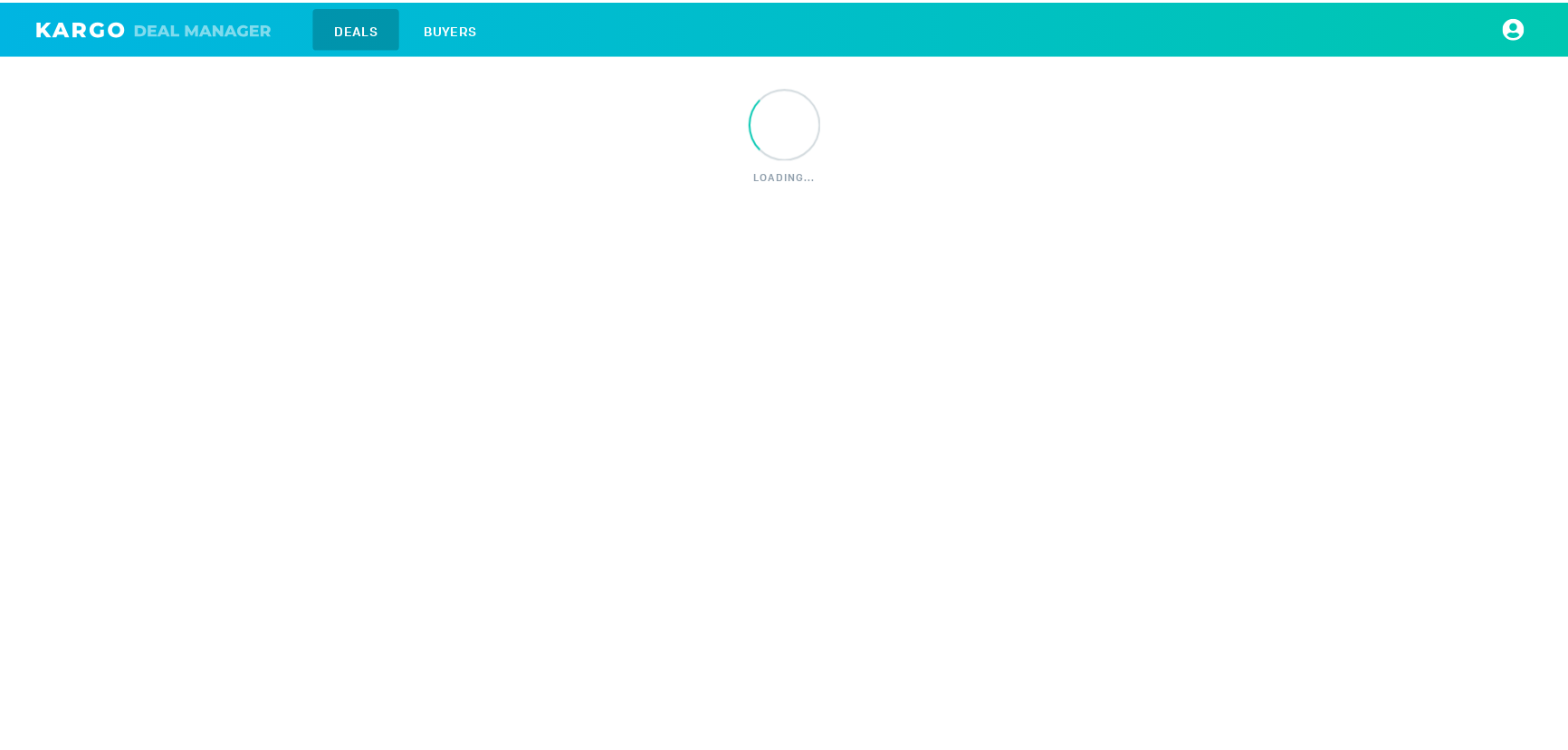 scroll, scrollTop: 0, scrollLeft: 0, axis: both 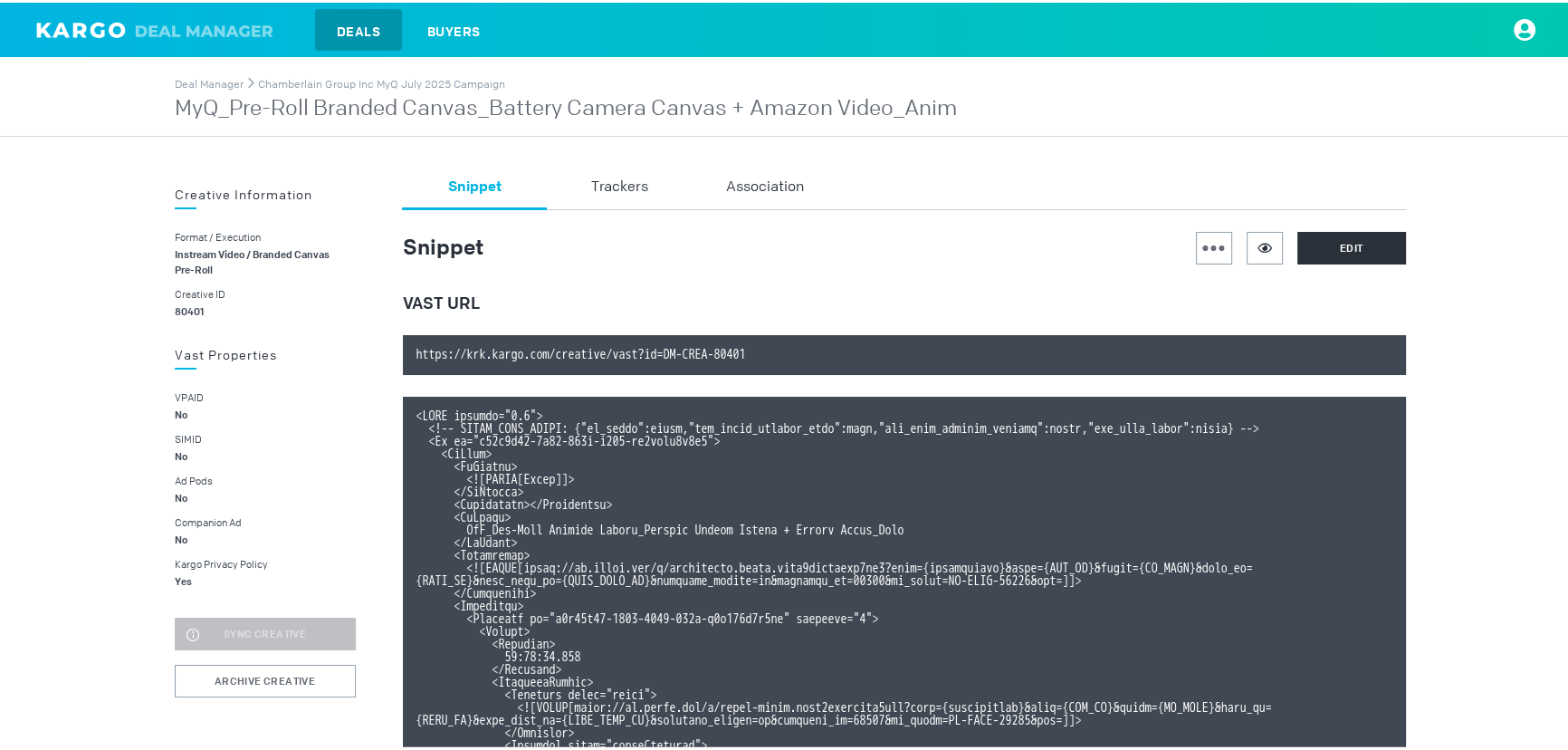 click on "Deal Manager Chamberlain Group Inc MyQ July 2025 Campaign MyQ_Pre-Roll Branded Canvas_Battery Camera Canvas + Amazon Video_Anim Creative Information Edit Format / Execution  Instream Video / Branded Canvas Pre-Roll  Creative ID 80401 Vast Properties VPAID No SIMID No Ad Pods No Companion Ad No Kargo Privacy Policy Yes The seat used on the associated Deal Group is missing the DSP partner credentials and cannot be synced.  These credentials need to be added to sync this creative.  Sync Creative   Archive Creative  Snippet Trackers Association Snippet Edit VAST URL              https://krk.kargo.com/creative/vast?id=DM-CREA-80401" at bounding box center [789, 746] 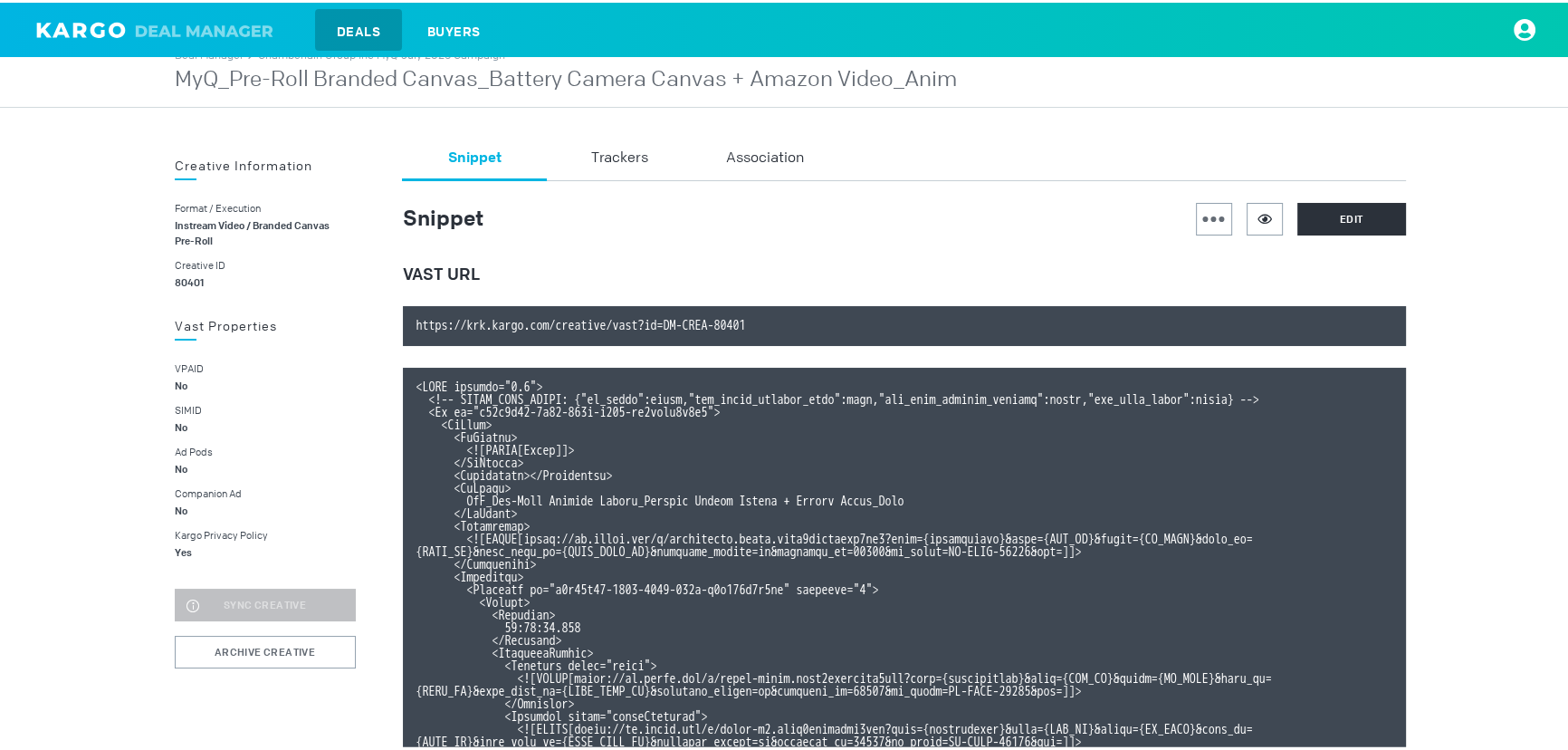 scroll, scrollTop: 0, scrollLeft: 0, axis: both 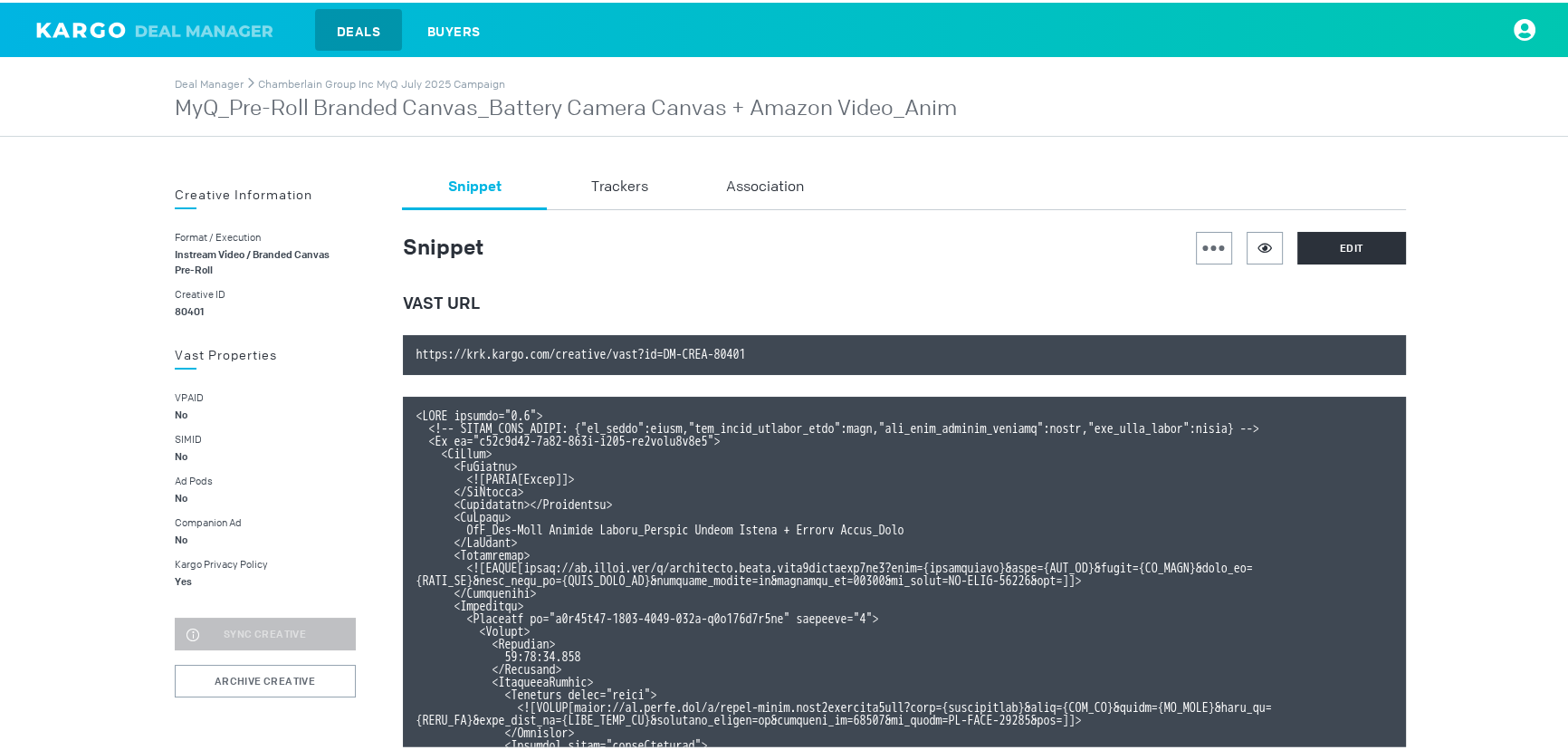 click on "https://krk.kargo.com/creative/vast?id=DM-CREA-80401" at bounding box center (904, 352) 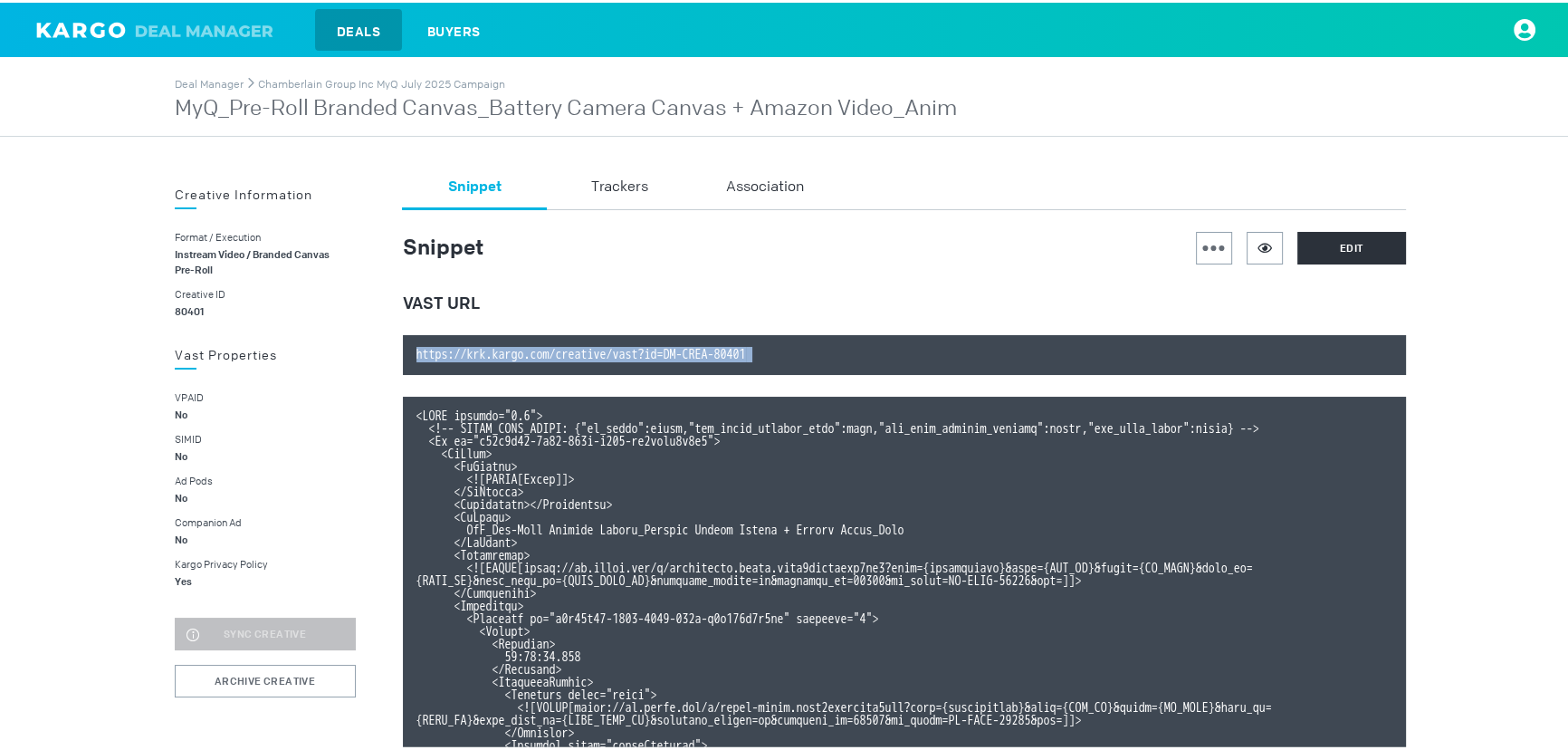 copy on "https://krk.kargo.com/creative/vast?id=DM-CREA-80401" 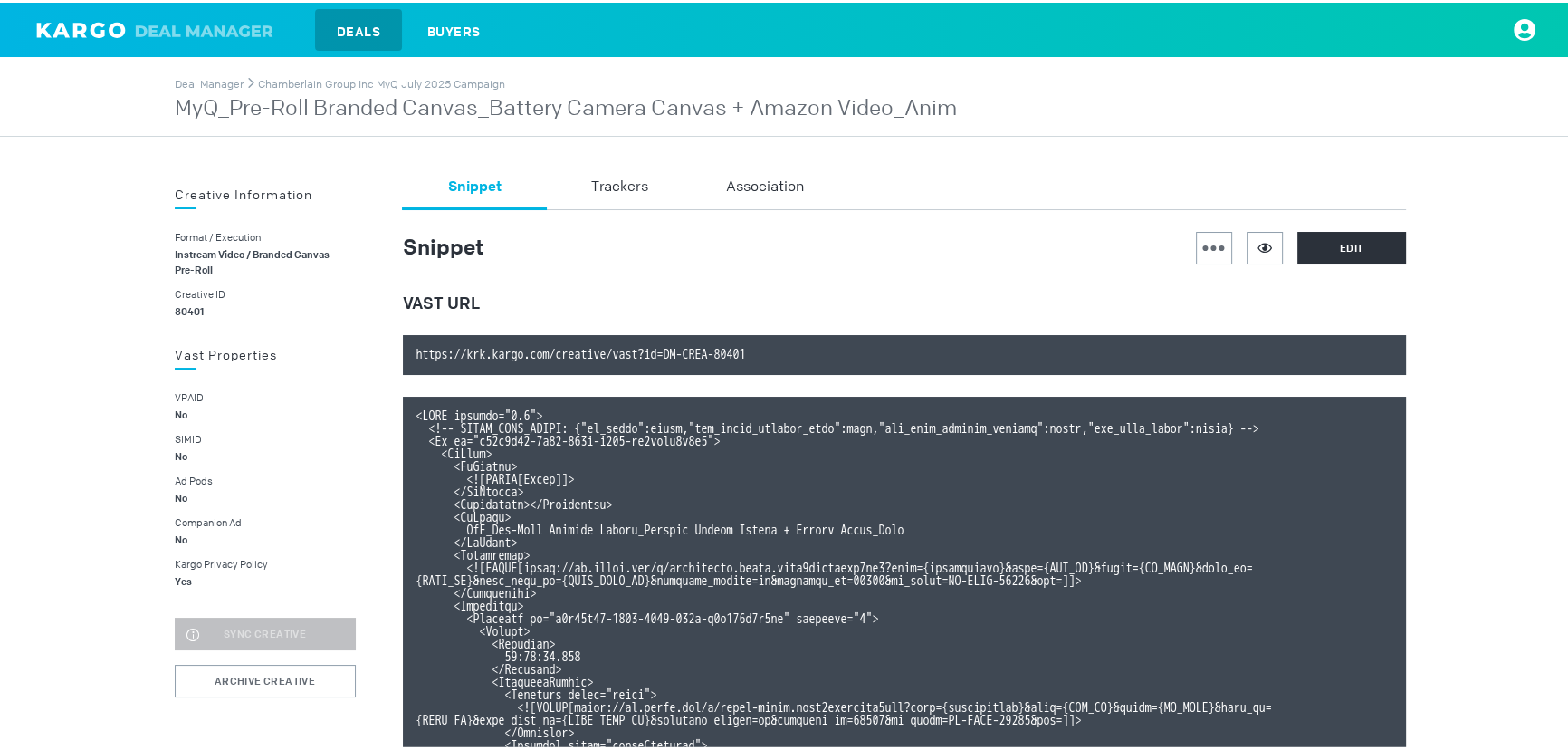 click on "MyQ_Pre-Roll Branded Canvas_Battery Camera Canvas + Amazon Video_Anim" at bounding box center (566, 106) 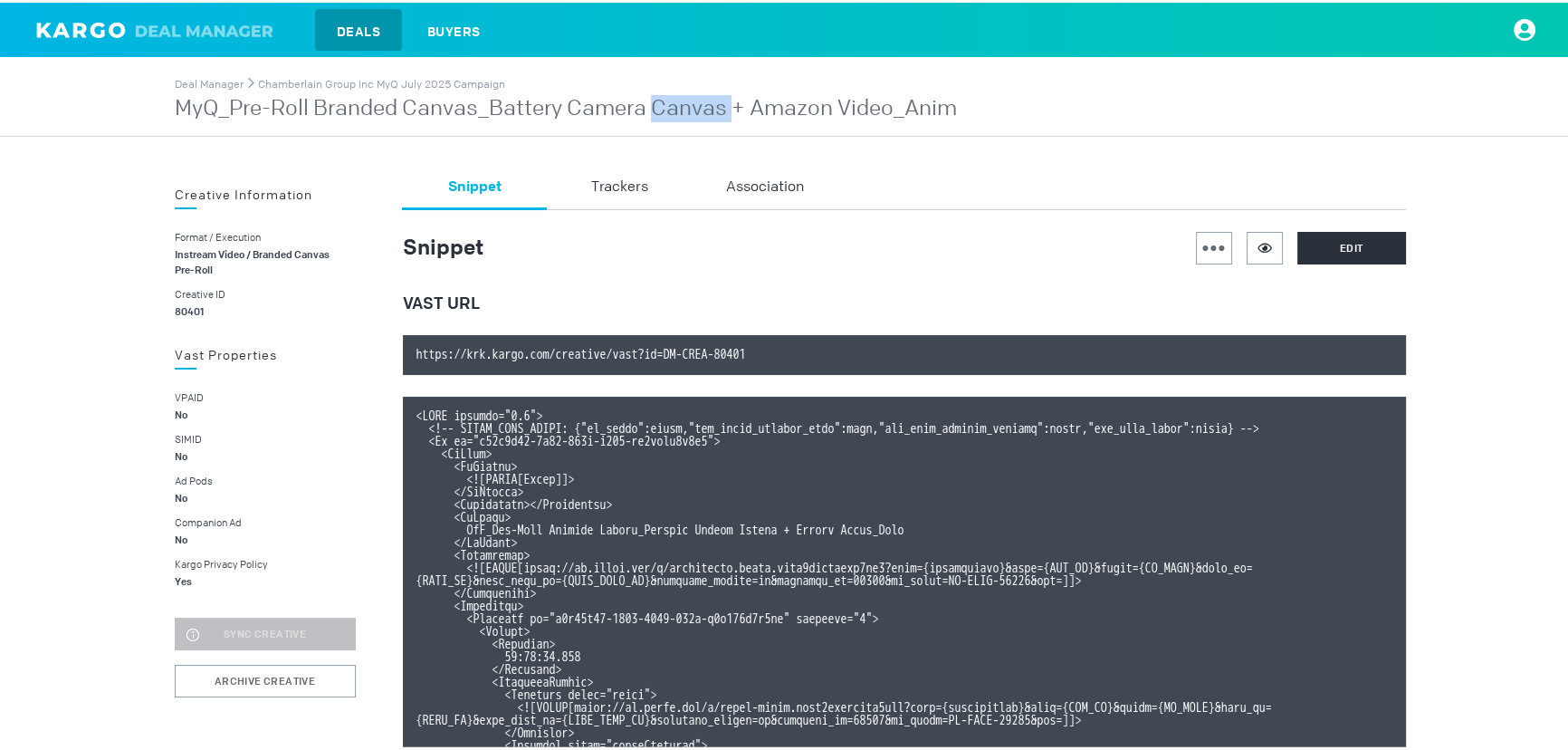 click on "MyQ_Pre-Roll Branded Canvas_Battery Camera Canvas + Amazon Video_Anim" at bounding box center (566, 106) 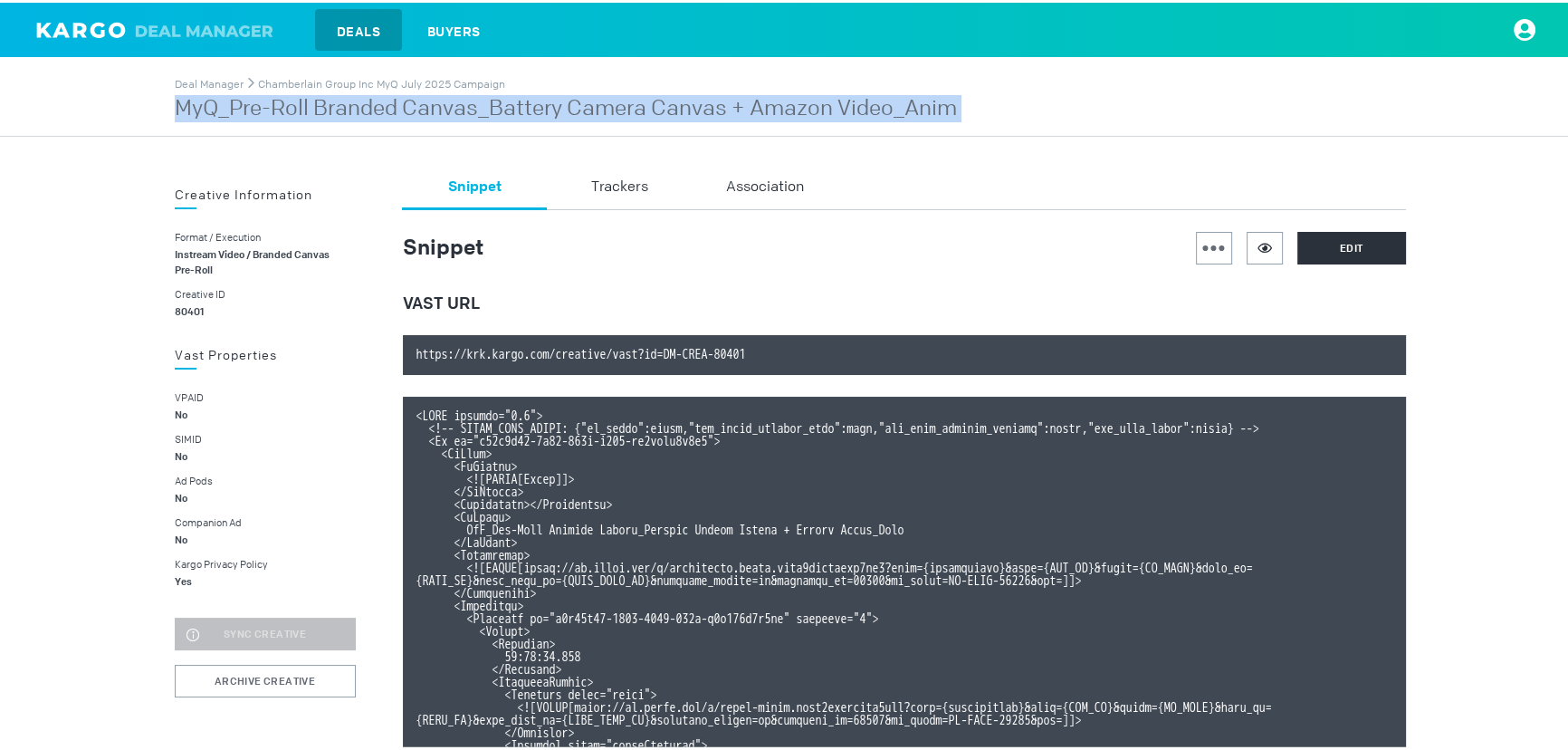 click on "MyQ_Pre-Roll Branded Canvas_Battery Camera Canvas + Amazon Video_Anim" at bounding box center (566, 106) 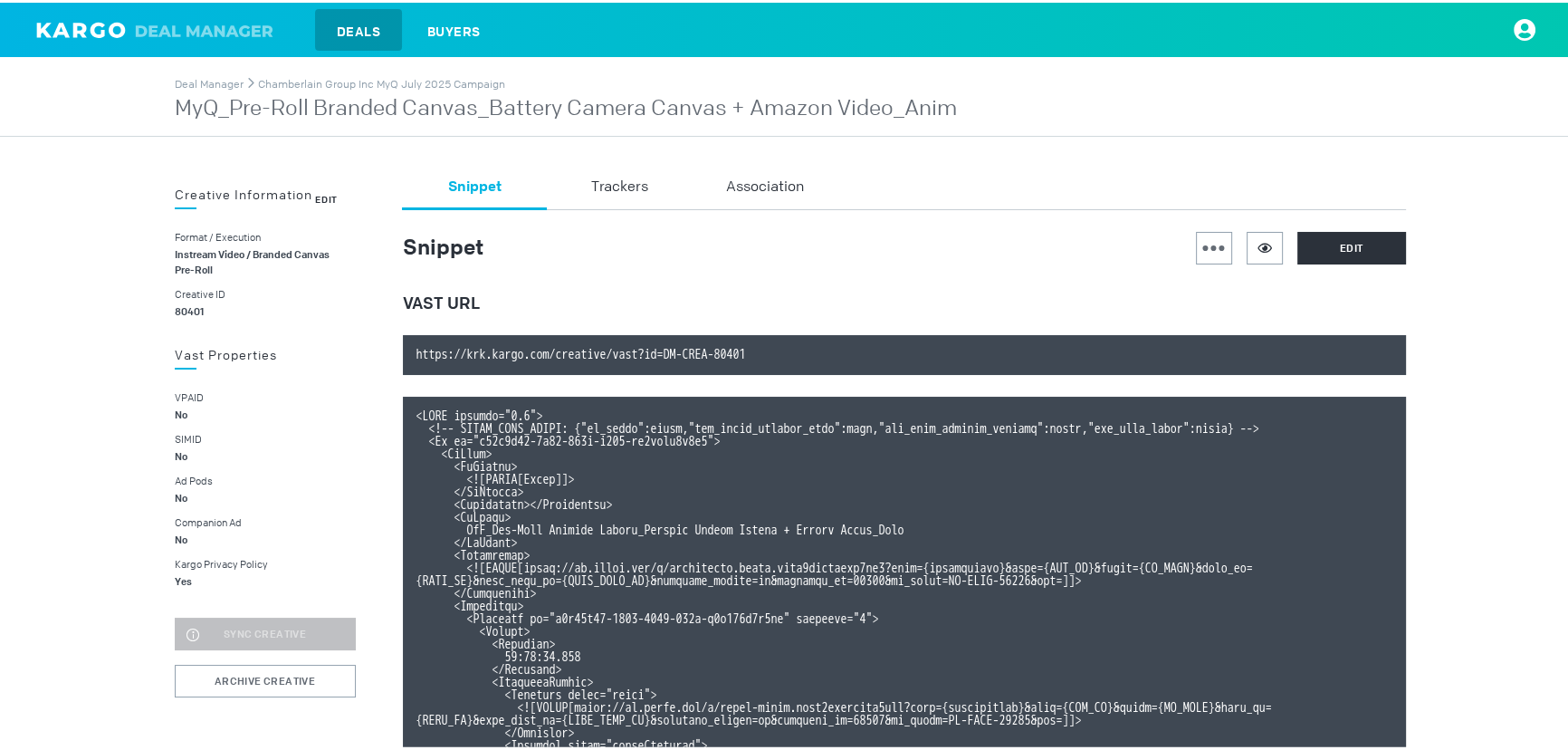 click on "Instream Video / Branded Canvas Pre-Roll" at bounding box center [252, 259] 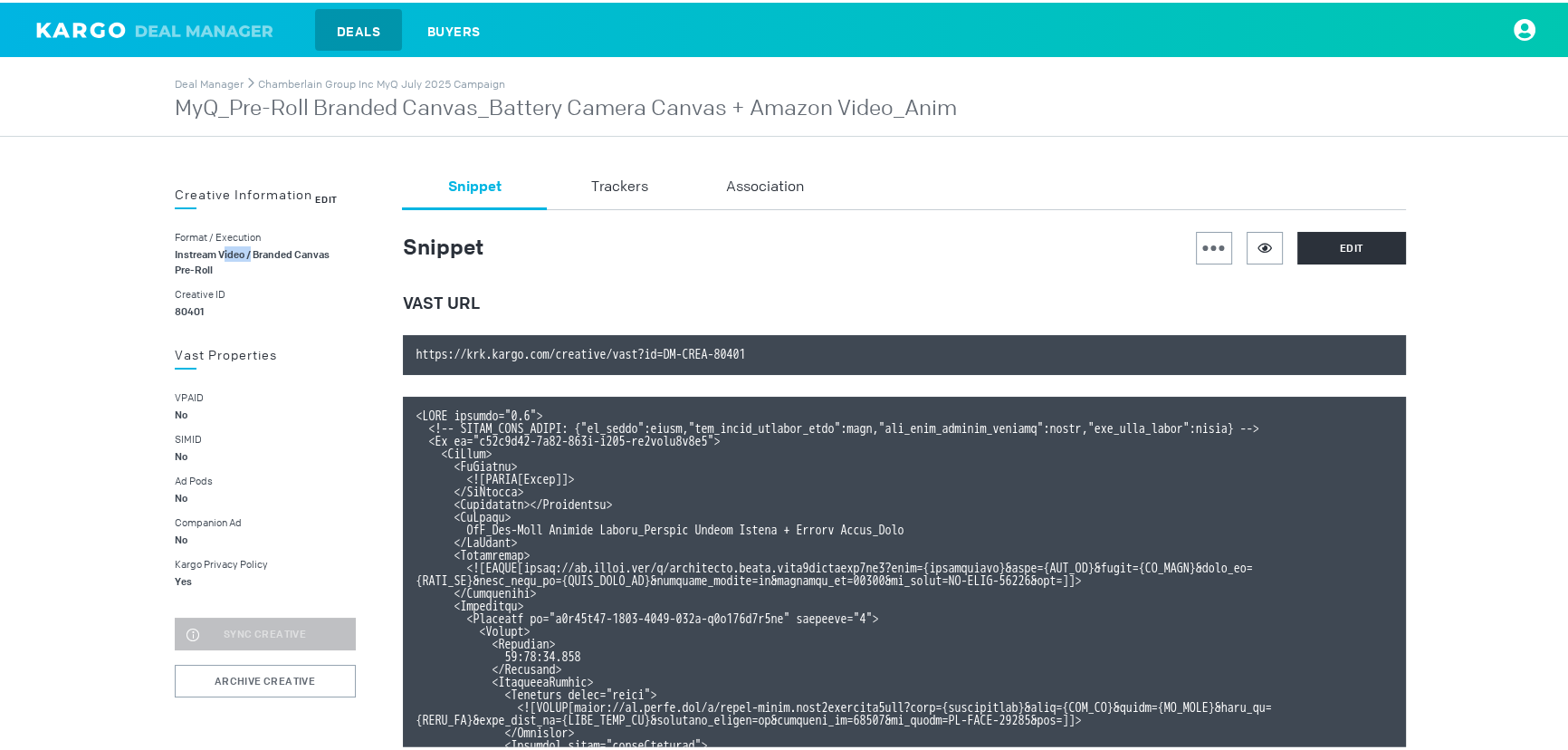 click on "Instream Video / Branded Canvas Pre-Roll" at bounding box center (252, 259) 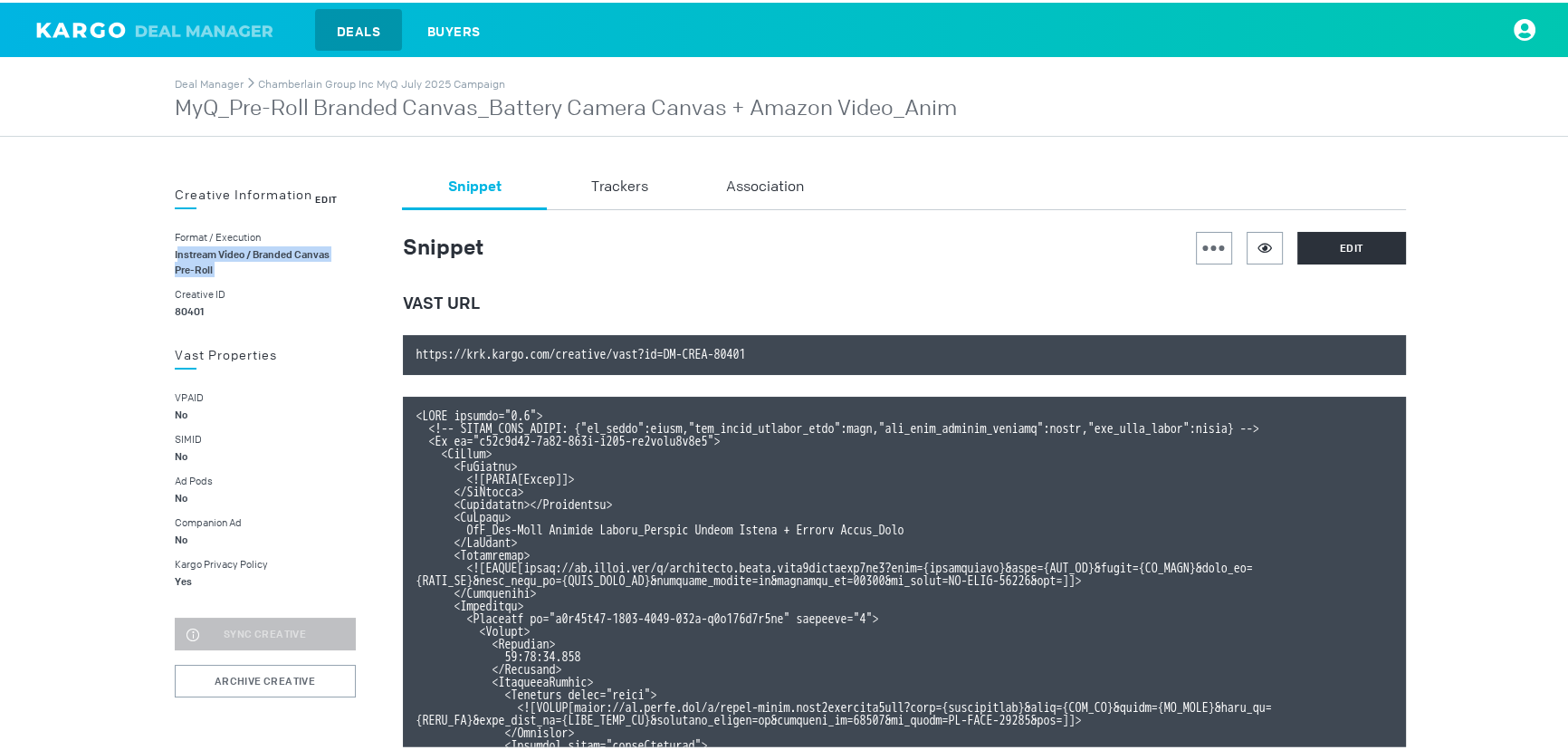 click on "Instream Video / Branded Canvas Pre-Roll" at bounding box center (252, 259) 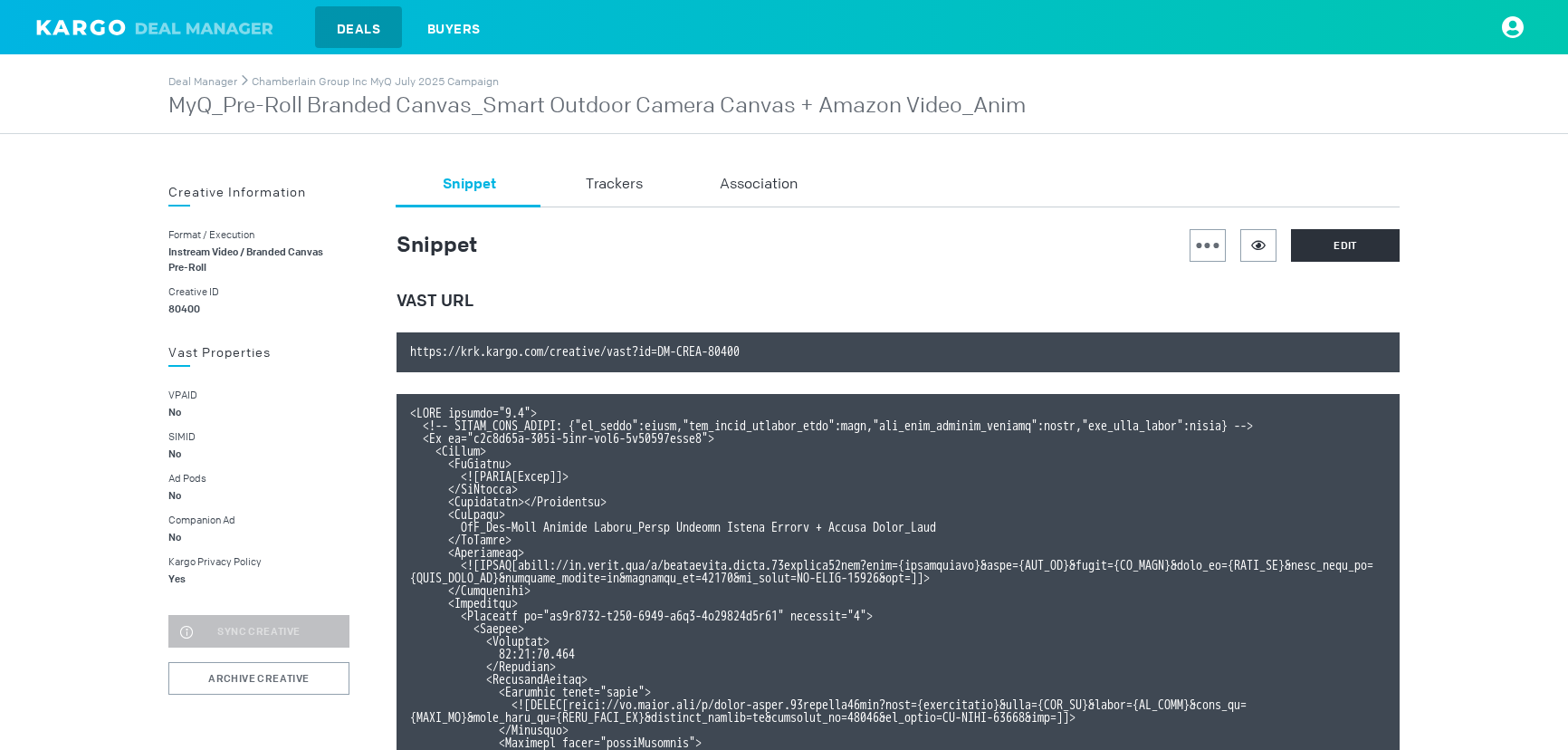 scroll, scrollTop: 0, scrollLeft: 0, axis: both 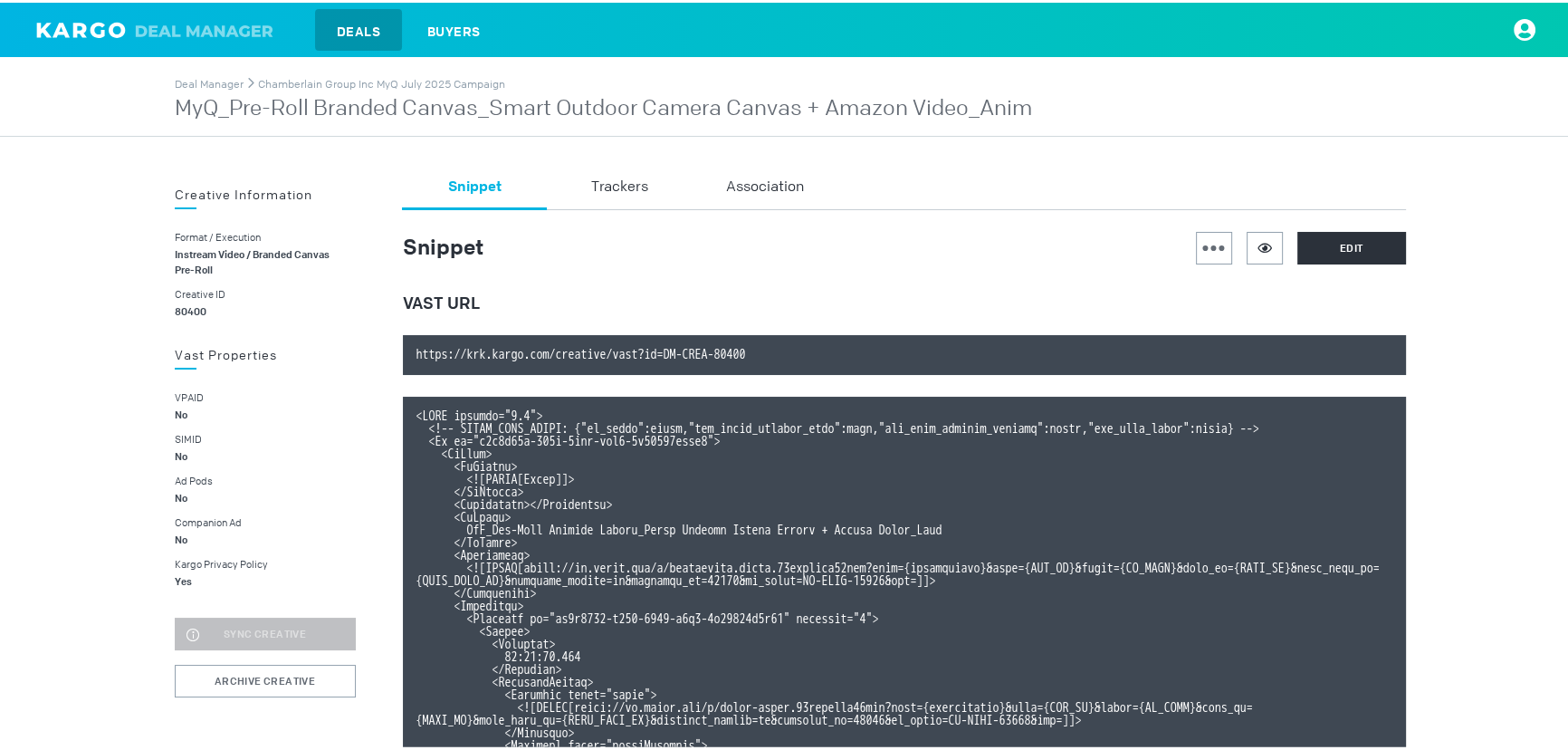 click at bounding box center [865, 245] 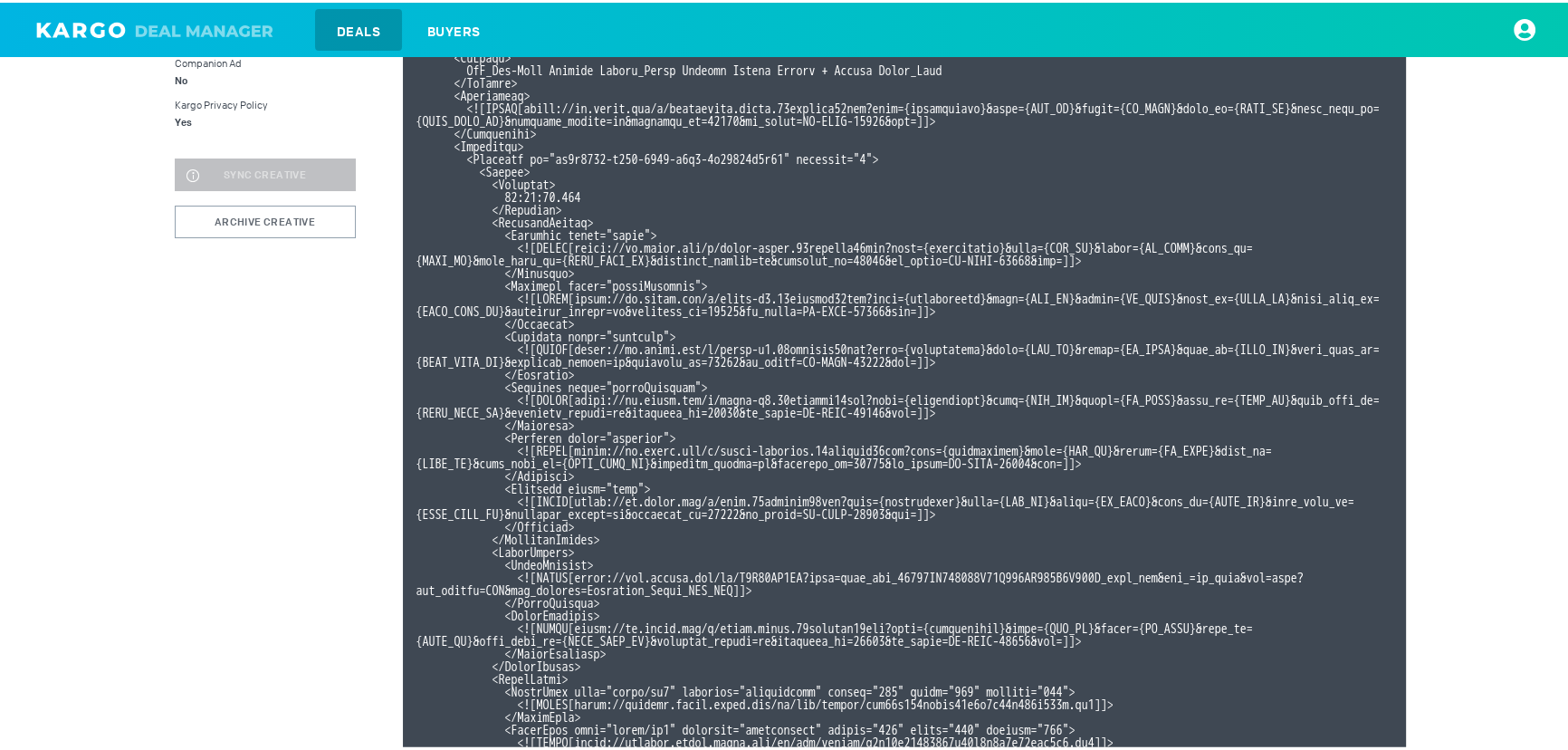 scroll, scrollTop: 29, scrollLeft: 0, axis: vertical 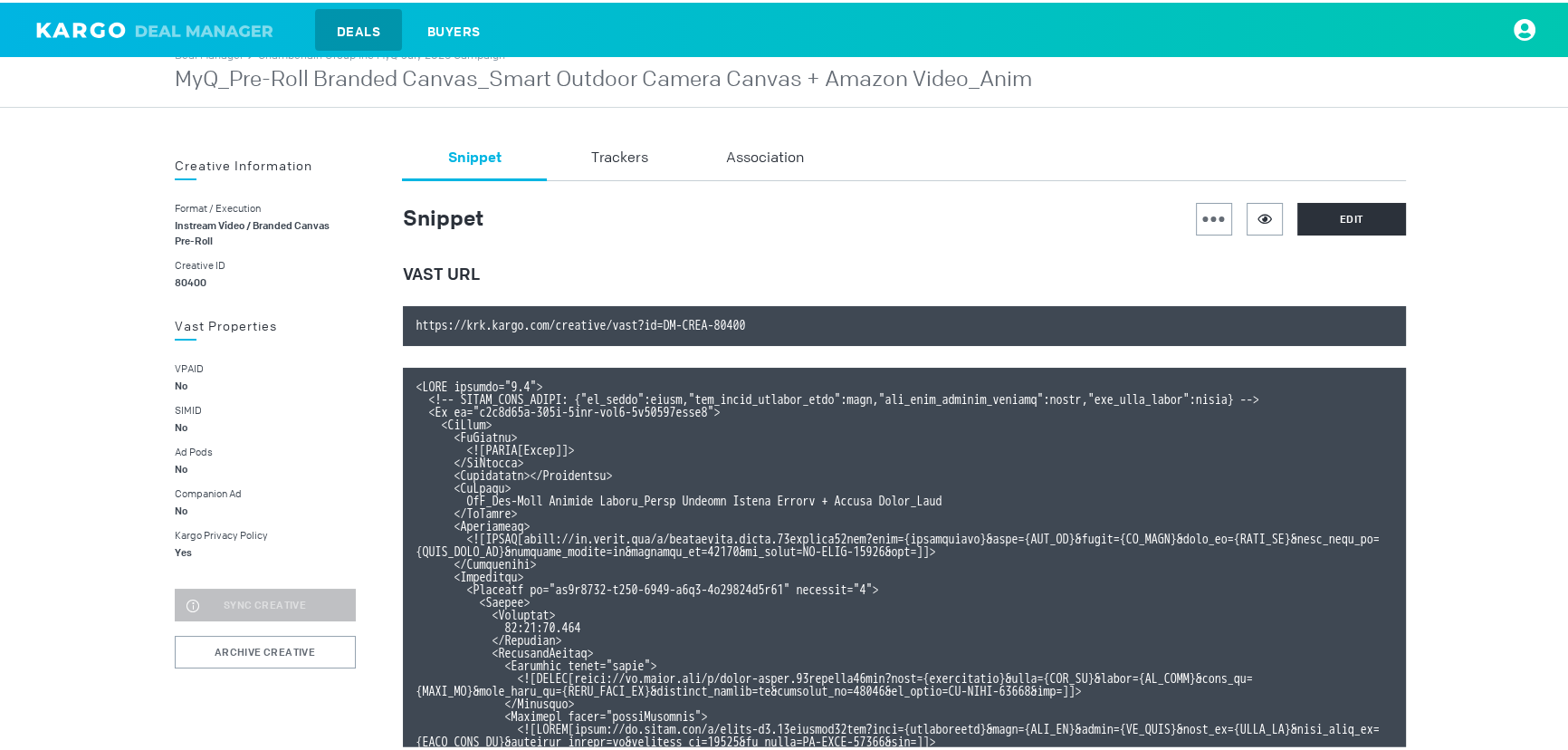 click on "https://krk.kargo.com/creative/vast?id=DM-CREA-80400" at bounding box center (904, 323) 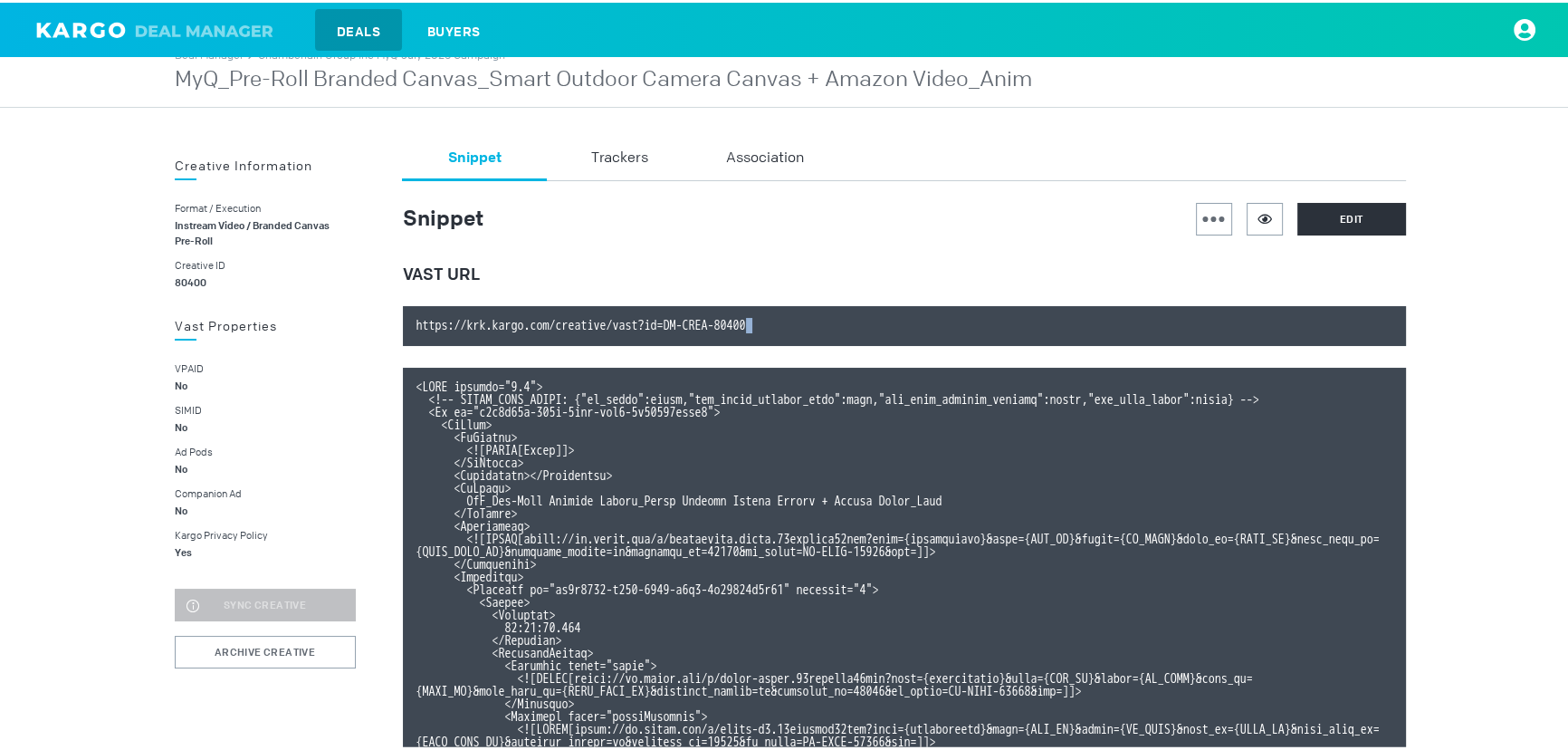 click on "https://krk.kargo.com/creative/vast?id=DM-CREA-80400" at bounding box center (904, 323) 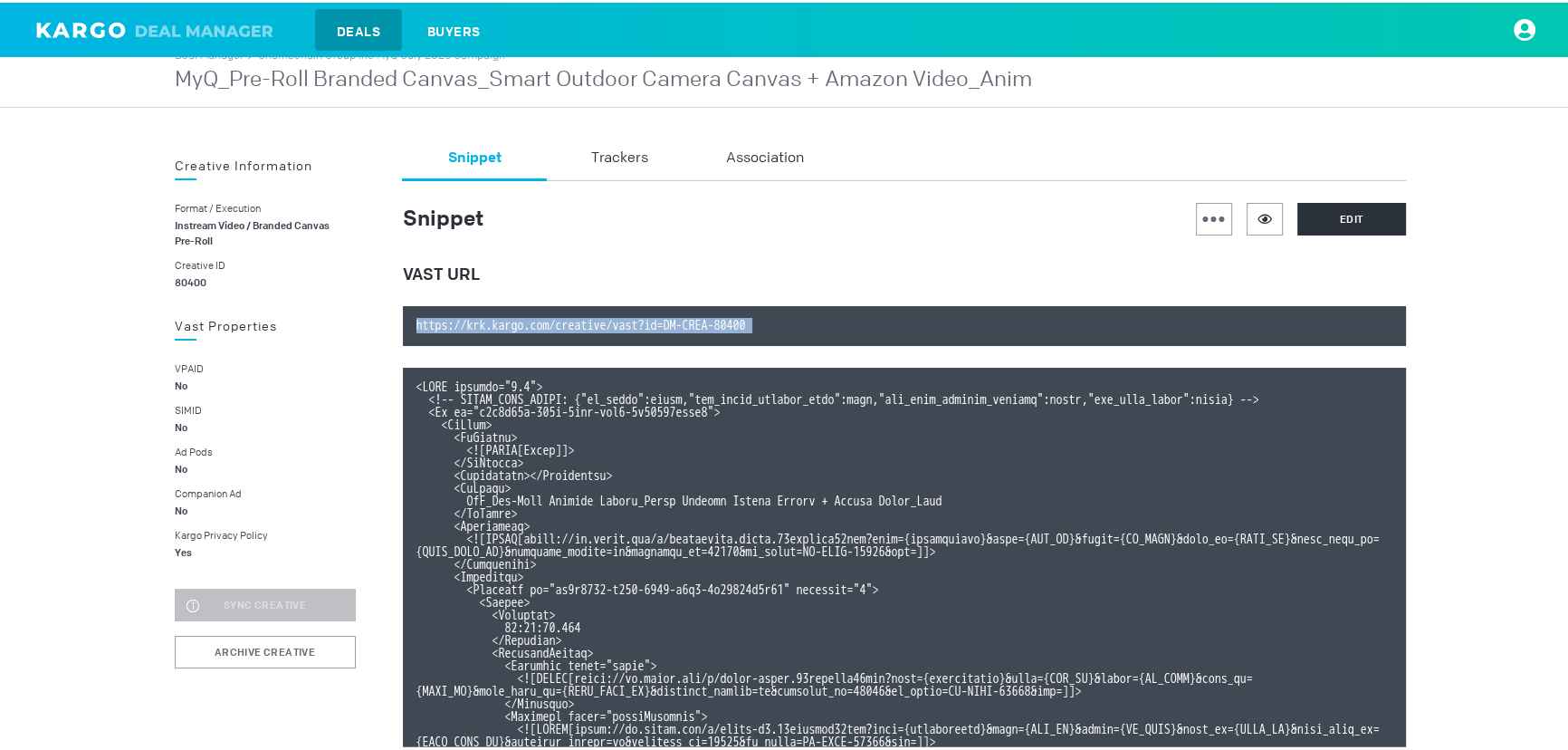 click on "https://krk.kargo.com/creative/vast?id=DM-CREA-80400" at bounding box center (904, 323) 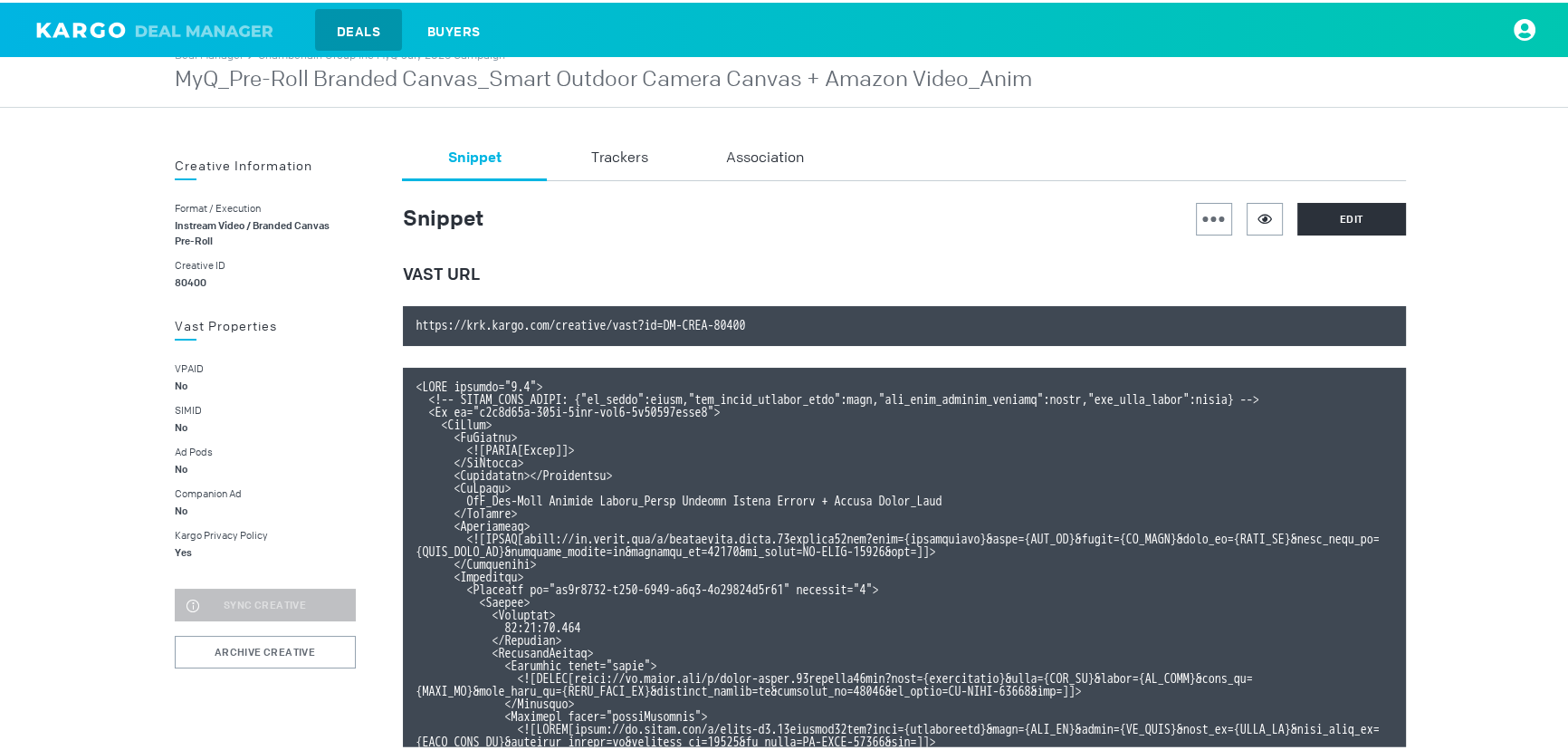 click on "MyQ_Pre-Roll Branded Canvas_Smart Outdoor Camera Canvas + Amazon Video_Anim" at bounding box center (603, 77) 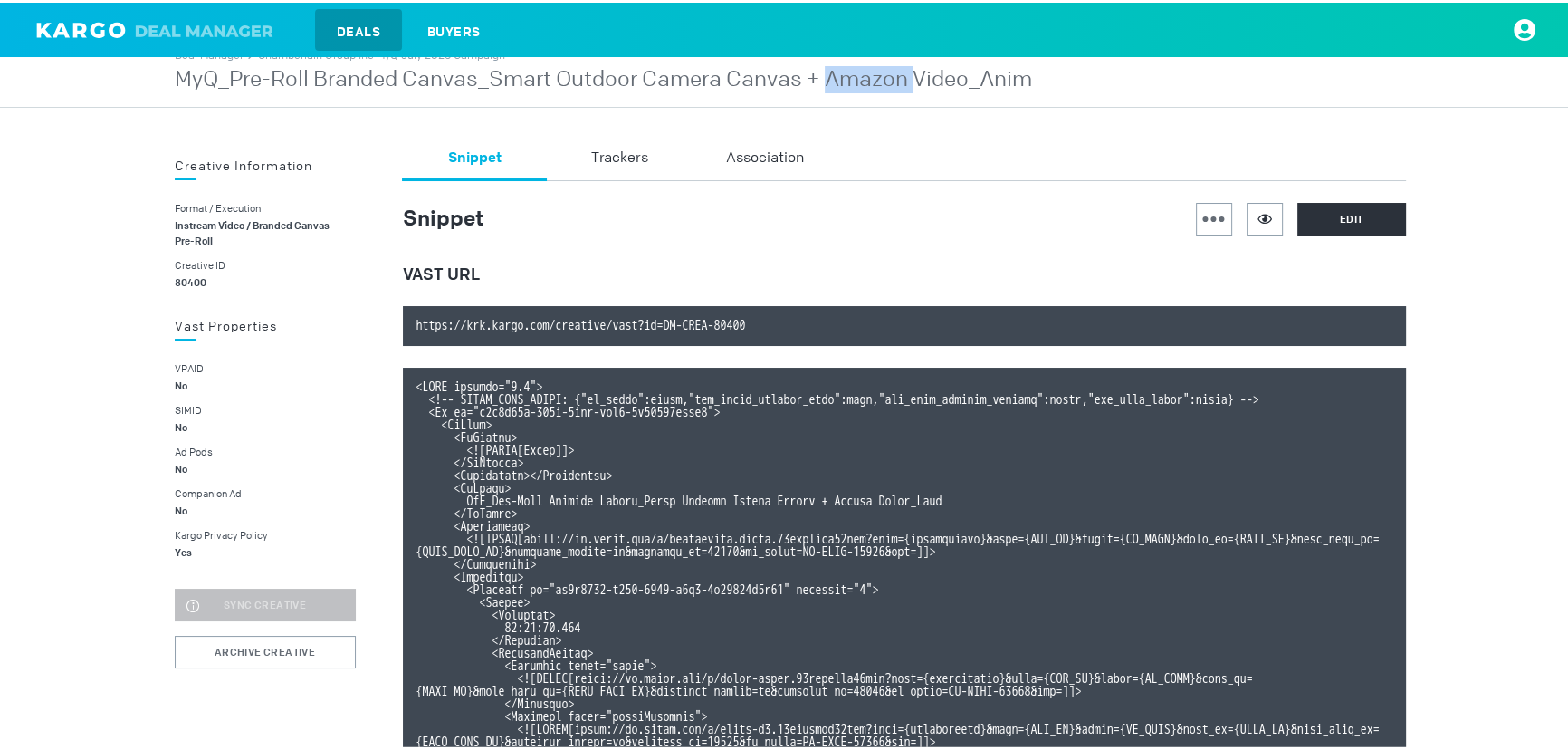 click on "MyQ_Pre-Roll Branded Canvas_Smart Outdoor Camera Canvas + Amazon Video_Anim" at bounding box center (603, 77) 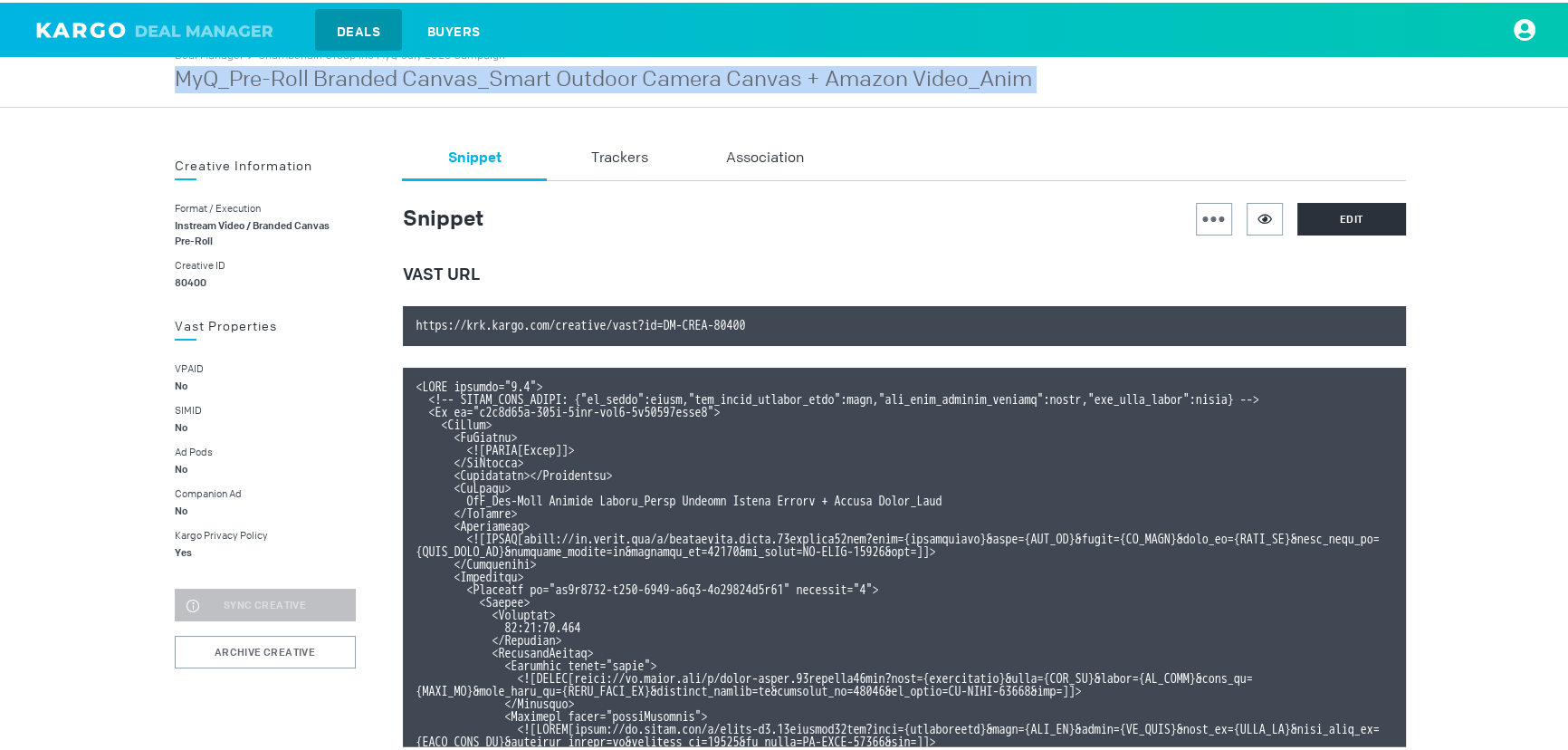 click on "MyQ_Pre-Roll Branded Canvas_Smart Outdoor Camera Canvas + Amazon Video_Anim" at bounding box center (603, 77) 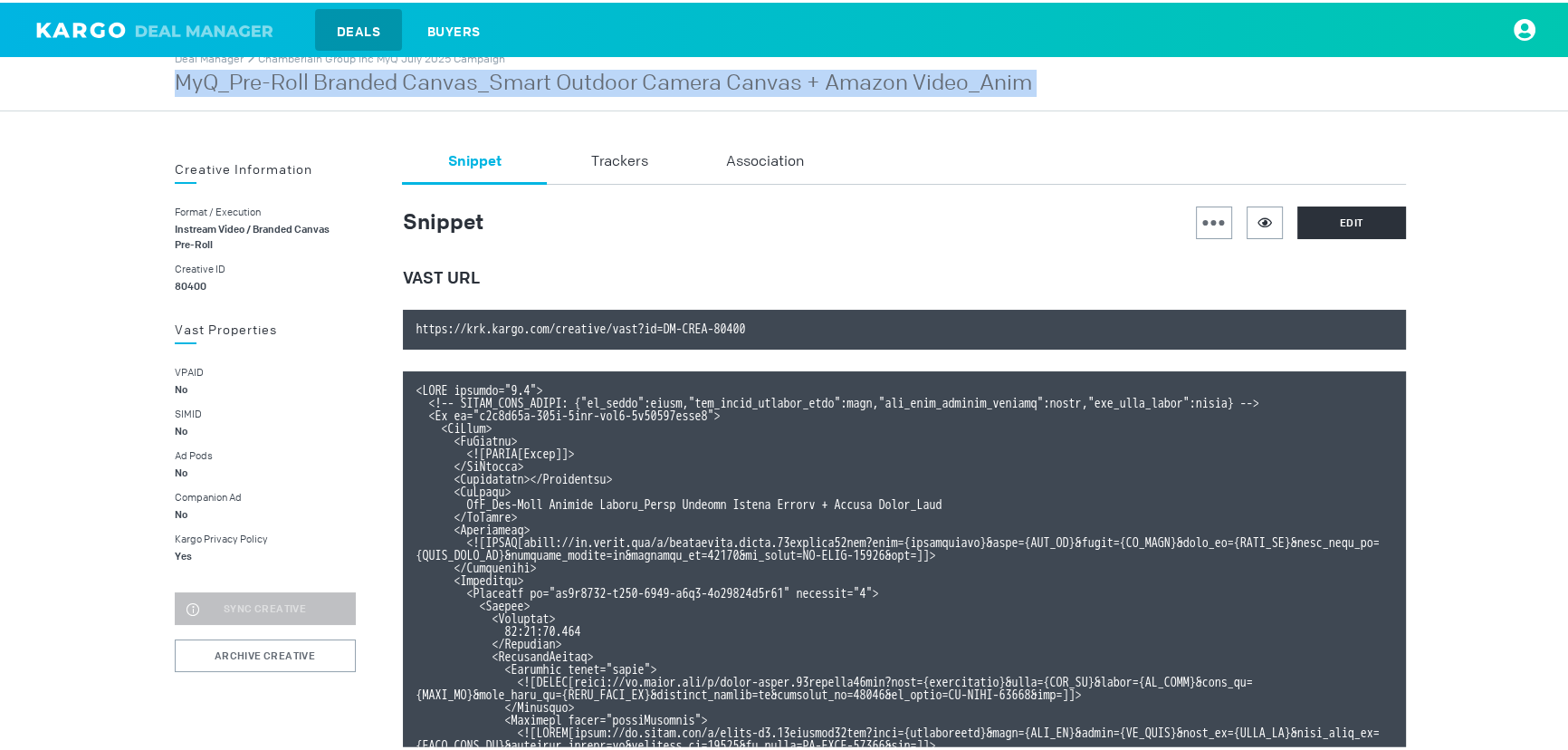 scroll, scrollTop: 0, scrollLeft: 0, axis: both 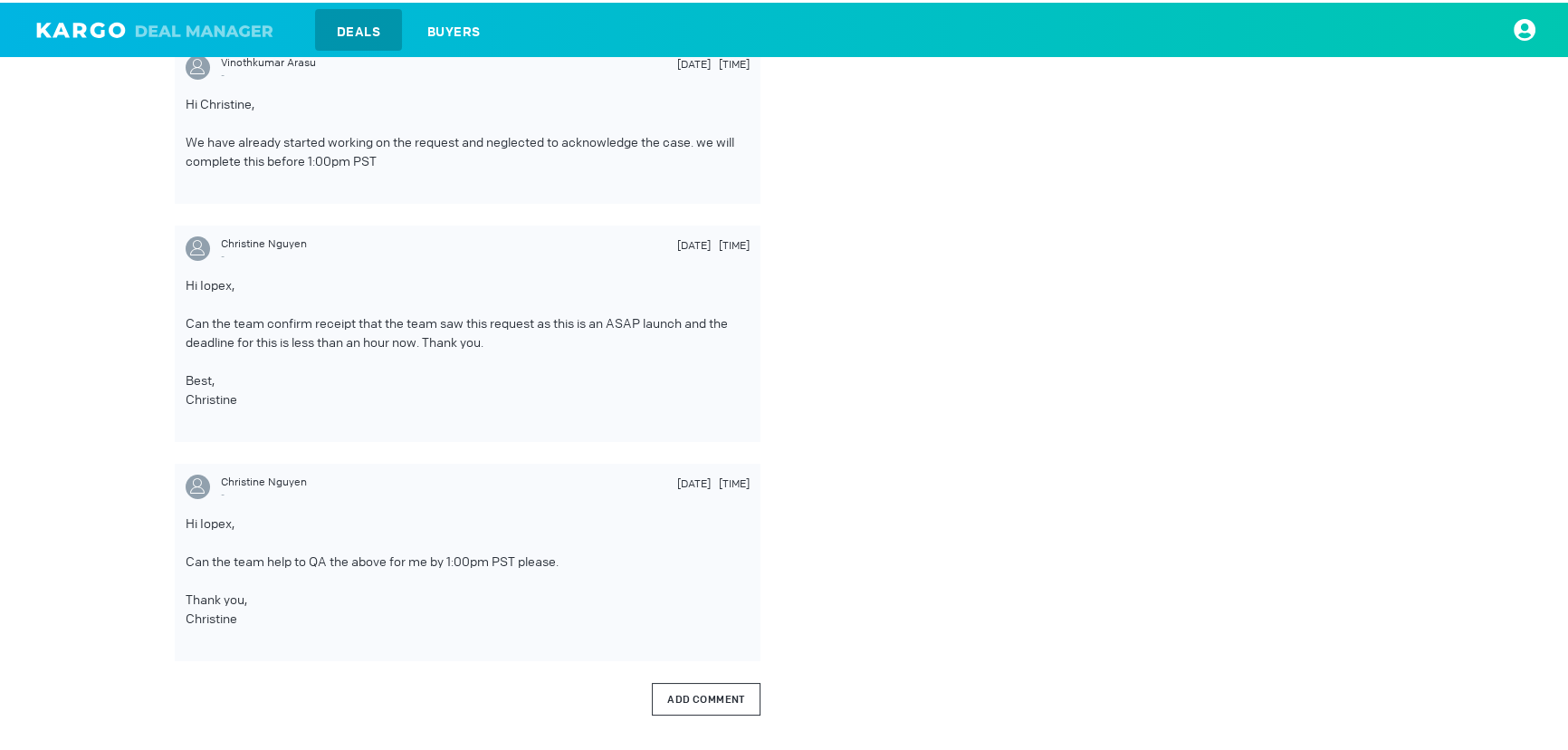 click on "Add Comment" at bounding box center (706, 697) 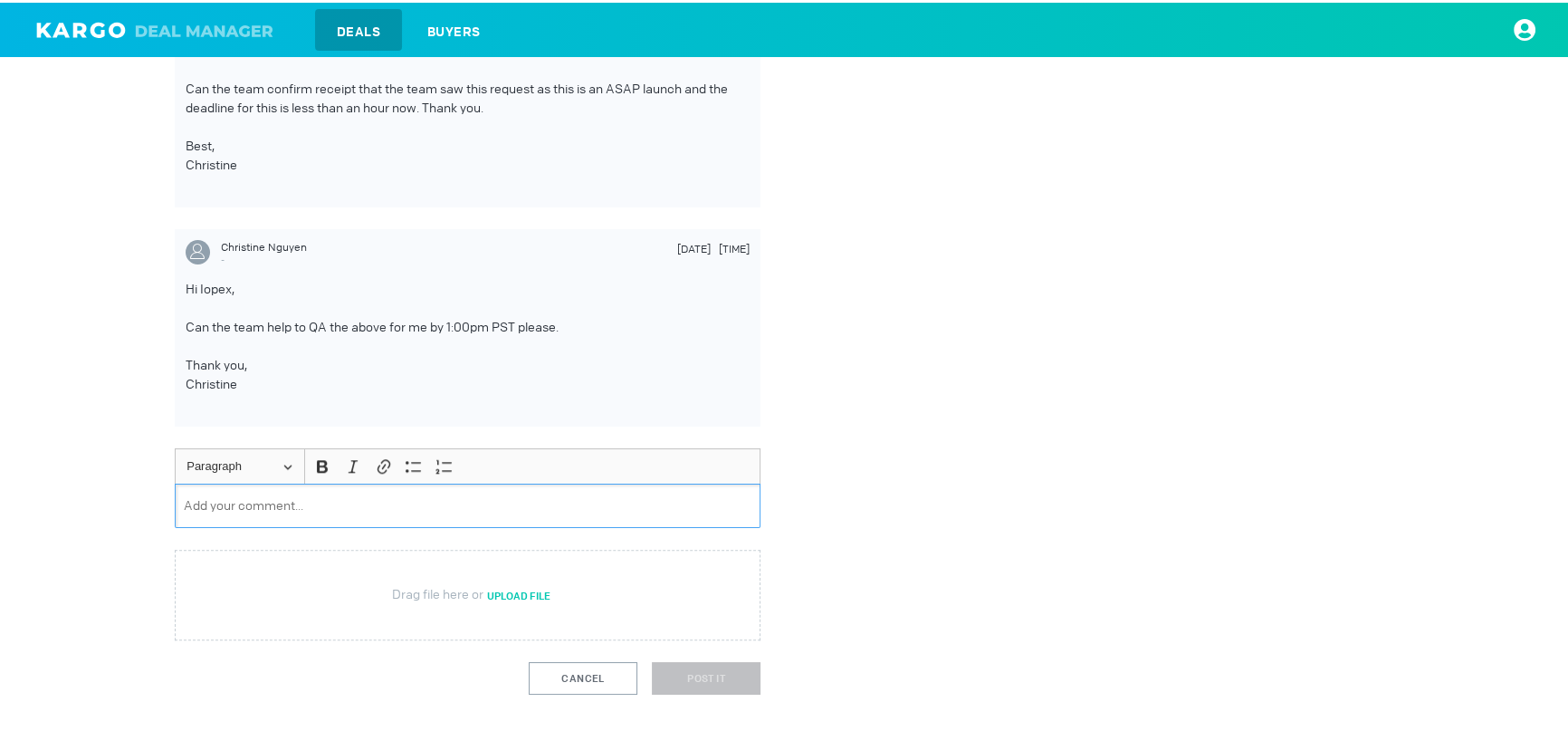 click at bounding box center (468, 503) 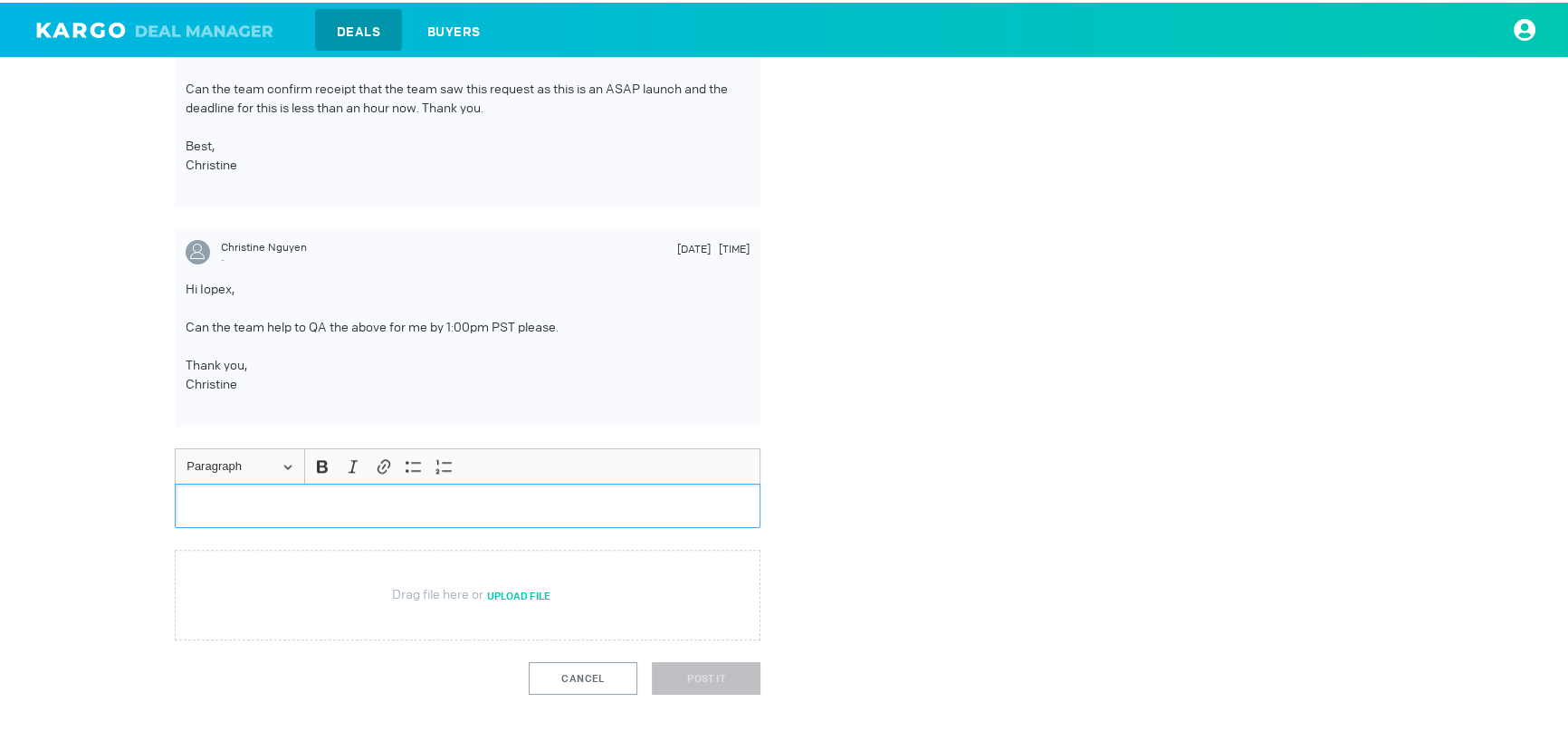 paste 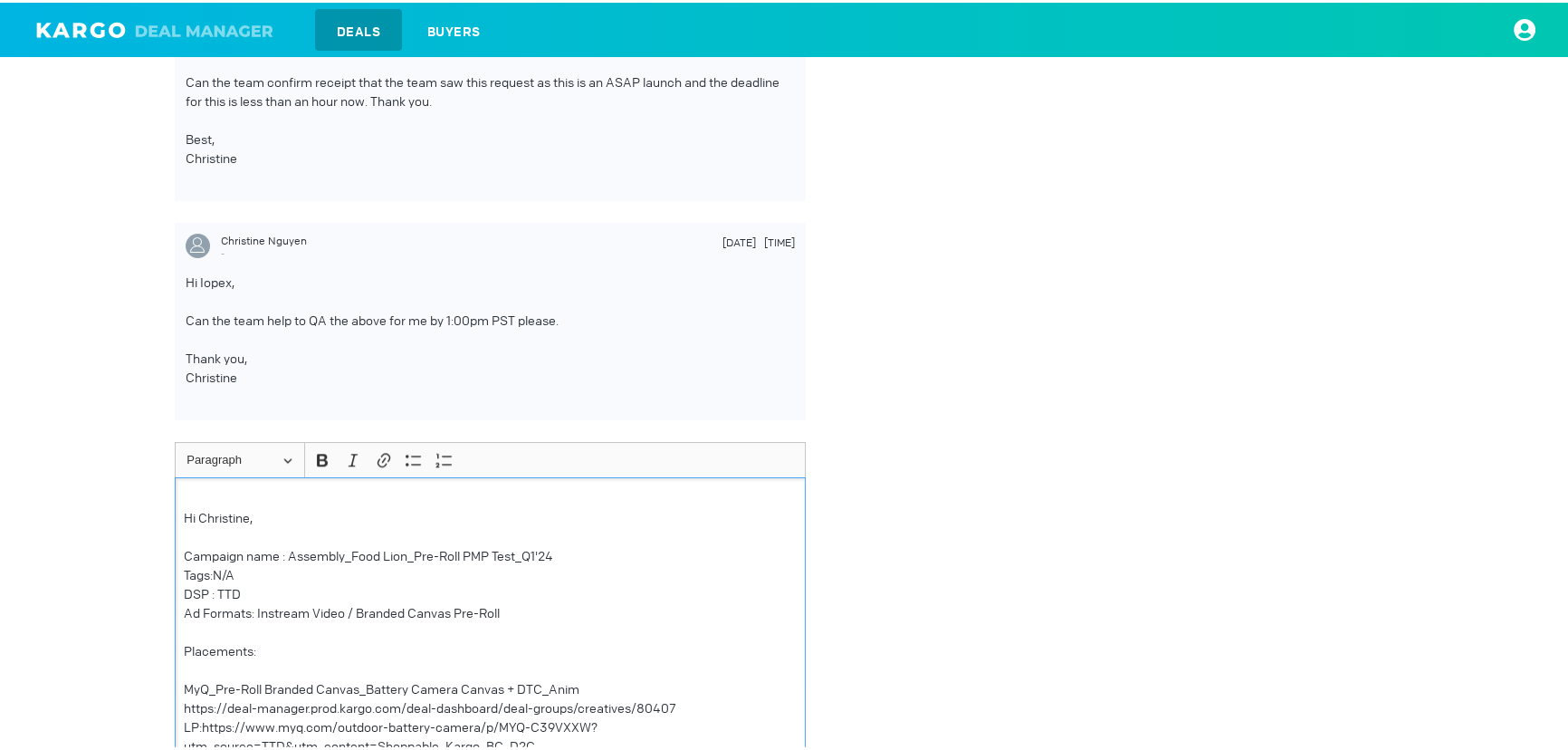 scroll, scrollTop: 2045, scrollLeft: 0, axis: vertical 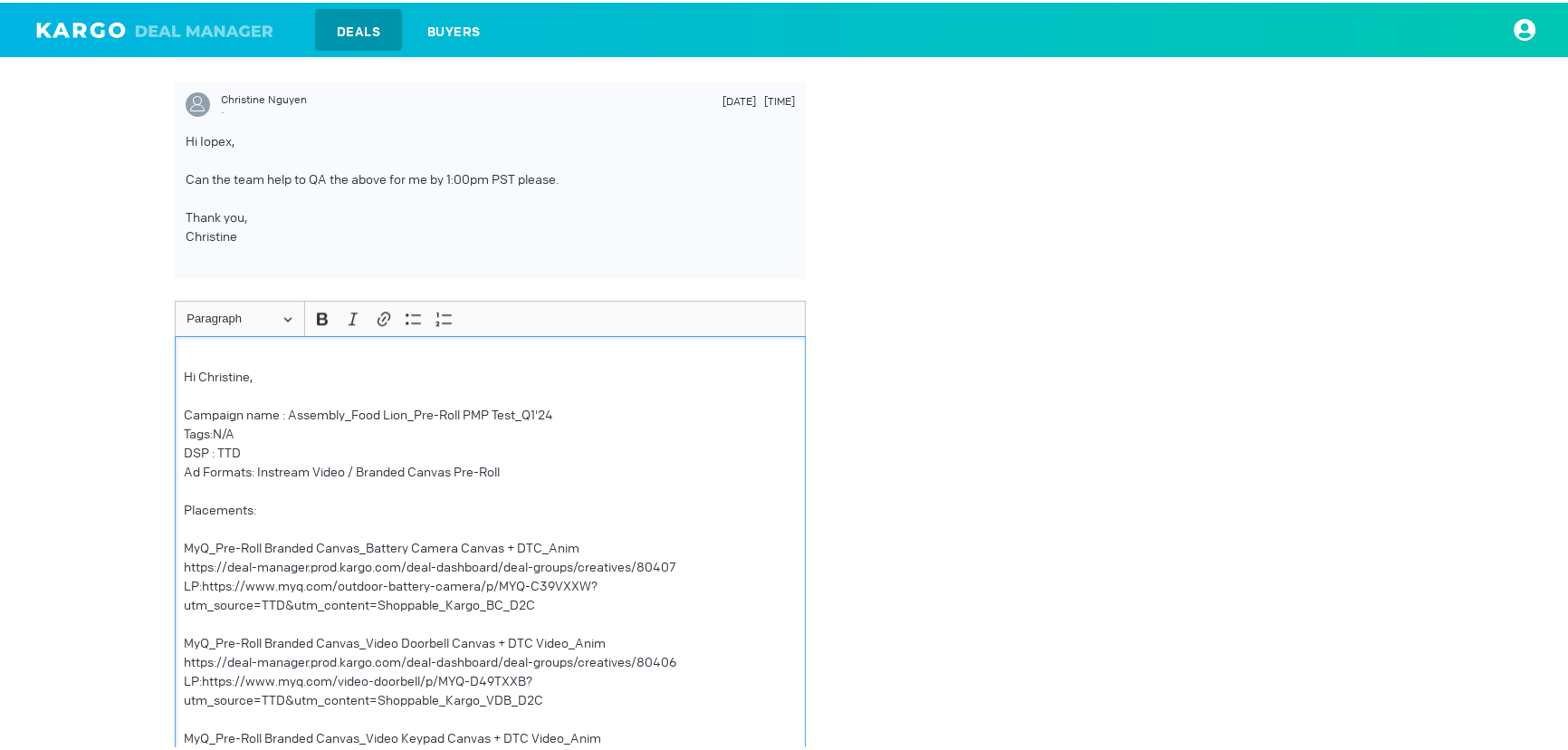 click at bounding box center (490, 393) 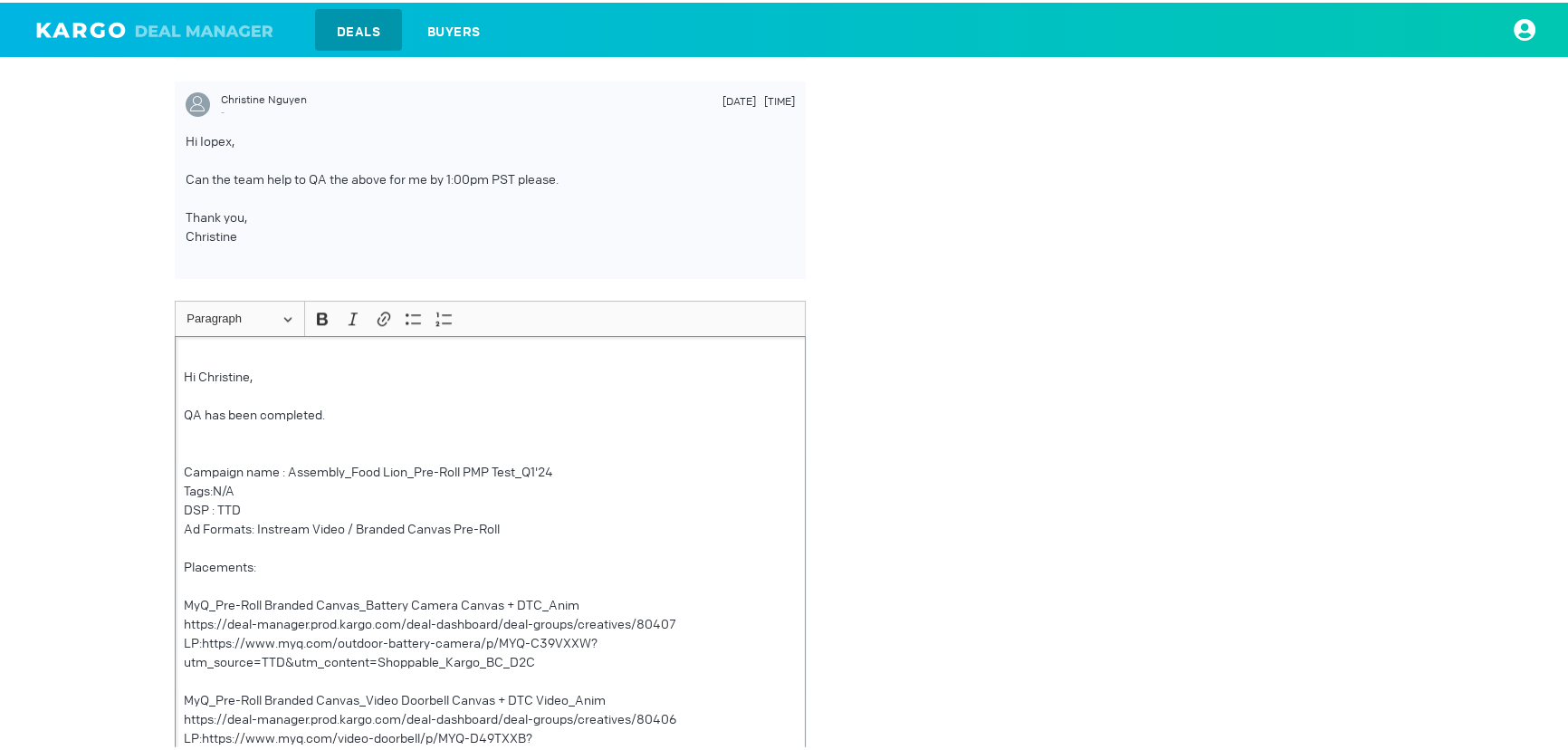click on "Hi Christine," at bounding box center [490, 374] 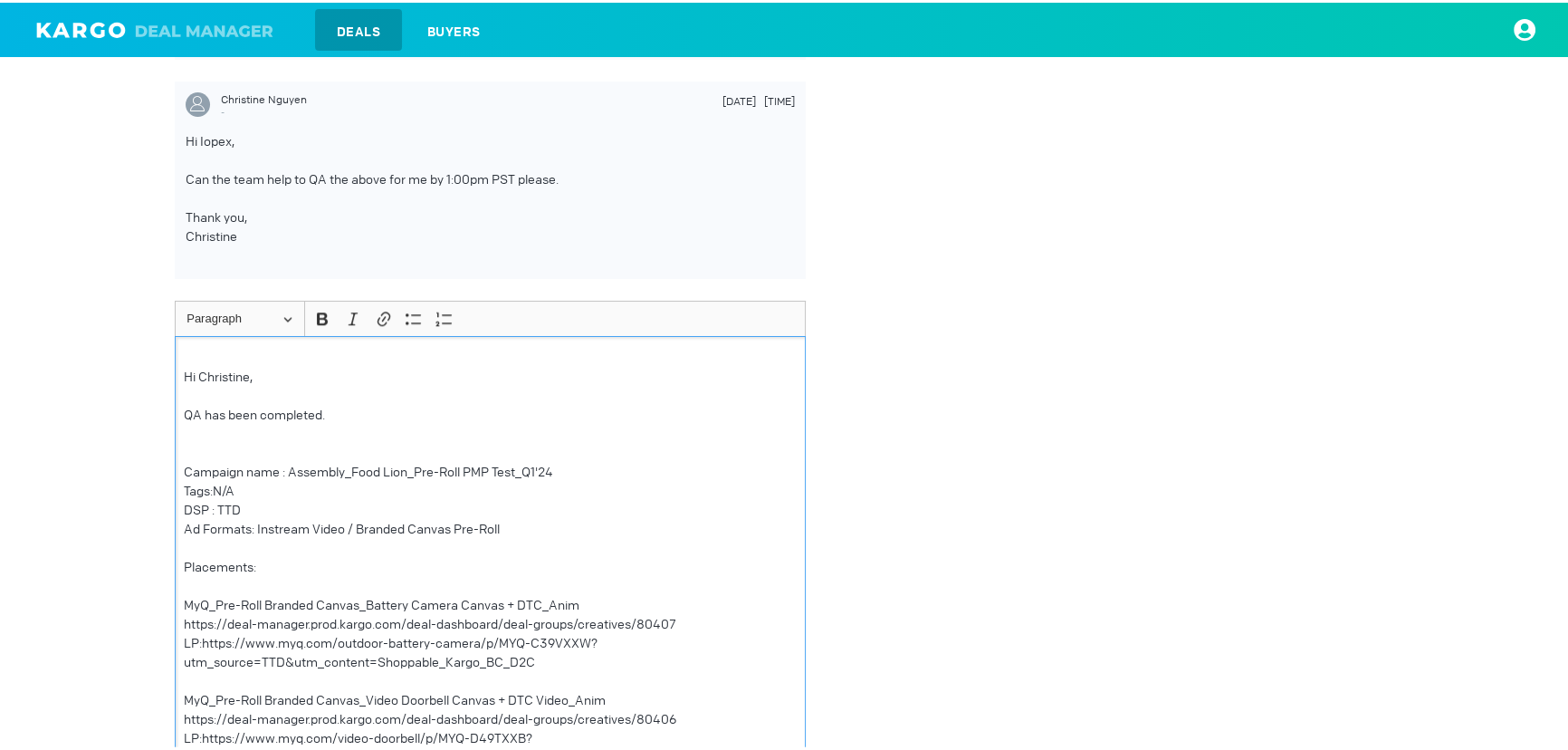 click on "Hi Christine, QA has been completed. Campaign name : Assembly_Food Lion_Pre-Roll PMP Test_Q1'24 Tags:N/A DSP : TTD Ad Formats: Instream Video / Branded Canvas Pre-Roll Placements: MyQ_Pre-Roll Branded Canvas_Battery Camera Canvas + DTC_Anim https://deal-manager.prod.kargo.com/deal-dashboard/deal-groups/creatives/80407 LP:https://www.myq.com/outdoor-battery-camera/p/MYQ-C39VXXW?utm_source=TTD&utm_content=Shoppable_Kargo_BC_D2C MyQ_Pre-Roll Branded Canvas_Video Doorbell Canvas + DTC Video_Anim https://deal-manager.prod.kargo.com/deal-dashboard/deal-groups/creatives/80406 LP:https://www.myq.com/video-doorbell/p/MYQ-D49TXXB?utm_source=TTD&utm_content=Shoppable_Kargo_VDB_D2C MyQ_Pre-Roll Branded Canvas_Video Keypad Canvas + DTC Video_Anim https://deal-manager.prod.kargo.com/deal-dashboard/deal-groups/creatives/80405 LP:https://www.myq.com/smart-garage-video-keypad/p/MYQ-K40TXXW?utm_source=TTD&utm_content=Shoppable_Kargo_VKP_D2C MyQ_Pre-Roll Branded Canvas_Video_Smart Outdoor Camera Canvas + DTC Video_Anim Thanks," at bounding box center (490, 869) 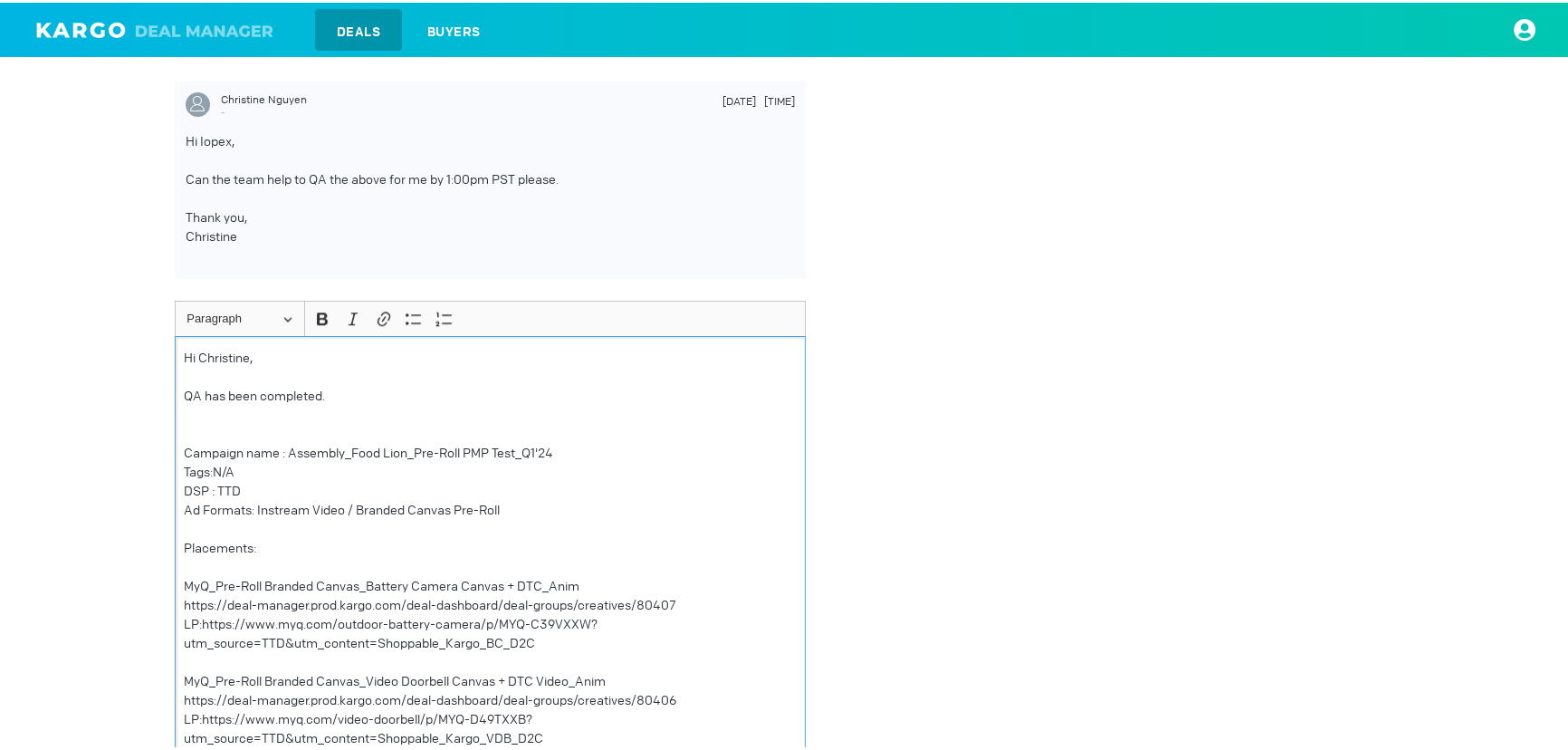 click on "QA has been completed." at bounding box center [490, 384] 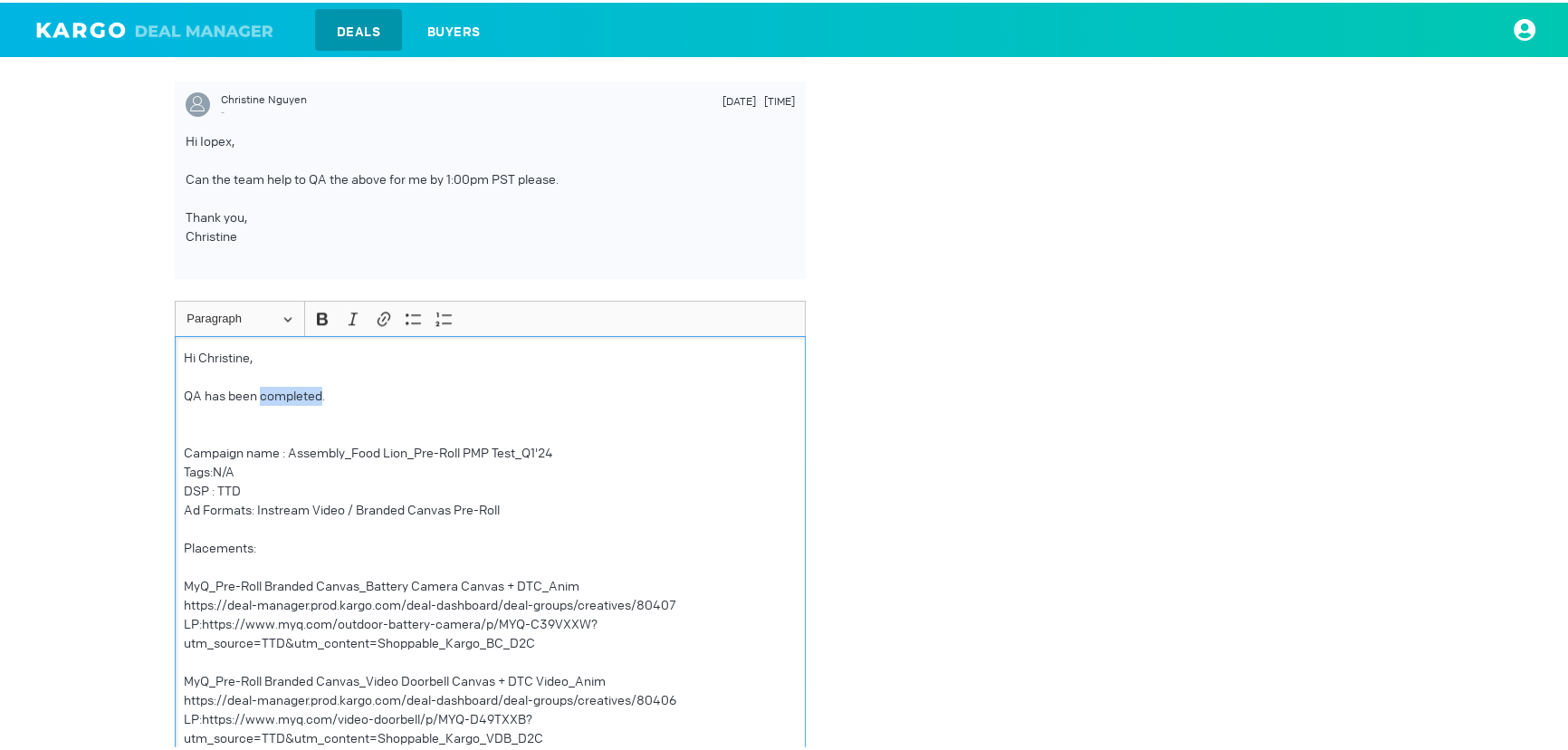 click on "QA has been completed." at bounding box center [490, 384] 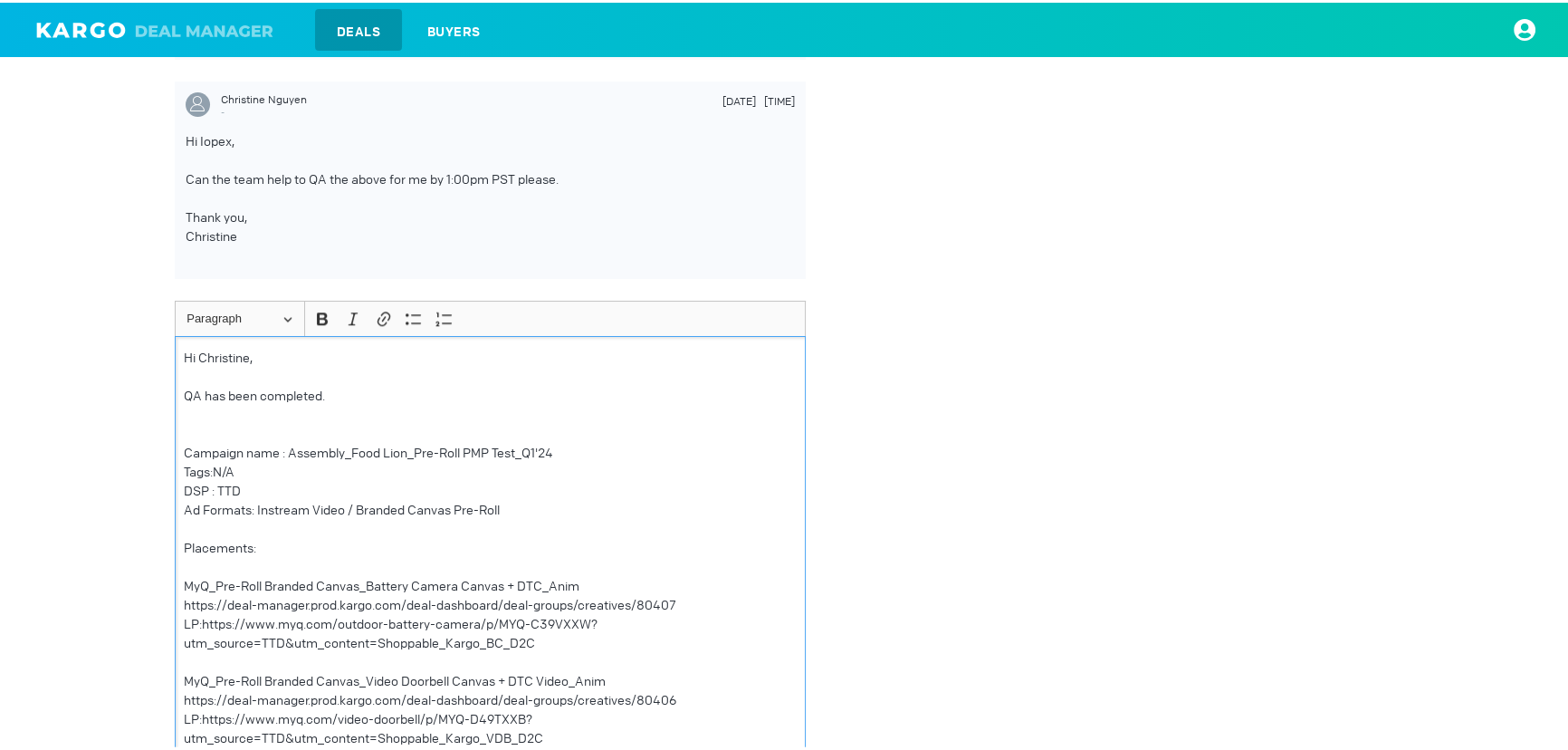 click at bounding box center [490, 431] 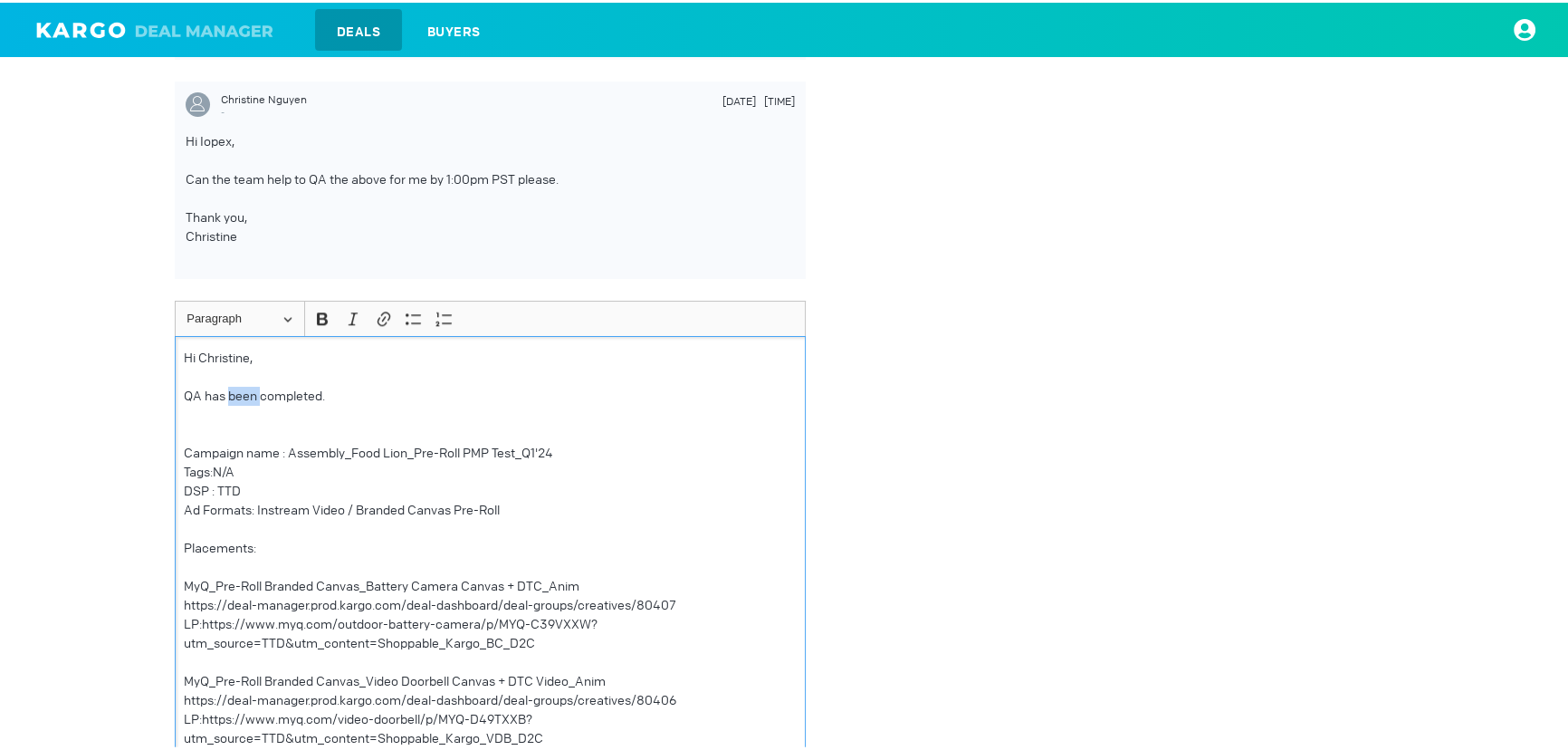 click on "QA has been completed." at bounding box center [490, 384] 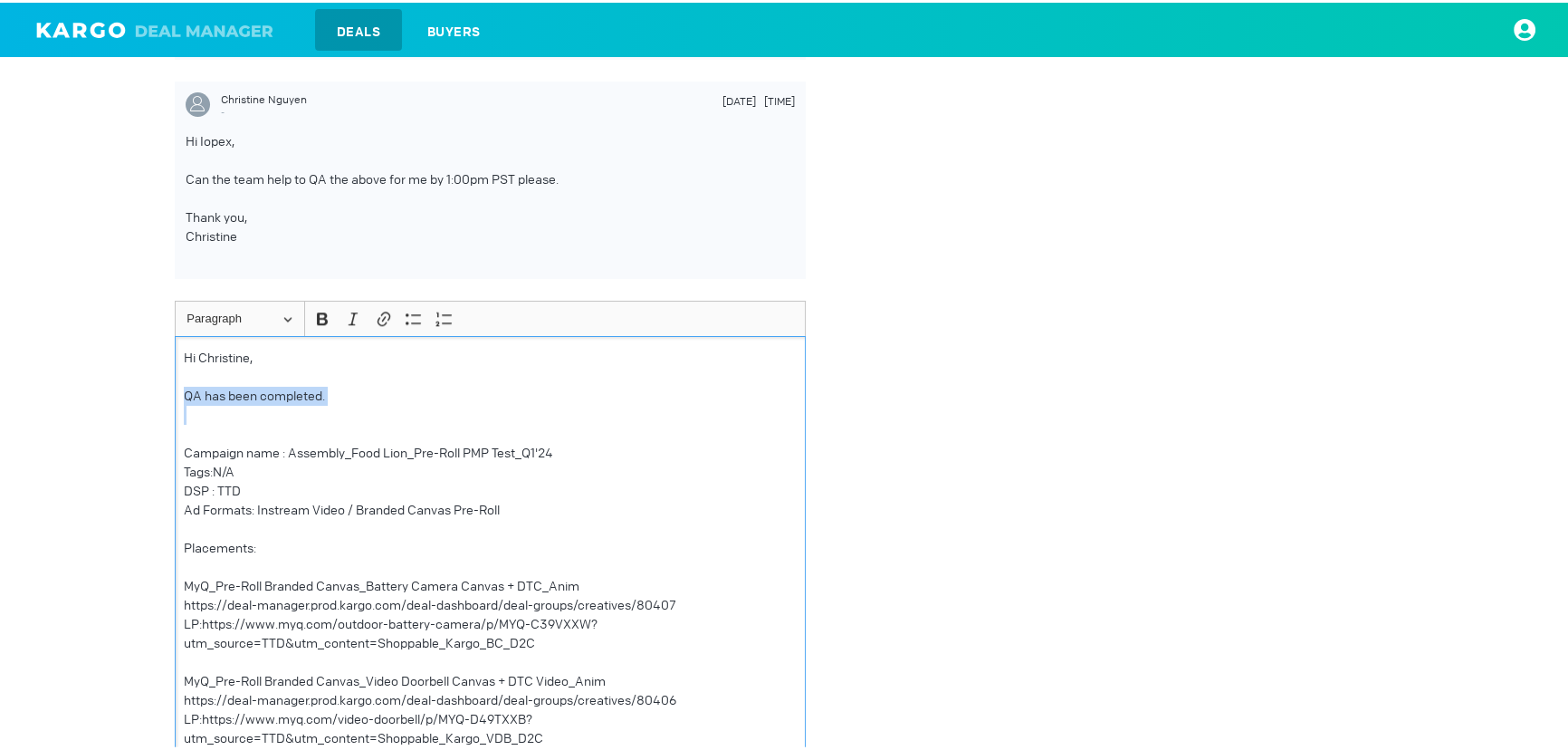 click on "QA has been completed." at bounding box center [490, 384] 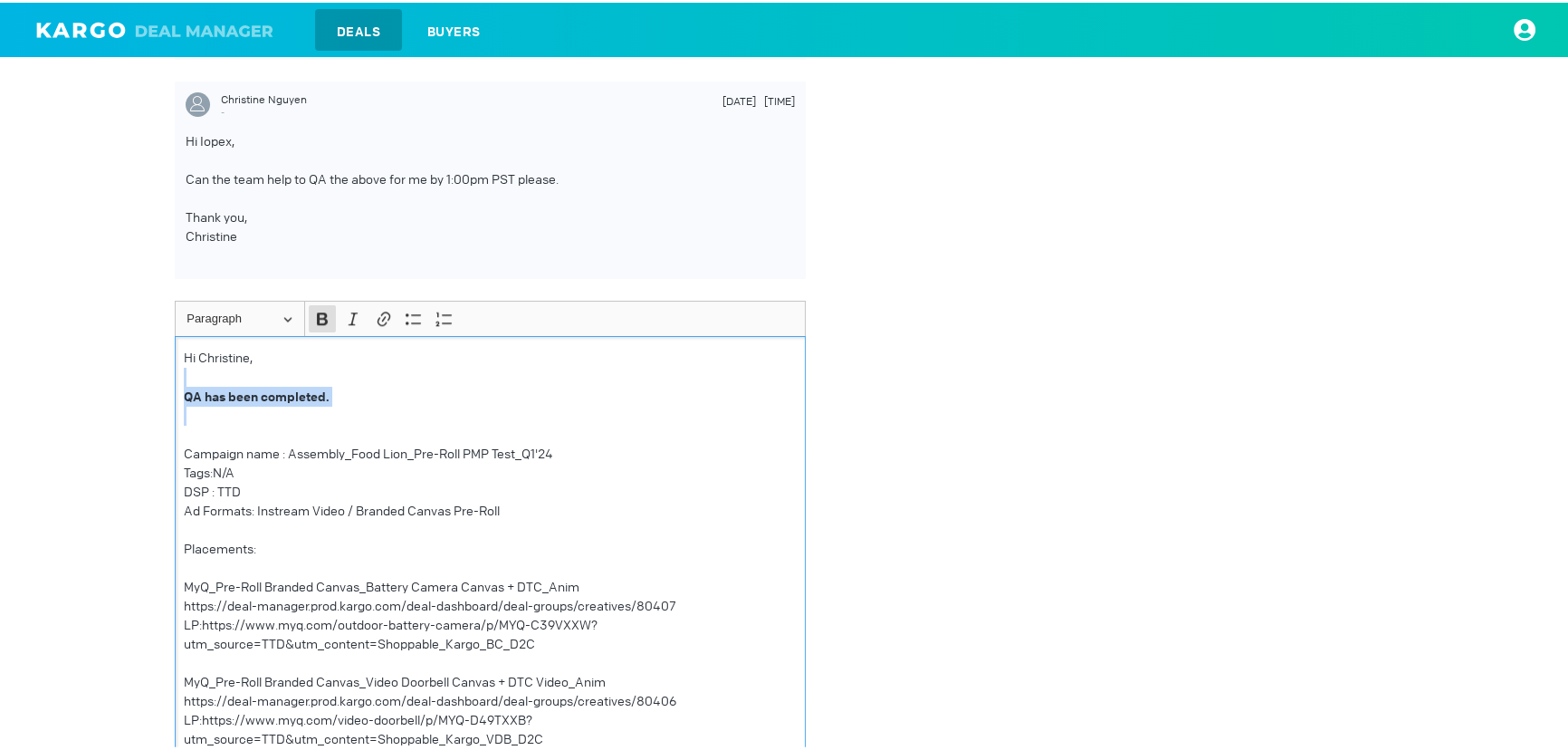 click at bounding box center (490, 413) 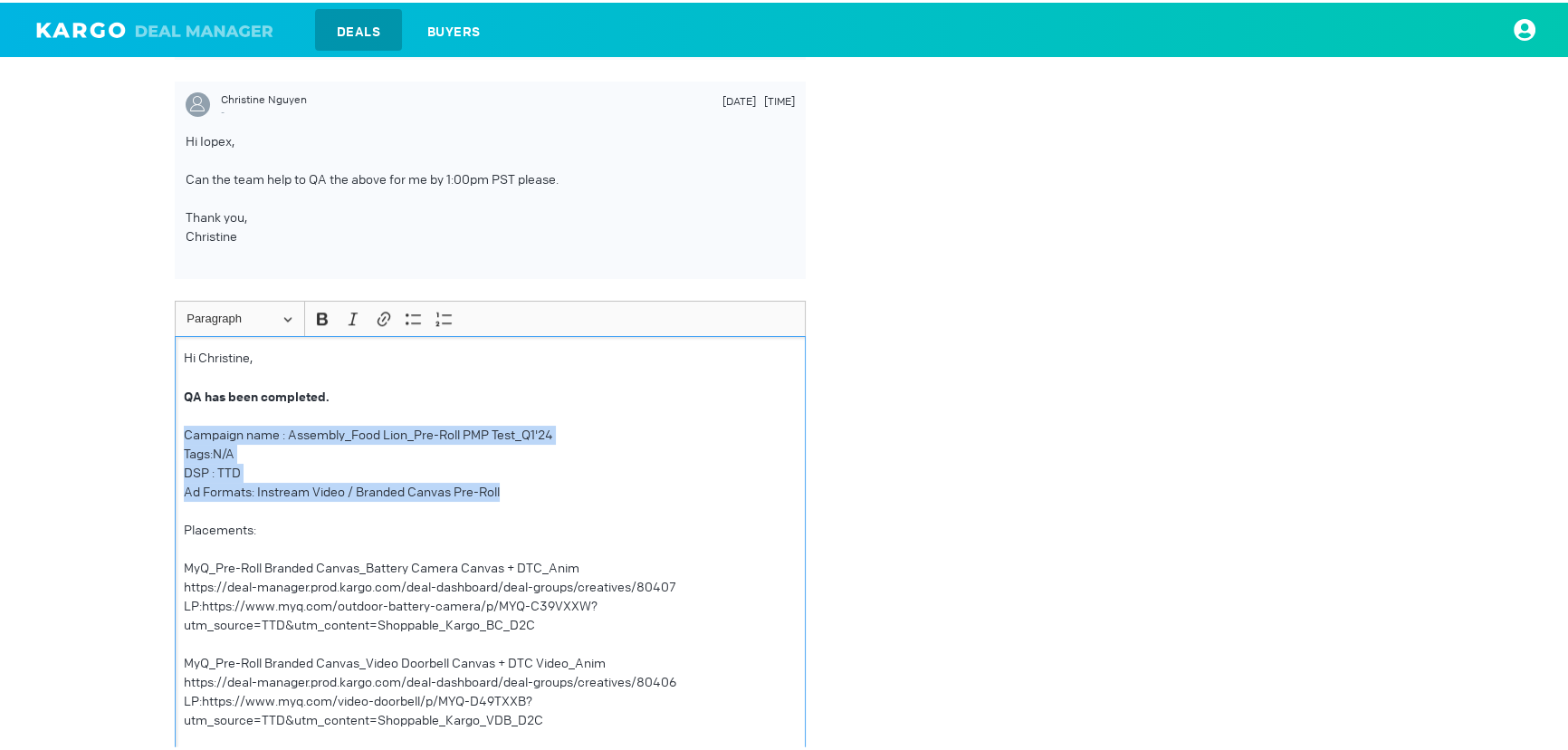 drag, startPoint x: 175, startPoint y: 400, endPoint x: 532, endPoint y: 461, distance: 362.174 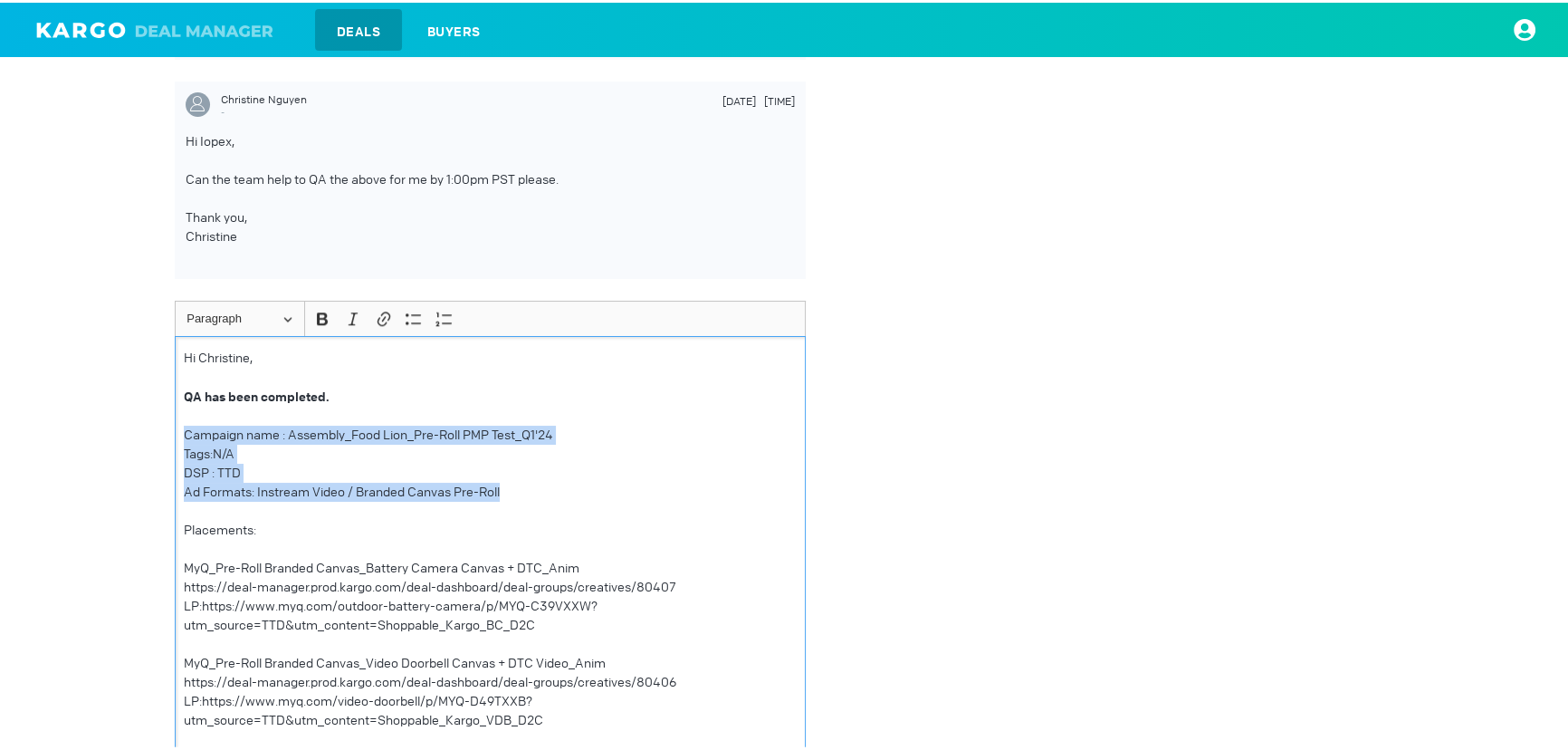 click on "Hi Christine, QA has been completed. Campaign name : Assembly_Food Lion_Pre-Roll PMP Test_Q1'24 Tags:N/A DSP : TTD Ad Formats: Instream Video / Branded Canvas Pre-Roll Placements: MyQ_Pre-Roll Branded Canvas_Battery Camera Canvas + DTC_Anim https://deal-manager.prod.kargo.com/deal-dashboard/deal-groups/creatives/80407 LP:https://www.myq.com/outdoor-battery-camera/p/MYQ-C39VXXW?utm_source=TTD&utm_content=Shoppable_Kargo_BC_D2C MyQ_Pre-Roll Branded Canvas_Video Doorbell Canvas + DTC Video_Anim https://deal-manager.prod.kargo.com/deal-dashboard/deal-groups/creatives/80406 LP:https://www.myq.com/video-doorbell/p/MYQ-D49TXXB?utm_source=TTD&utm_content=Shoppable_Kargo_VDB_D2C MyQ_Pre-Roll Branded Canvas_Video Keypad Canvas + DTC Video_Anim https://deal-manager.prod.kargo.com/deal-dashboard/deal-groups/creatives/80405 LP:https://www.myq.com/smart-garage-video-keypad/p/MYQ-K40TXXW?utm_source=TTD&utm_content=Shoppable_Kargo_VKP_D2C MyQ_Pre-Roll Branded Canvas_Video_Smart Outdoor Camera Canvas + DTC Video_Anim Thanks," at bounding box center (490, 850) 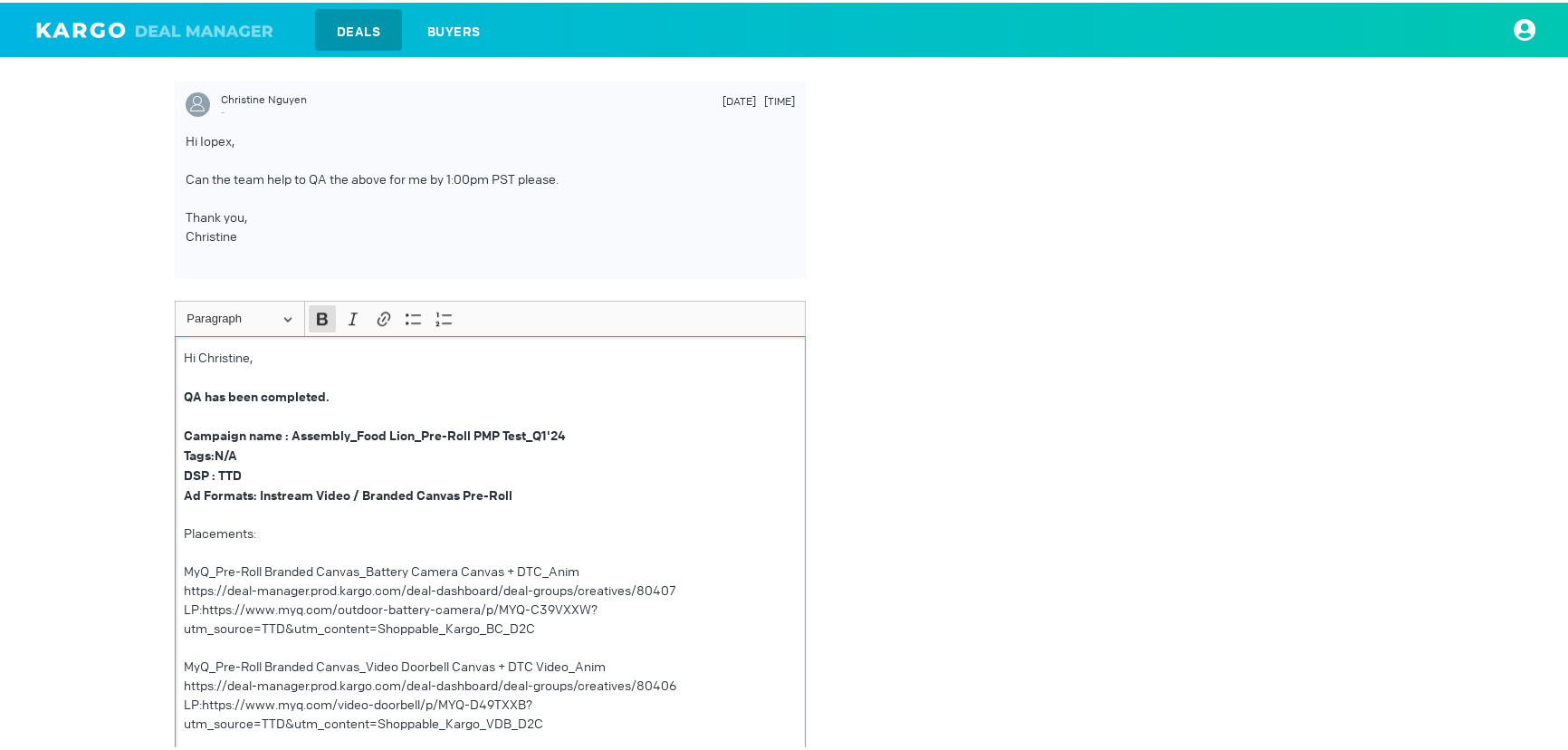 click at bounding box center (490, 512) 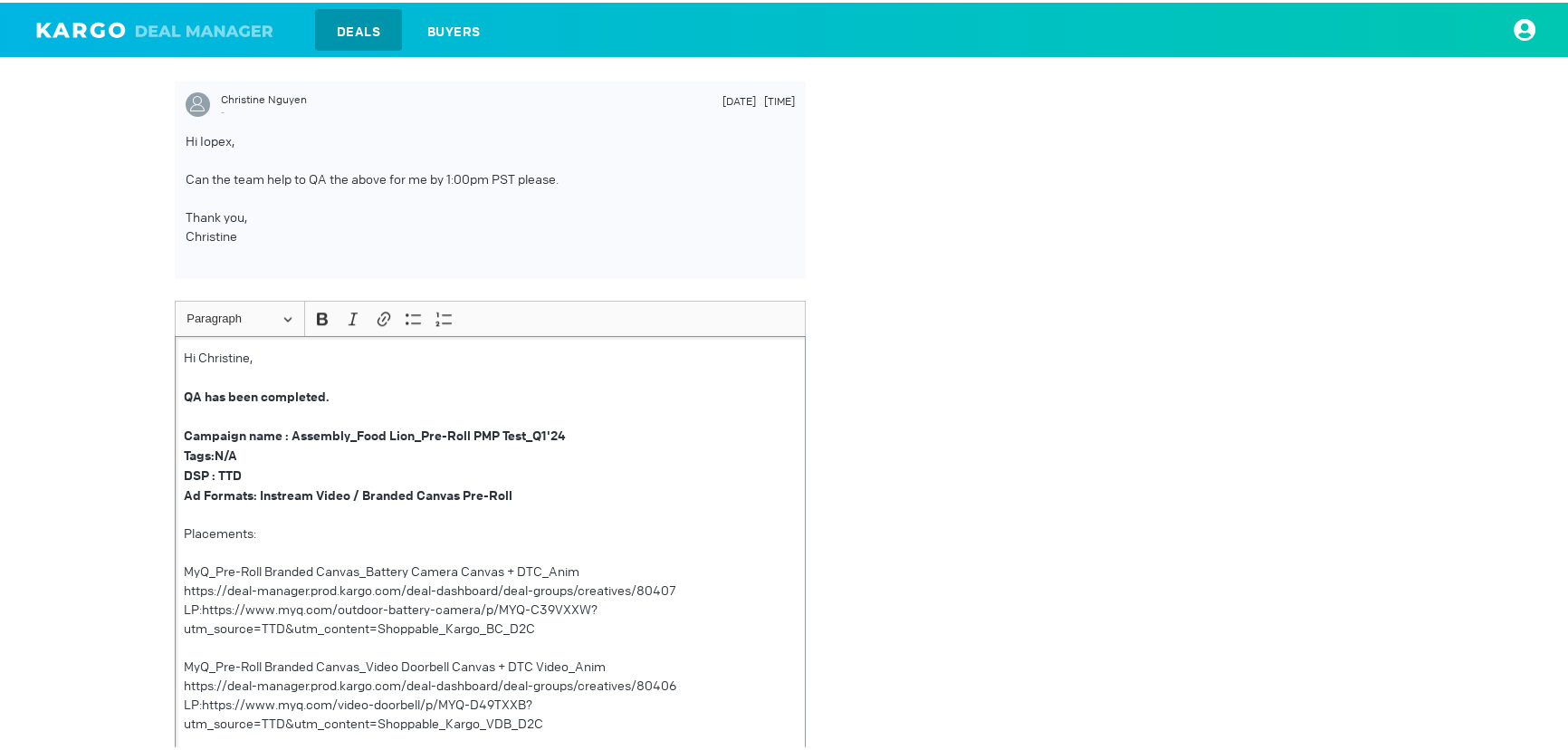 click on "Placements:" at bounding box center (490, 531) 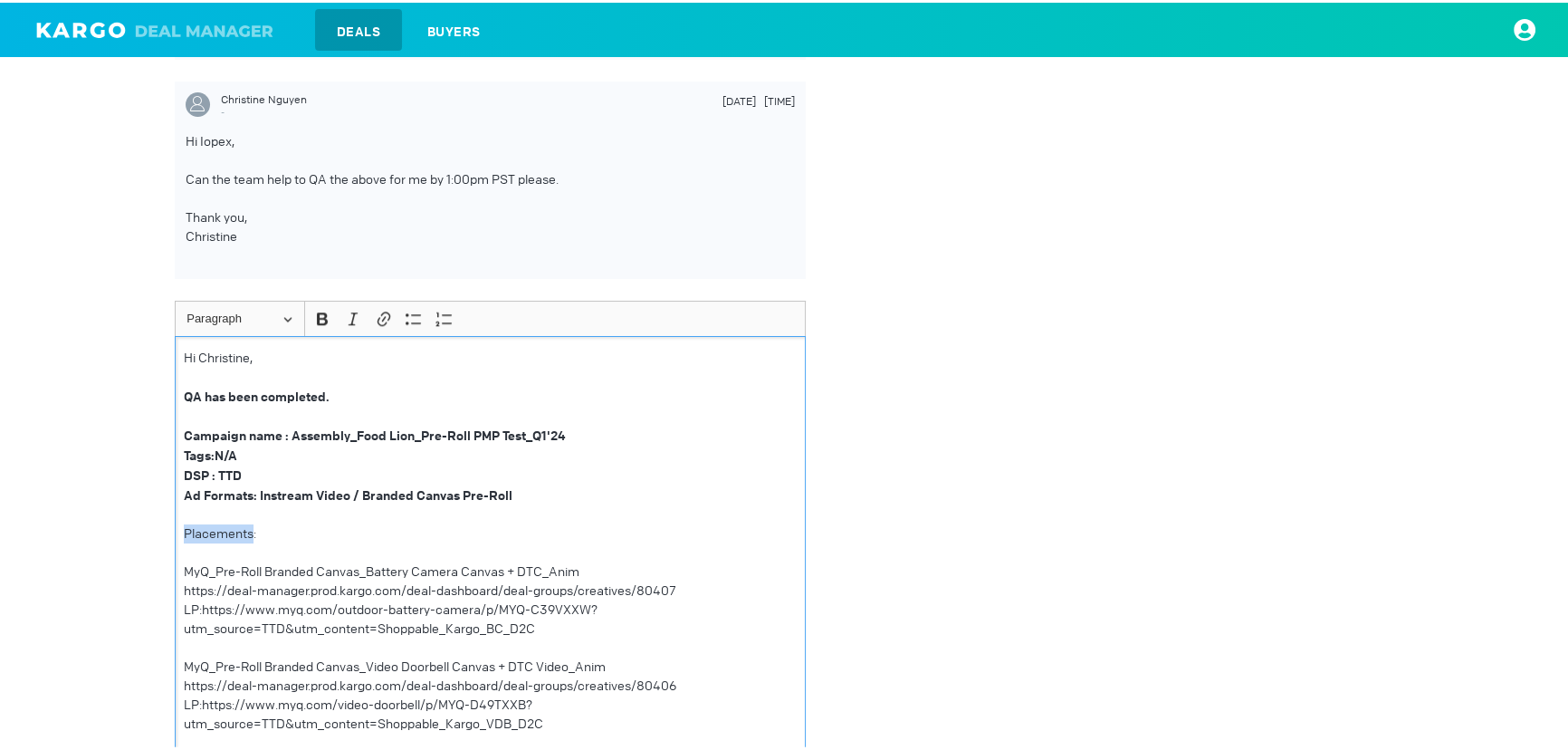 click on "Placements:" at bounding box center (490, 531) 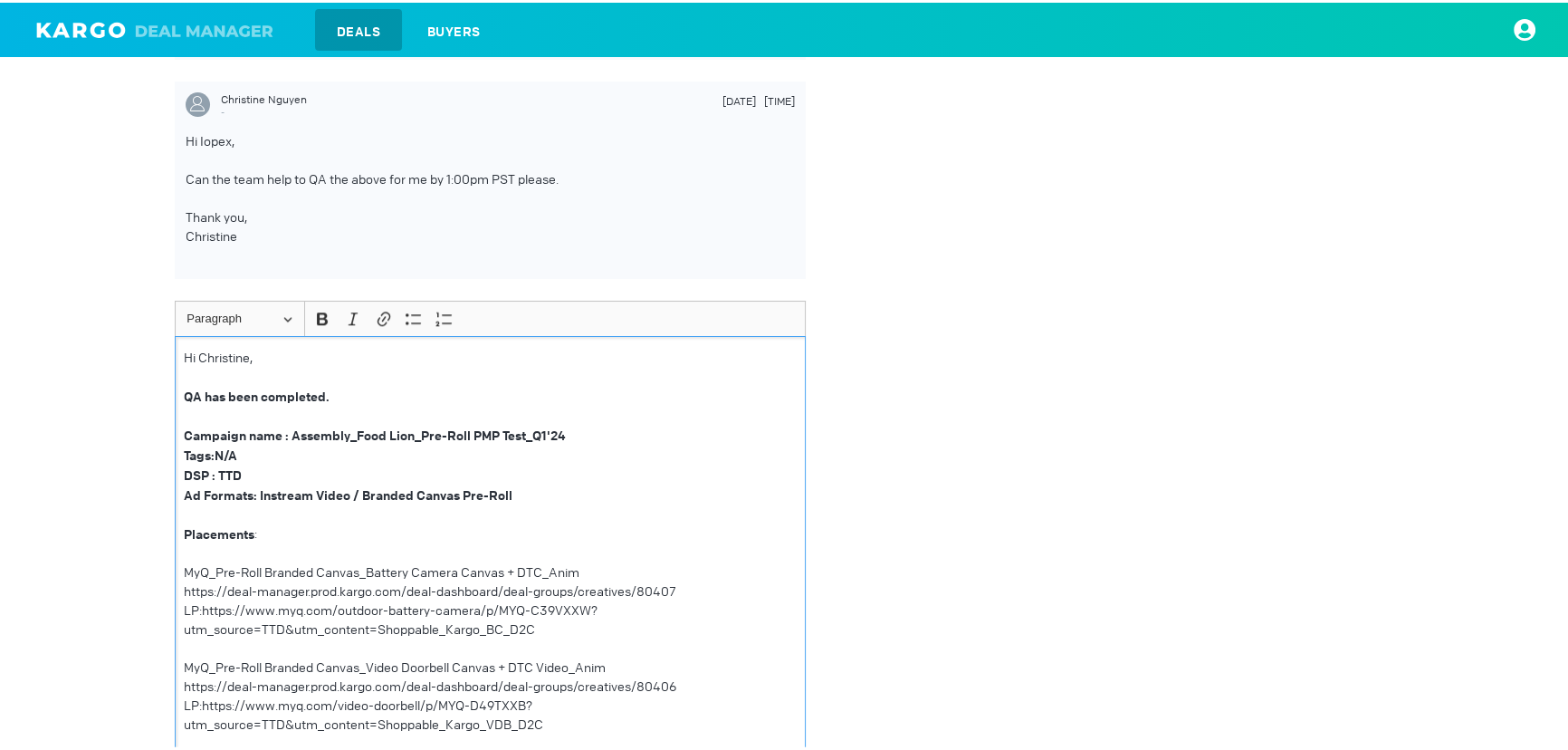 click on "Placements :" at bounding box center [490, 532] 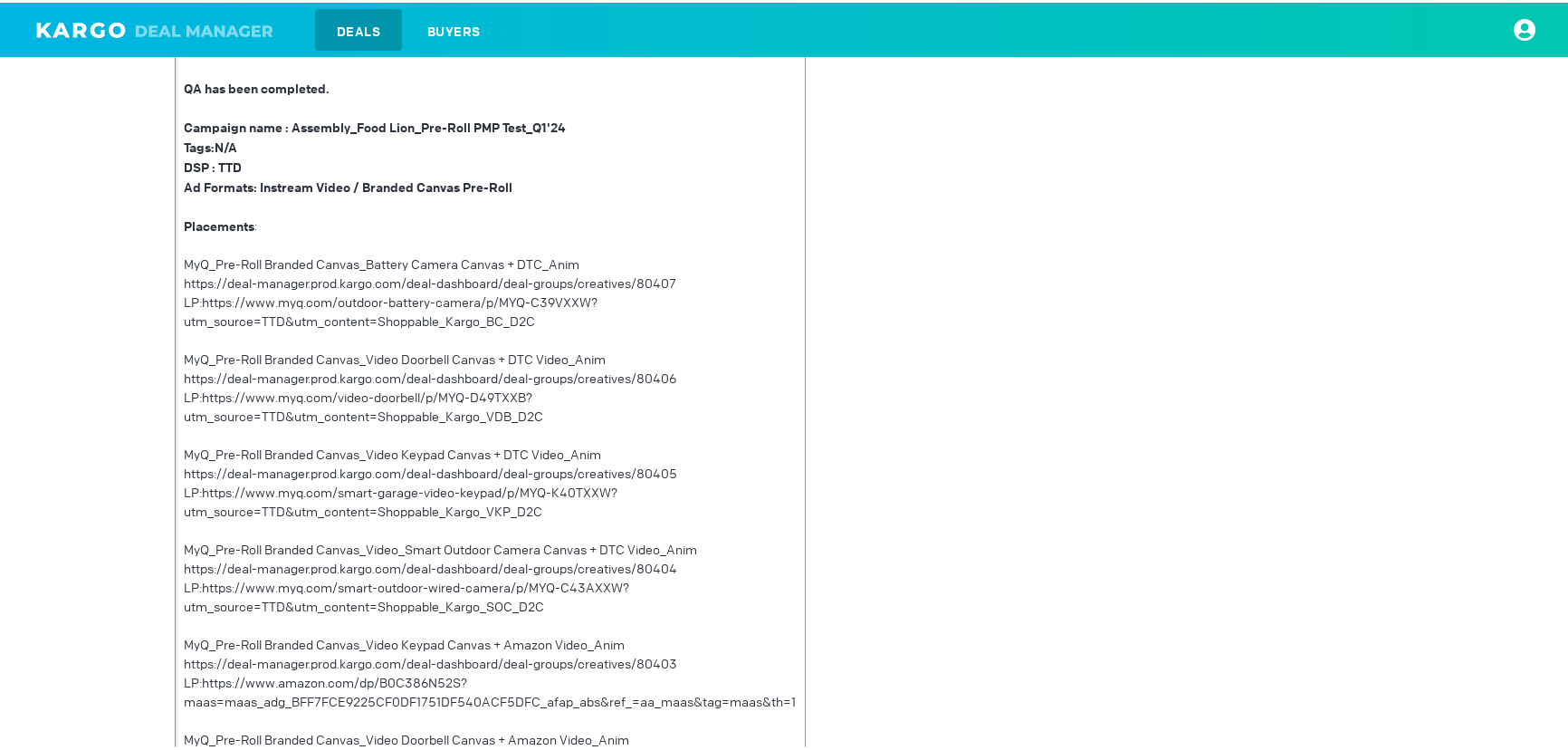 scroll, scrollTop: 2128, scrollLeft: 0, axis: vertical 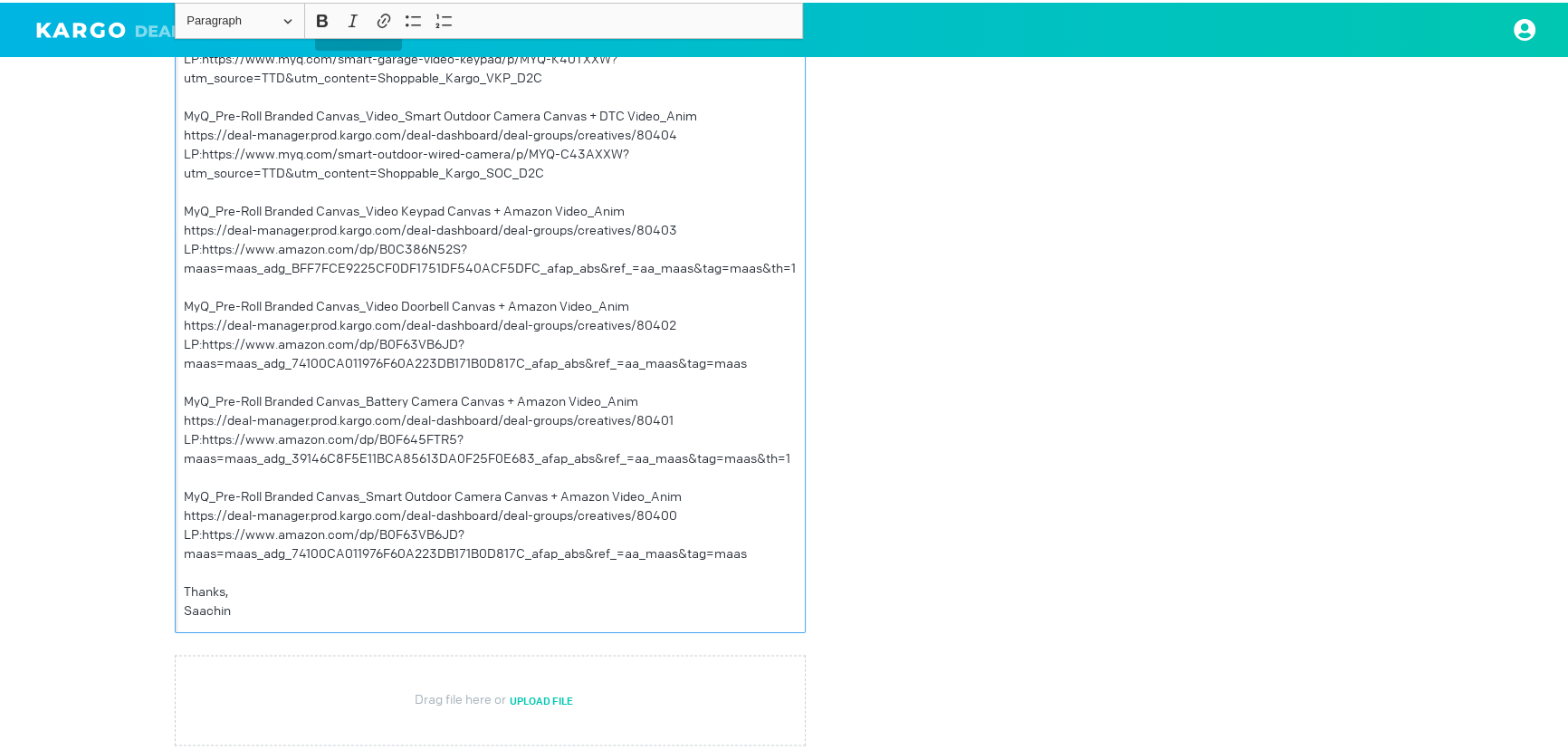 click on "Saachin" at bounding box center [490, 608] 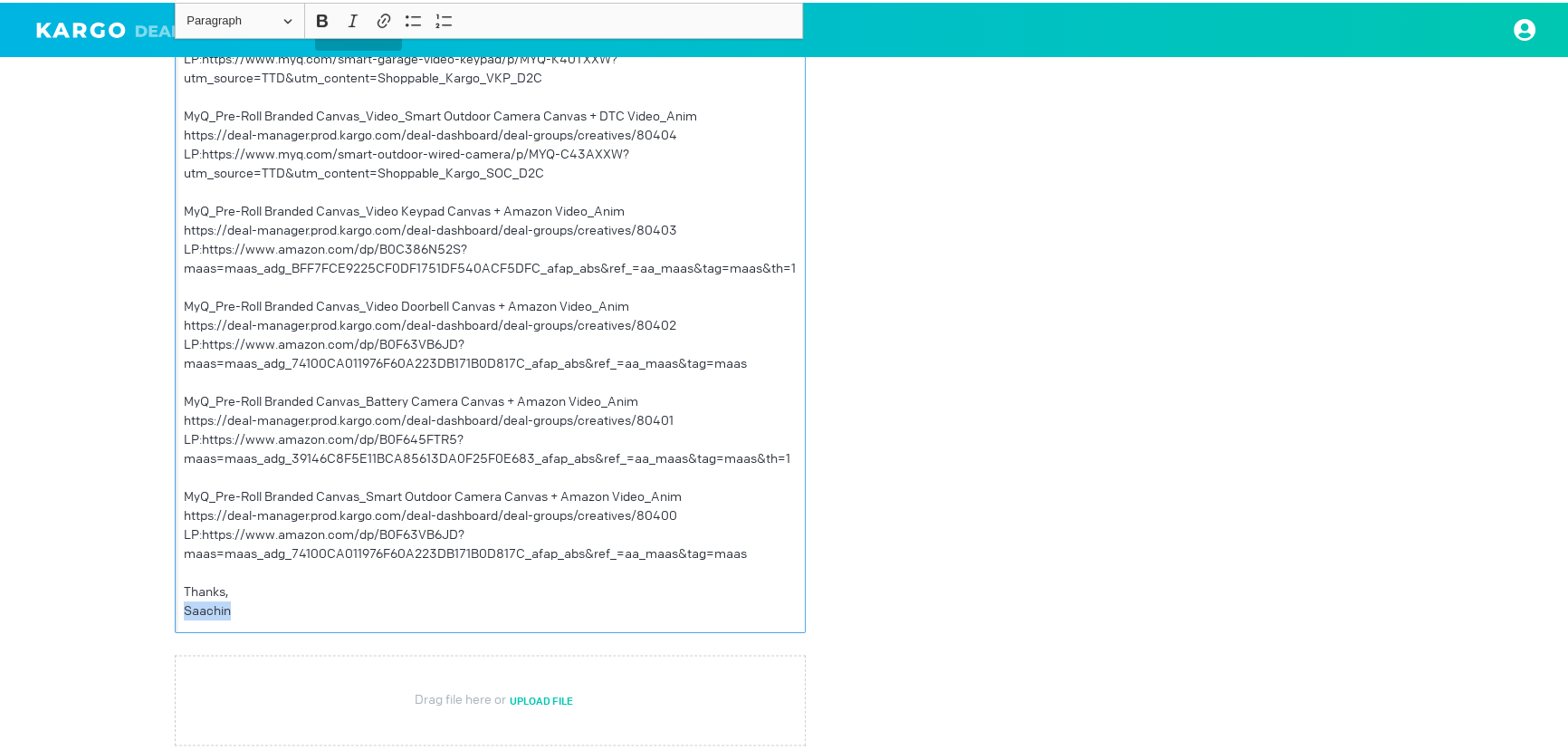 click on "Saachin" at bounding box center (490, 608) 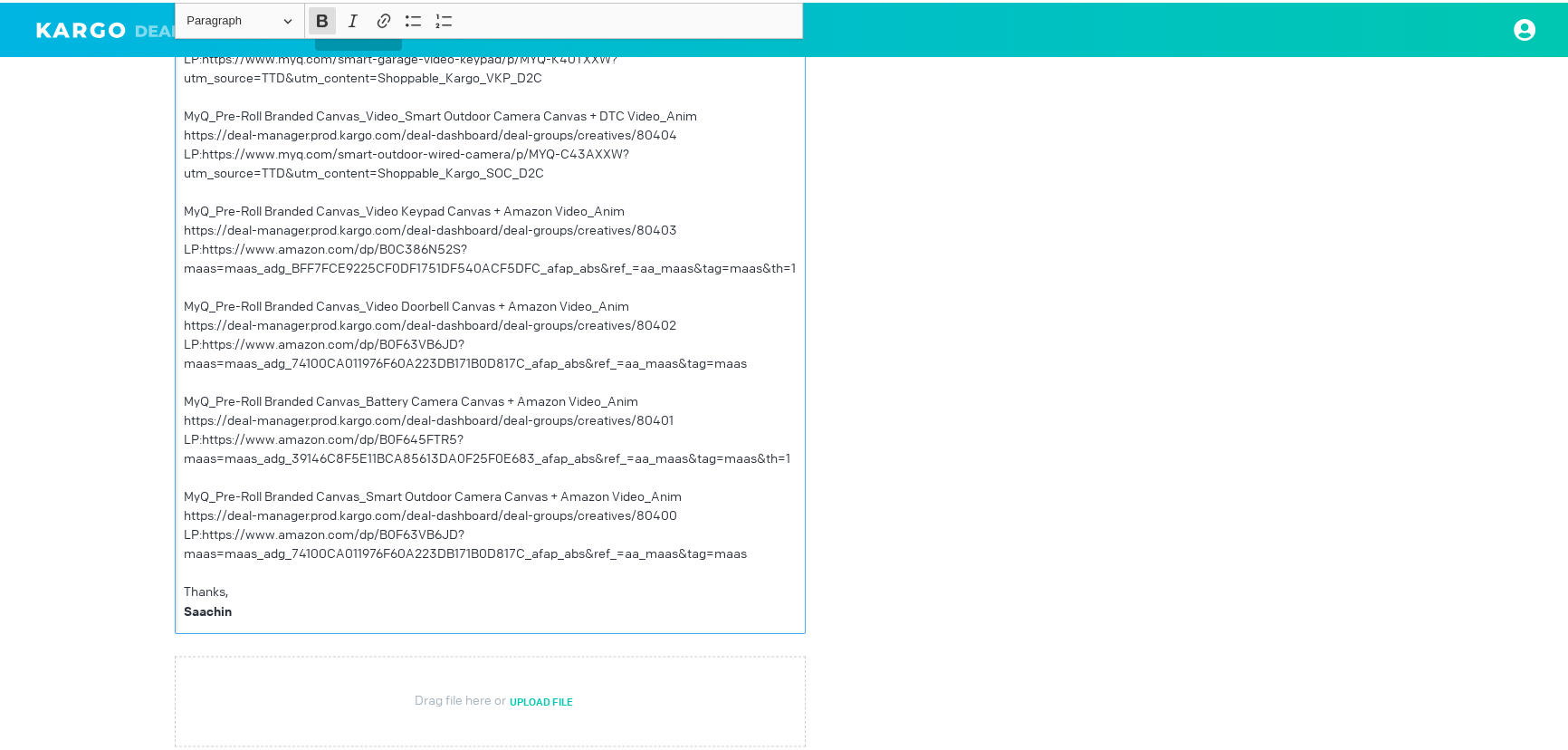 click on "Saachin" at bounding box center (490, 609) 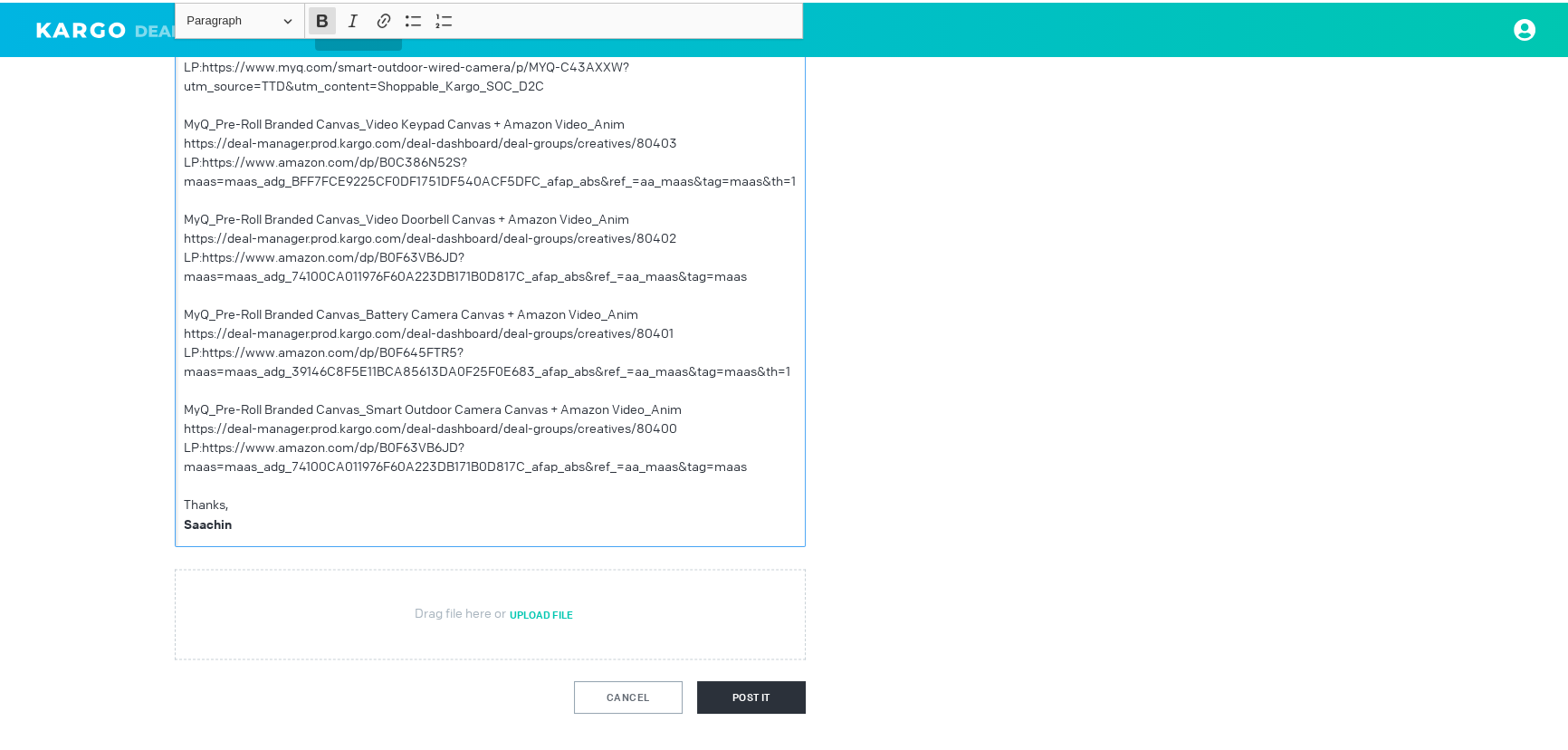scroll, scrollTop: 2889, scrollLeft: 0, axis: vertical 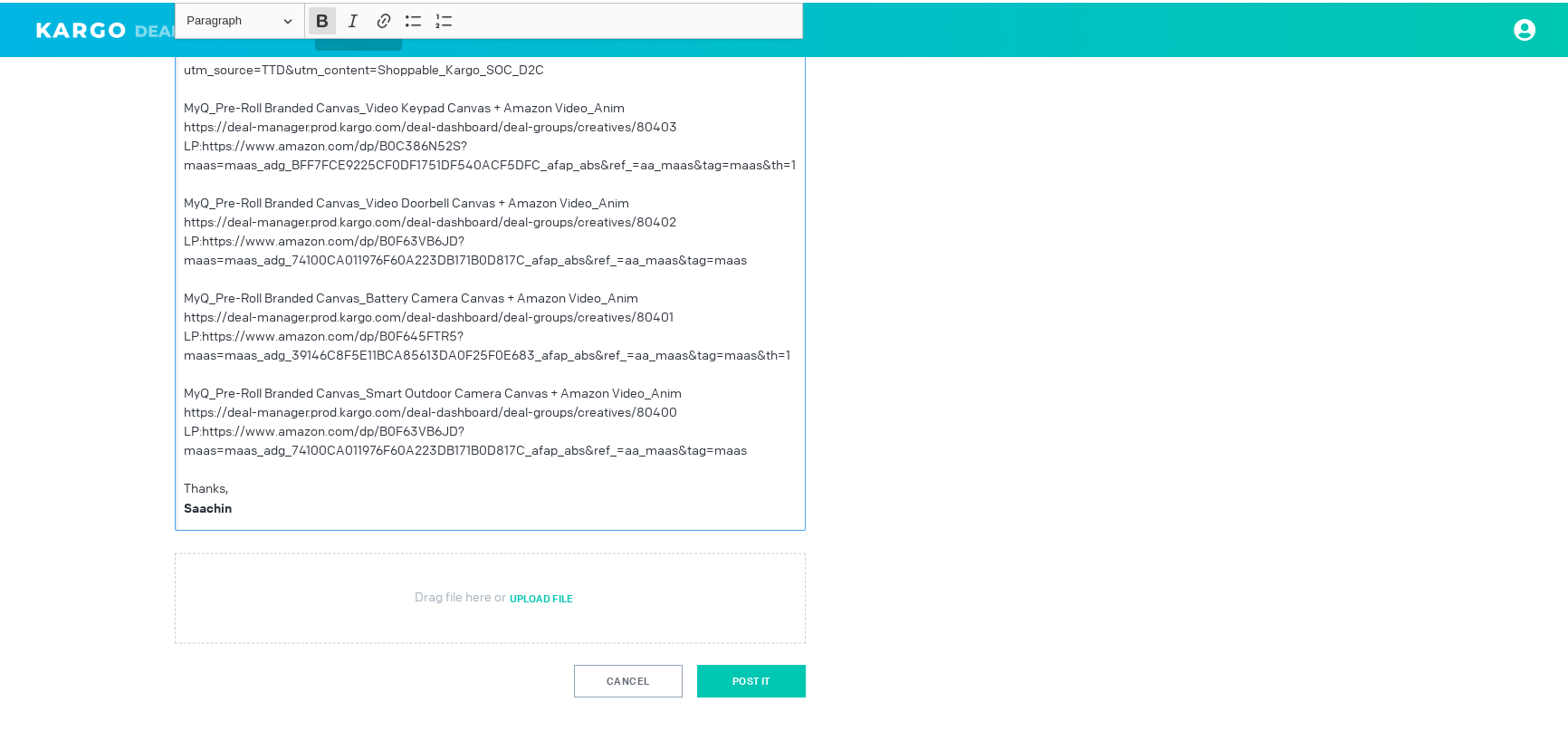 click on "Post It" at bounding box center [751, 678] 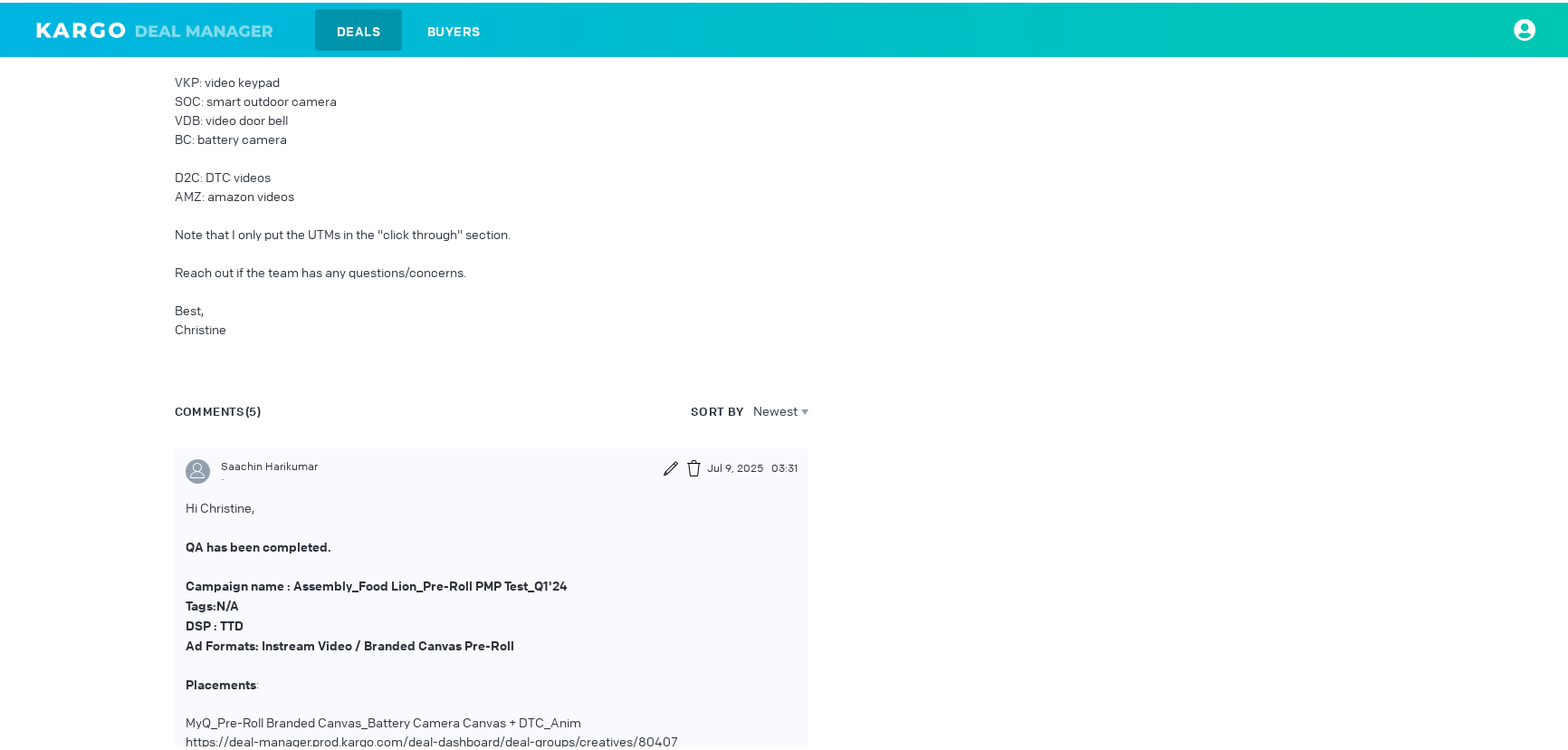 scroll, scrollTop: 1214, scrollLeft: 0, axis: vertical 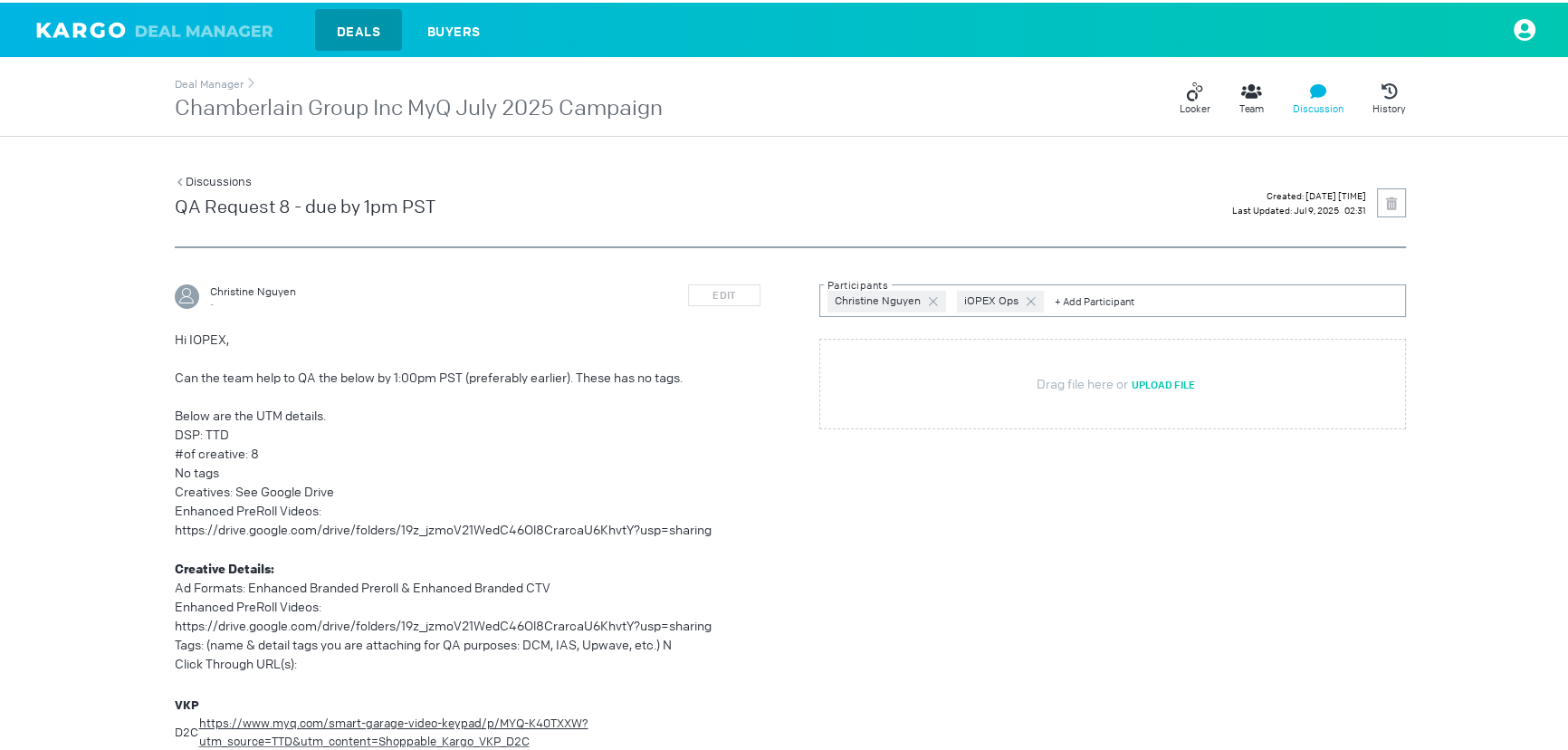click on "Chamberlain Group Inc MyQ July 2025 Campaign" at bounding box center (418, 106) 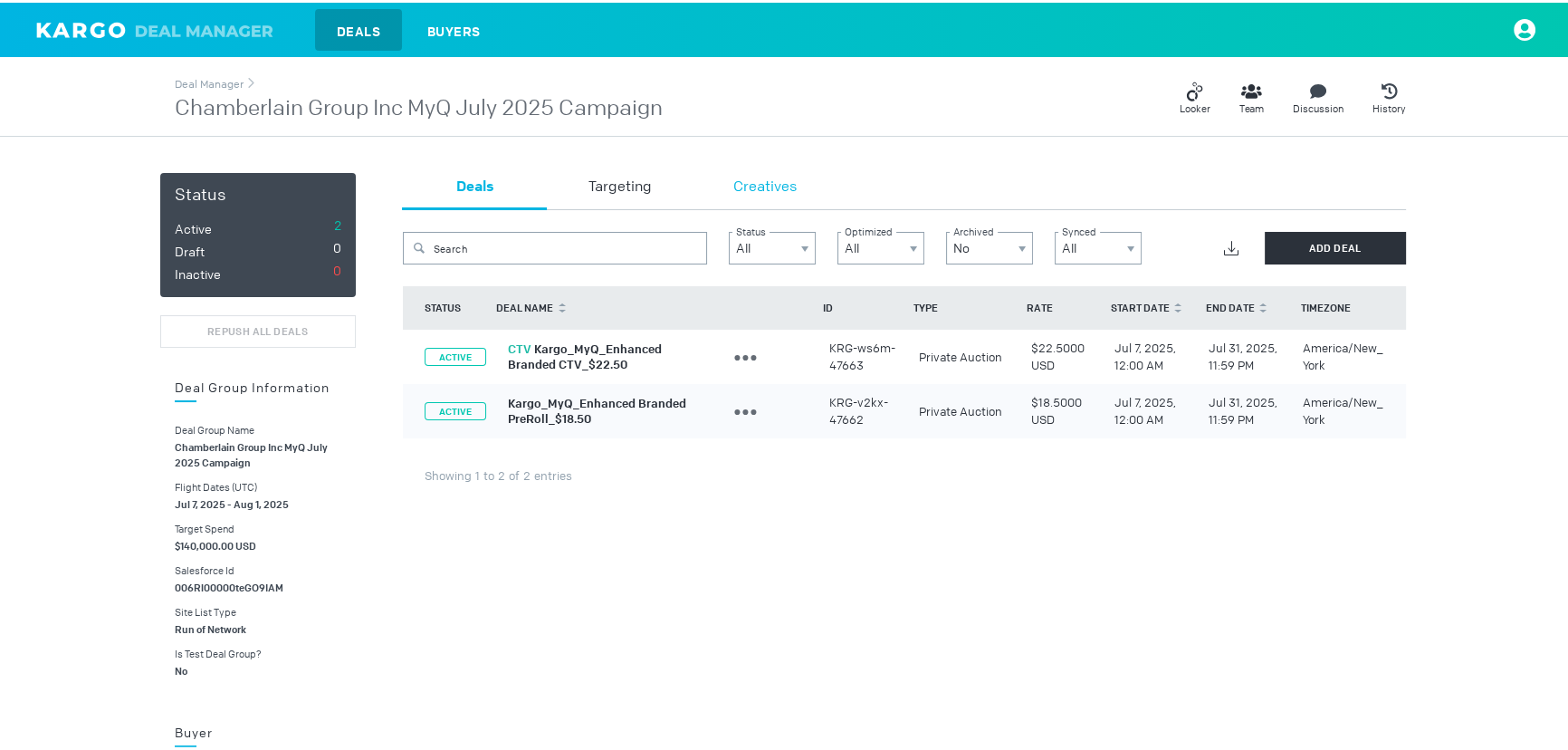 click on "Creatives" at bounding box center (765, 185) 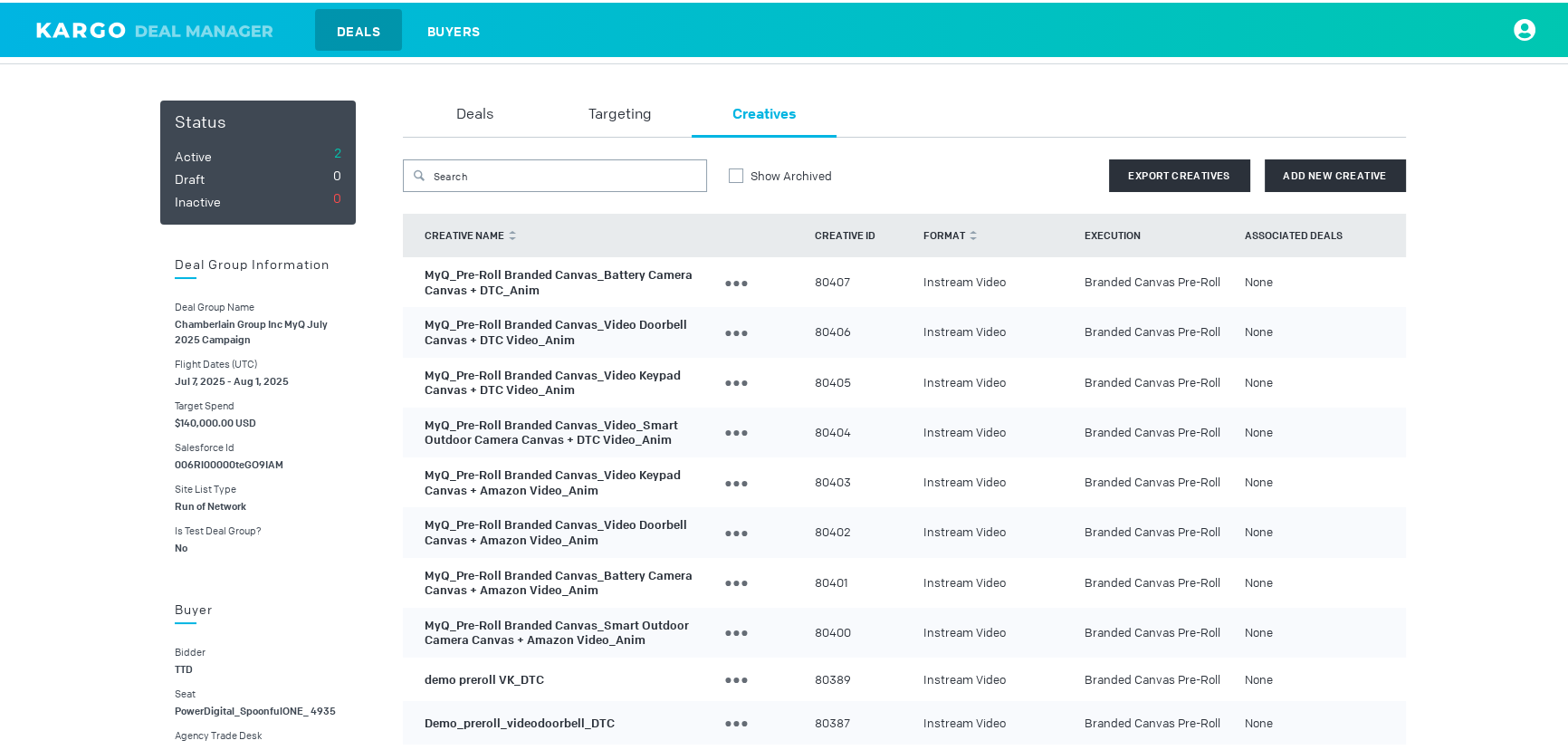 scroll, scrollTop: 0, scrollLeft: 0, axis: both 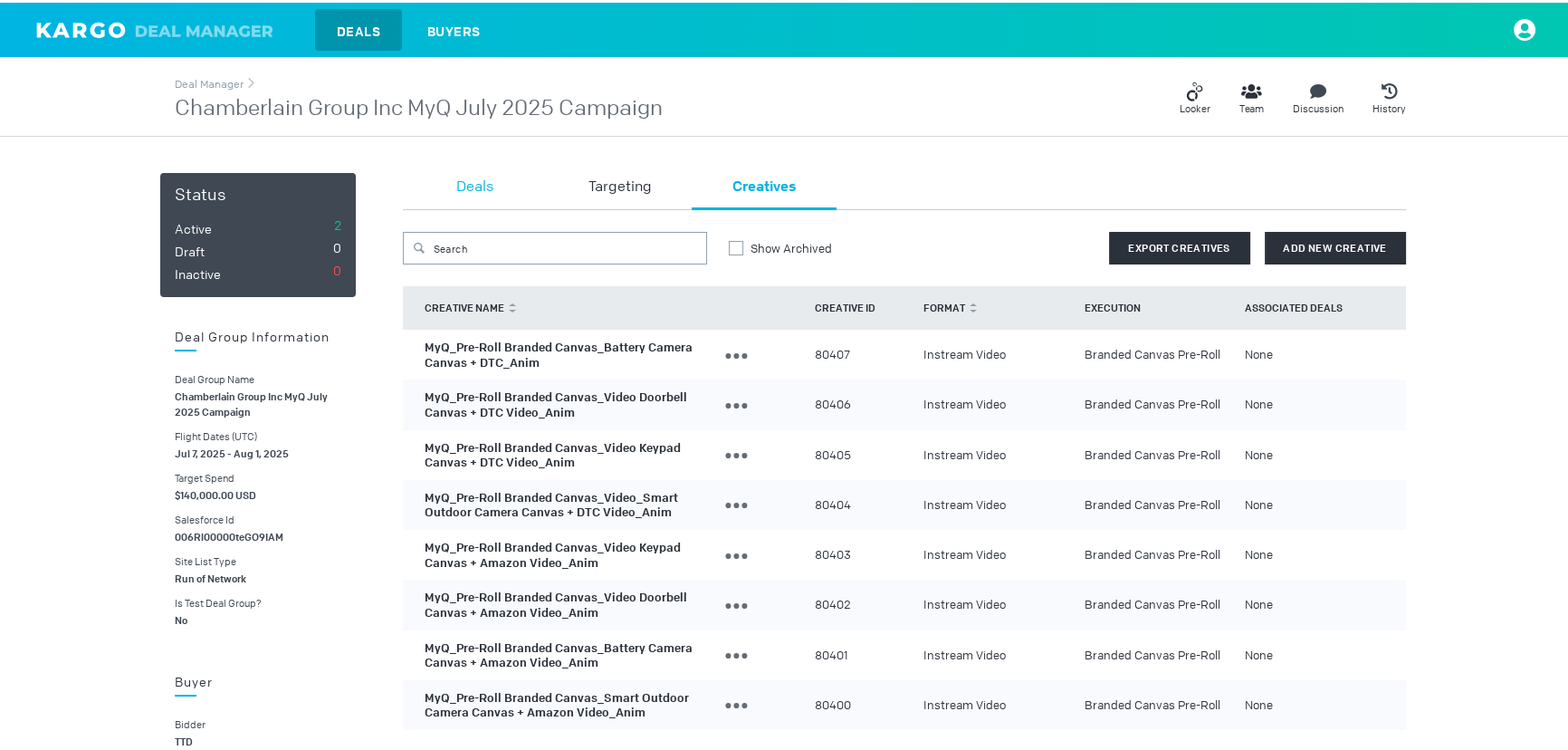 click on "Deals" at bounding box center [475, 188] 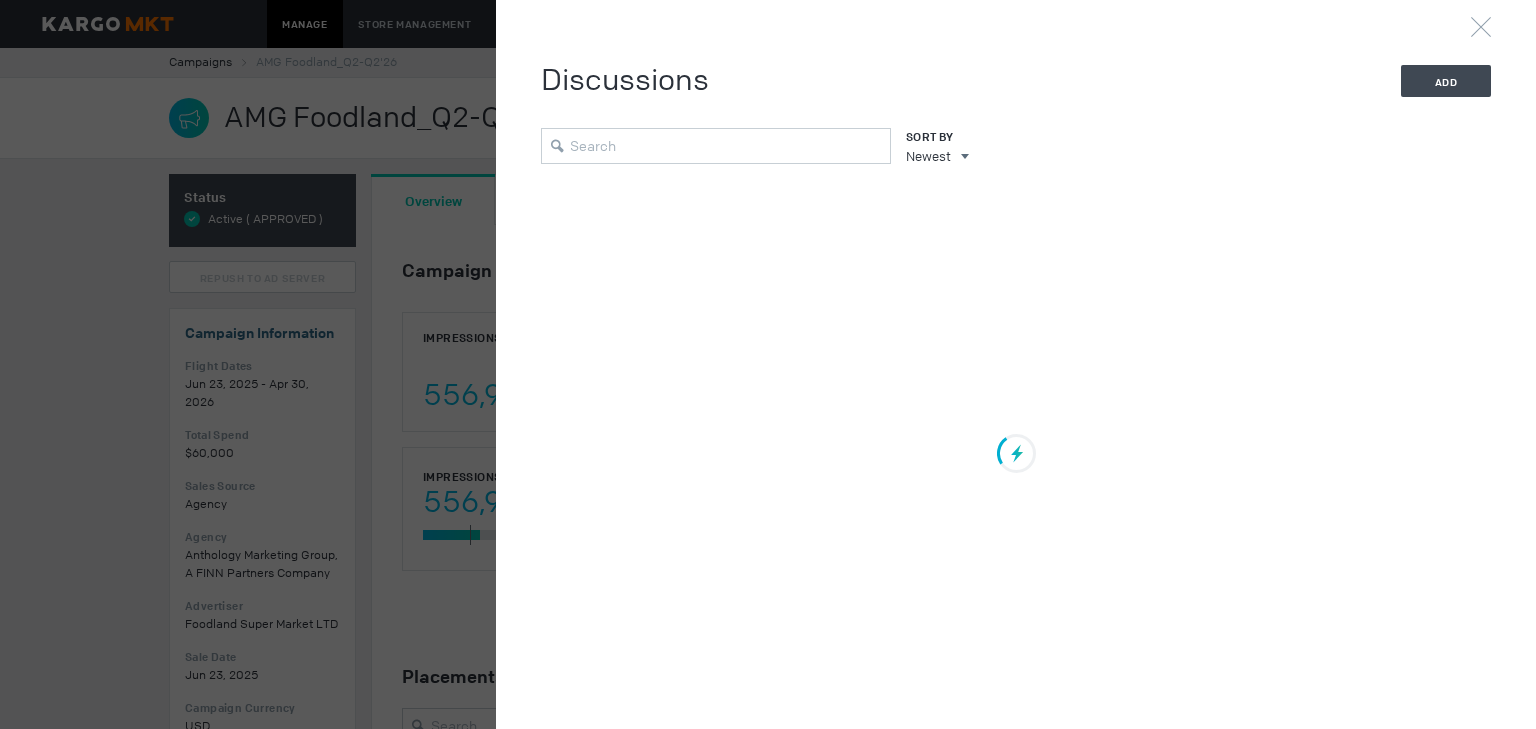 scroll, scrollTop: 0, scrollLeft: 0, axis: both 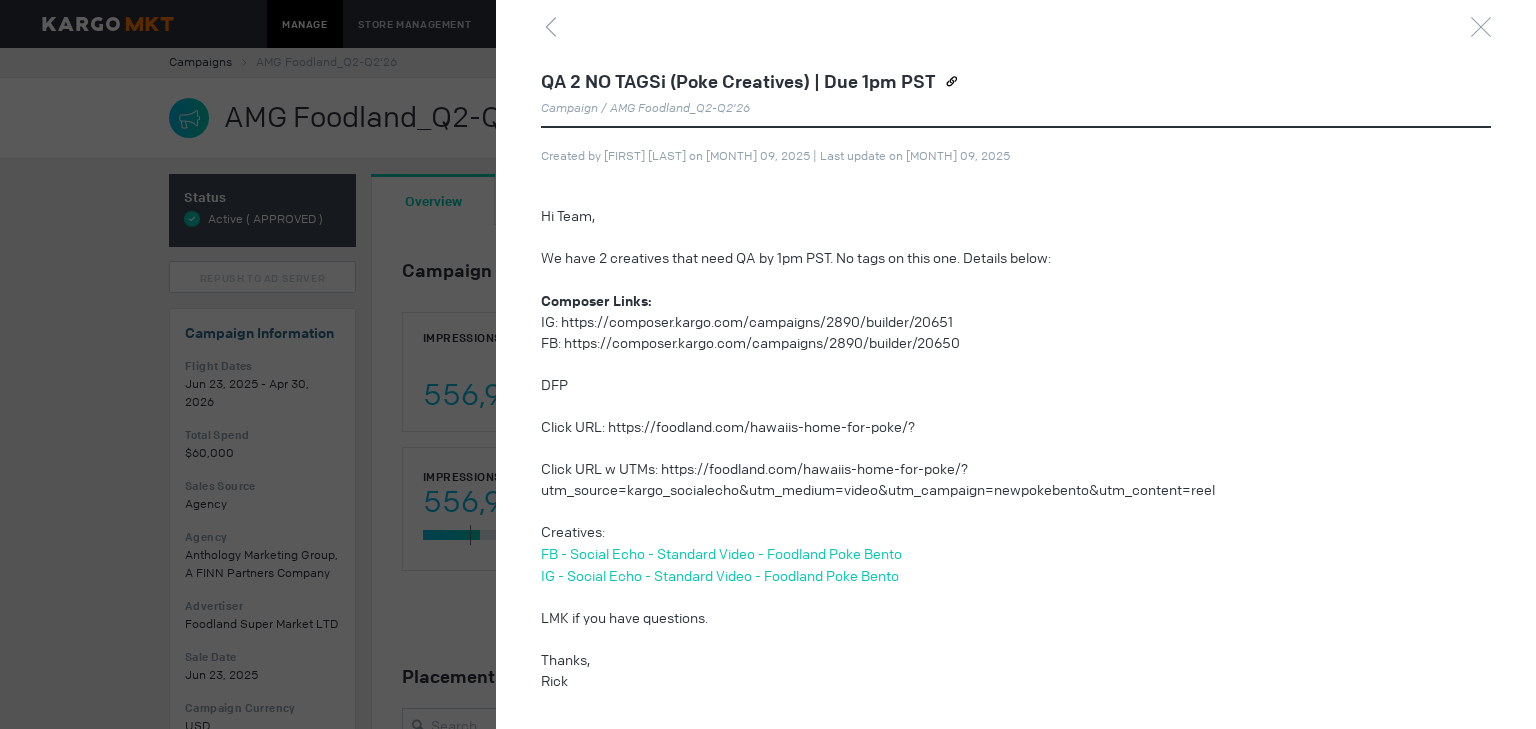 click on "FB - Social Echo - Standard Video - Foodland Poke Bento" at bounding box center (721, 554) 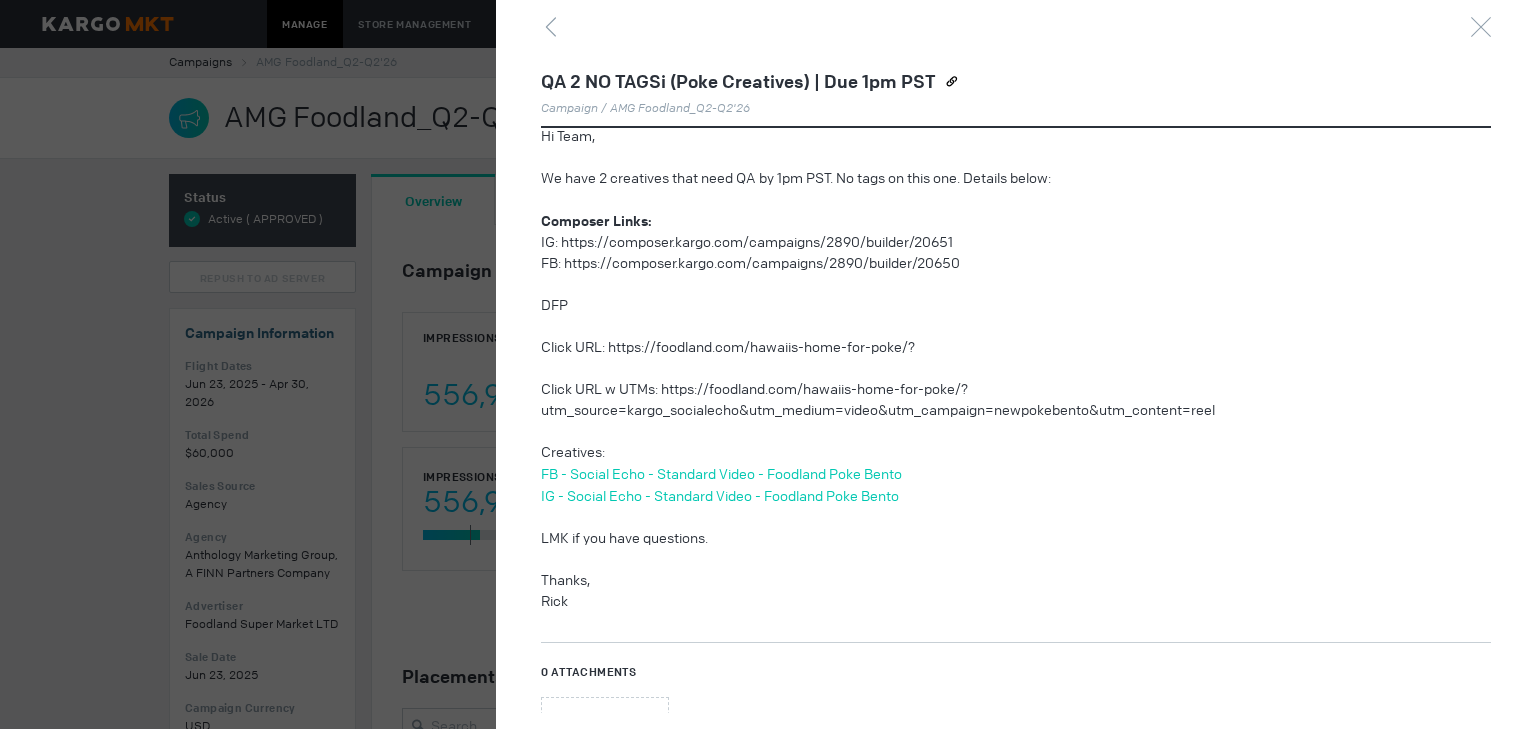 scroll, scrollTop: 0, scrollLeft: 0, axis: both 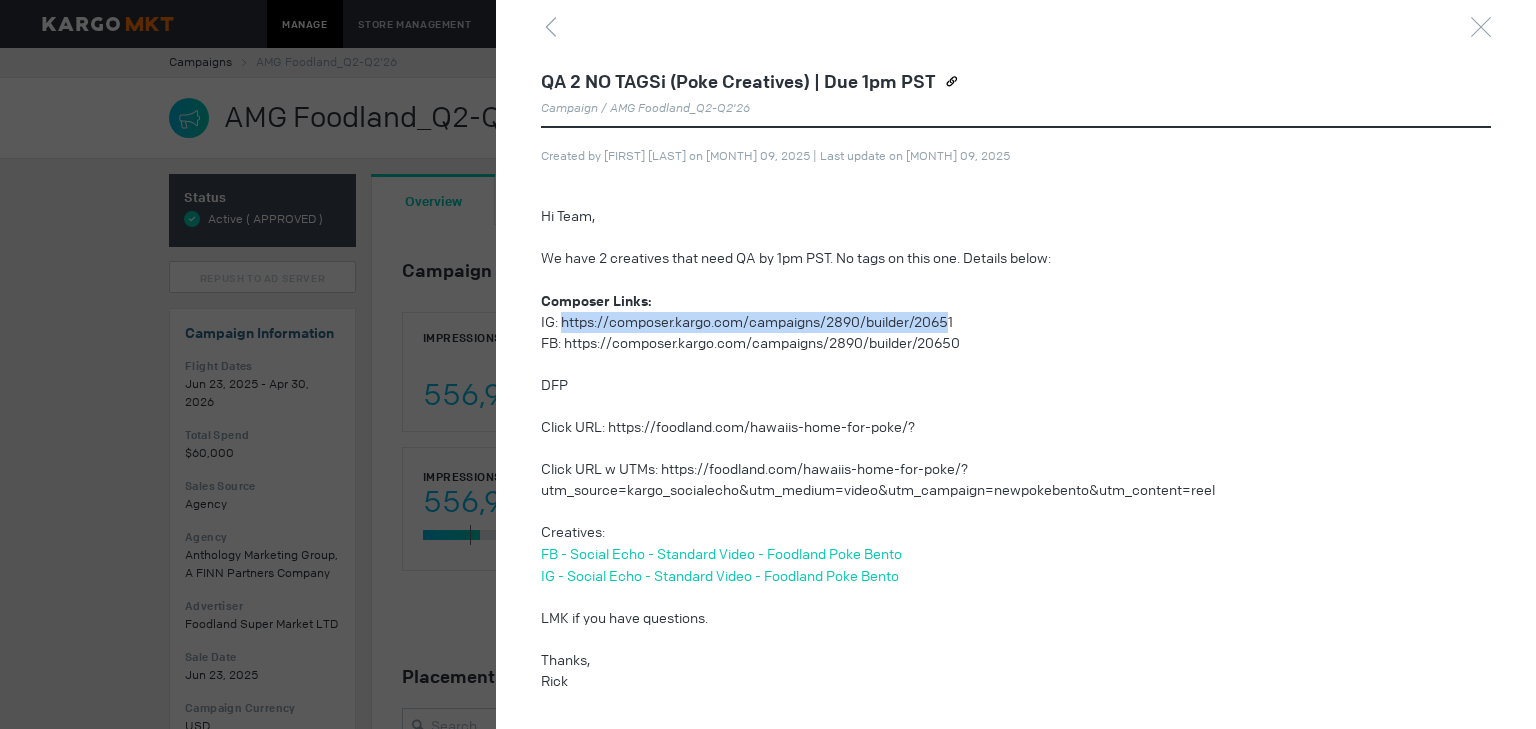 drag, startPoint x: 562, startPoint y: 322, endPoint x: 948, endPoint y: 318, distance: 386.02072 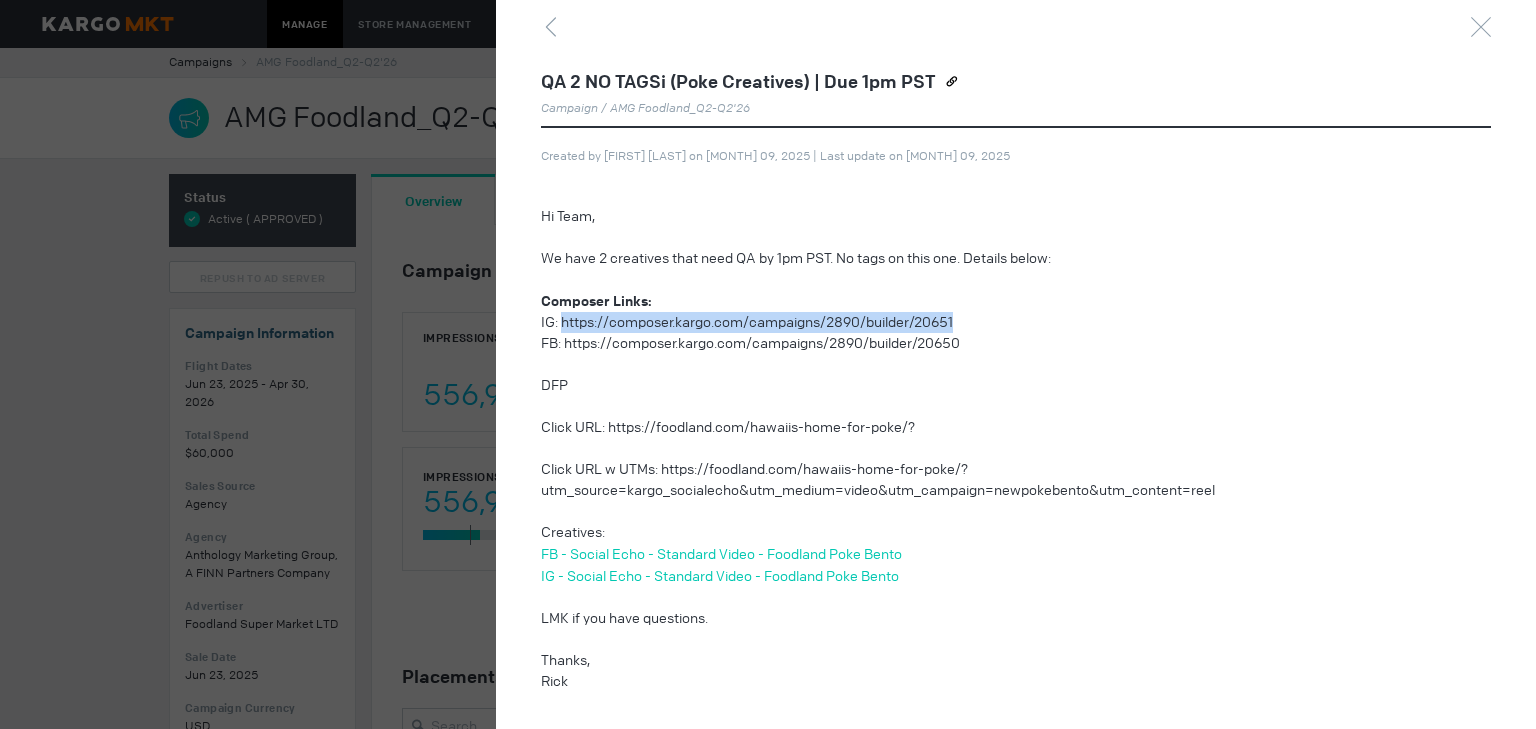 drag, startPoint x: 977, startPoint y: 320, endPoint x: 560, endPoint y: 326, distance: 417.04315 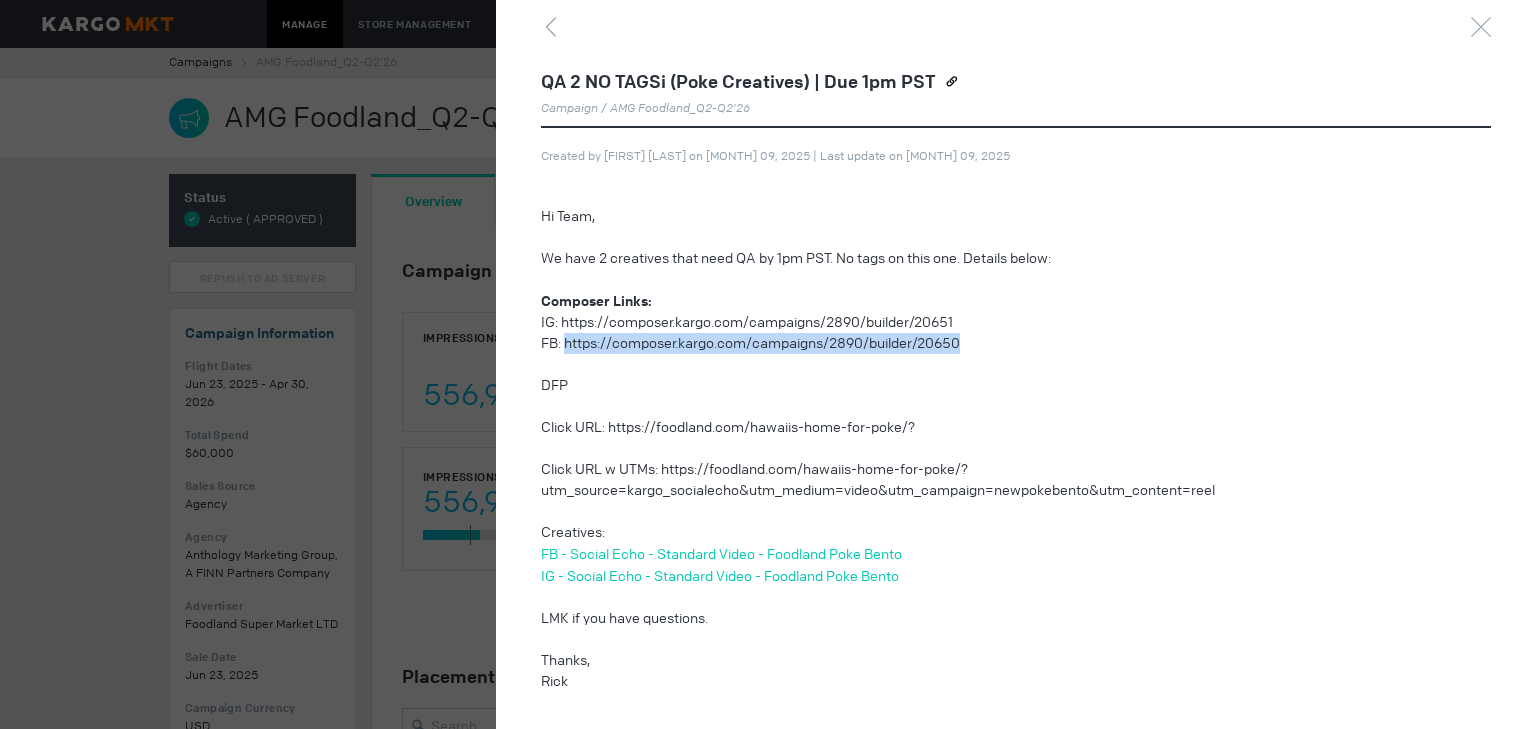 drag, startPoint x: 984, startPoint y: 339, endPoint x: 568, endPoint y: 352, distance: 416.20306 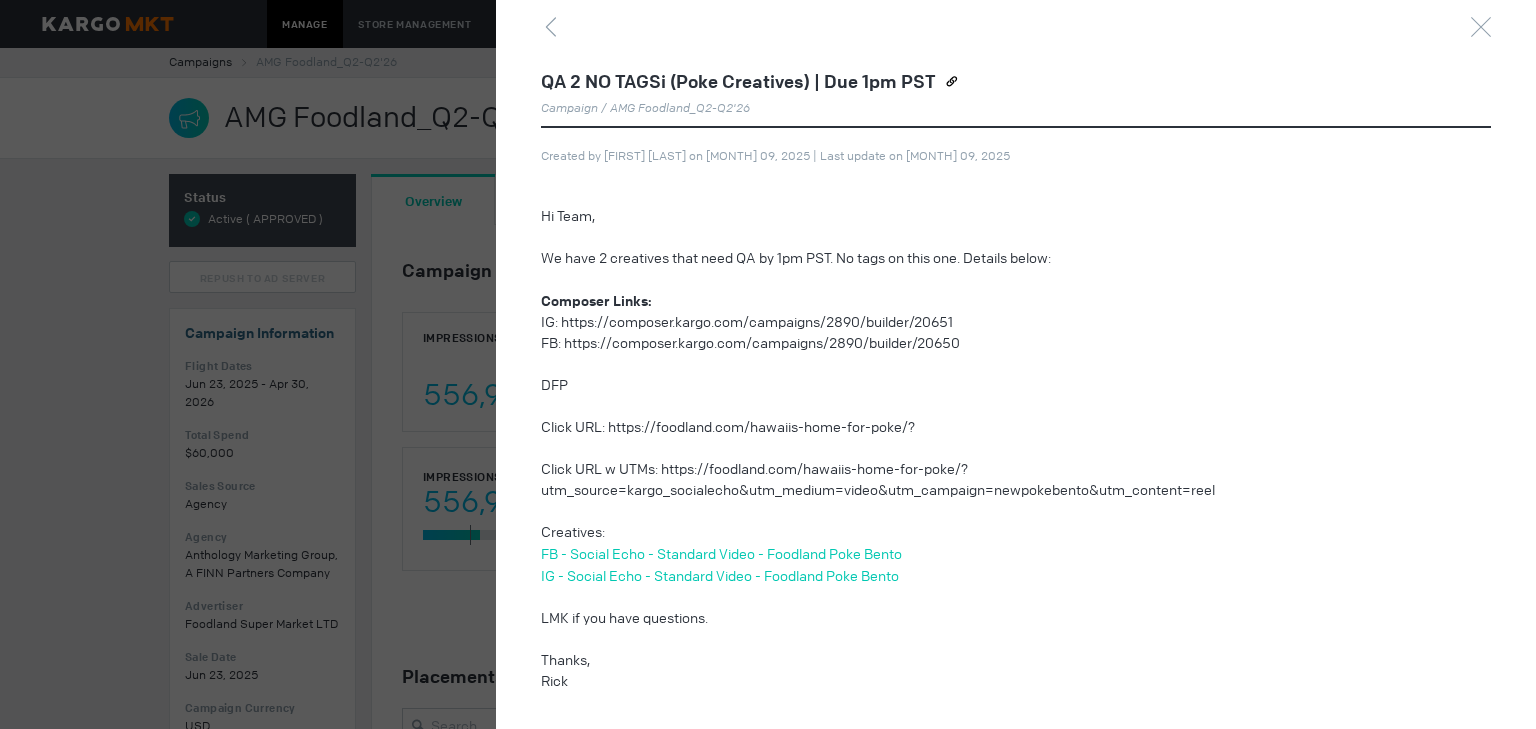 click on "FB - Social Echo - Standard Video - Foodland Poke Bento" at bounding box center (968, 554) 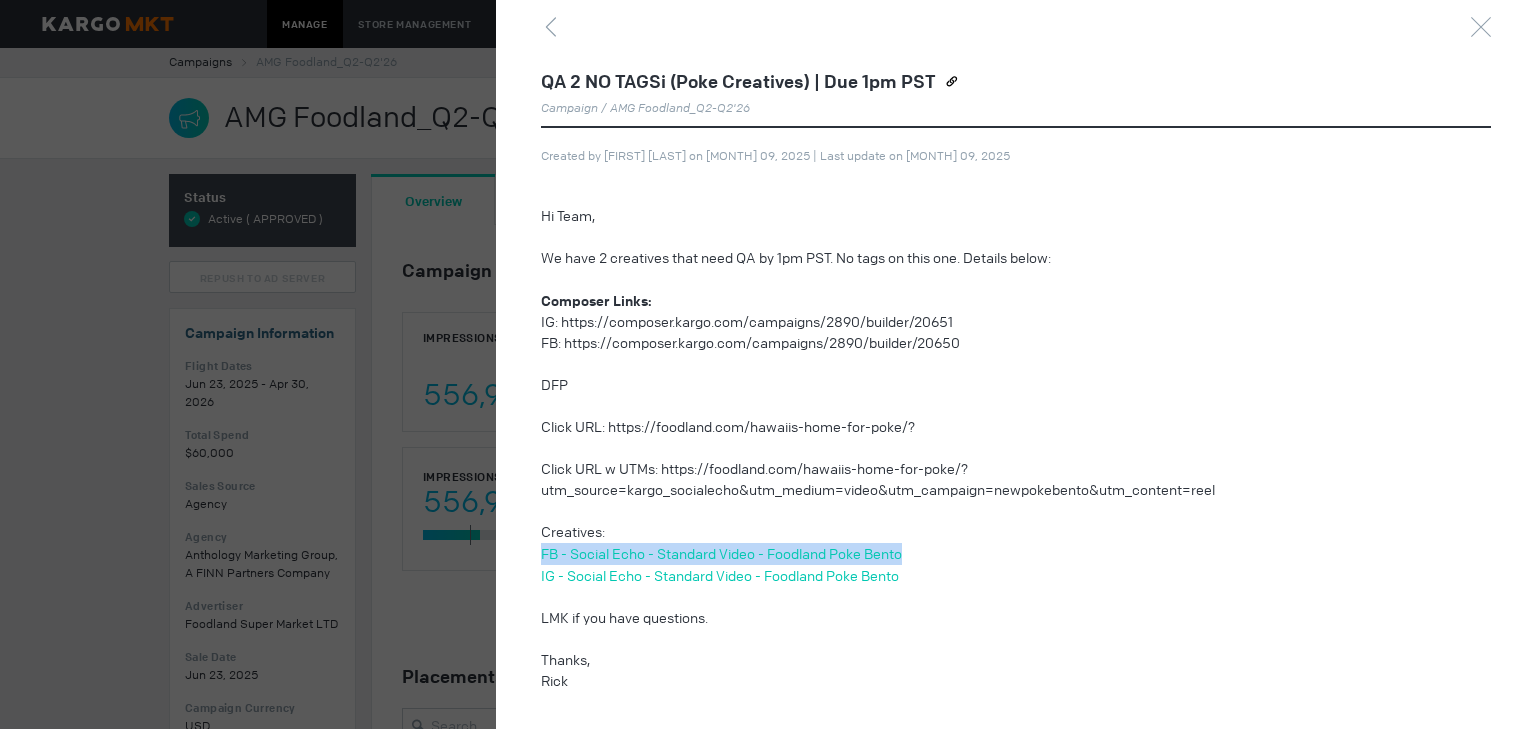 click on "FB - Social Echo - Standard Video - Foodland Poke Bento" at bounding box center [968, 554] 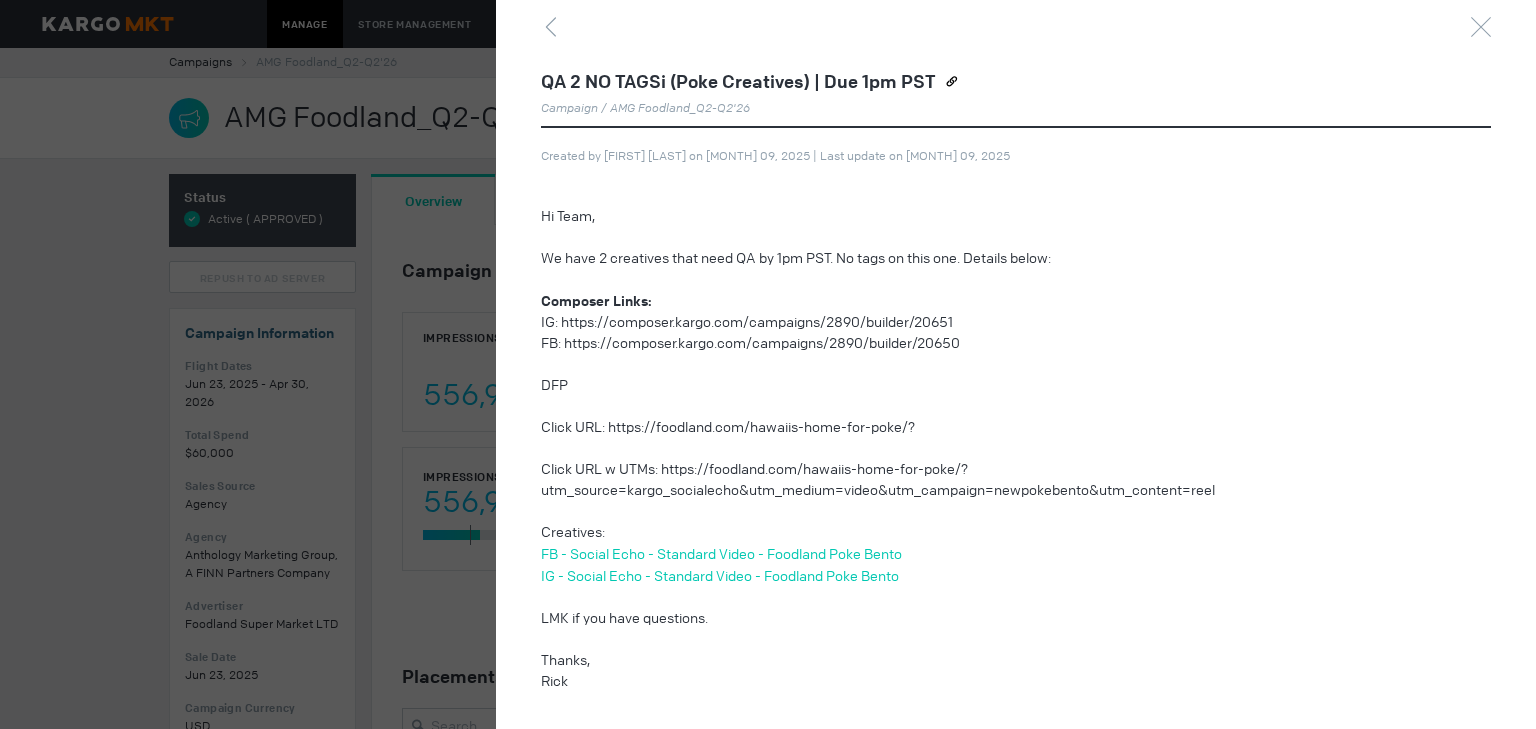 click at bounding box center [968, 364] 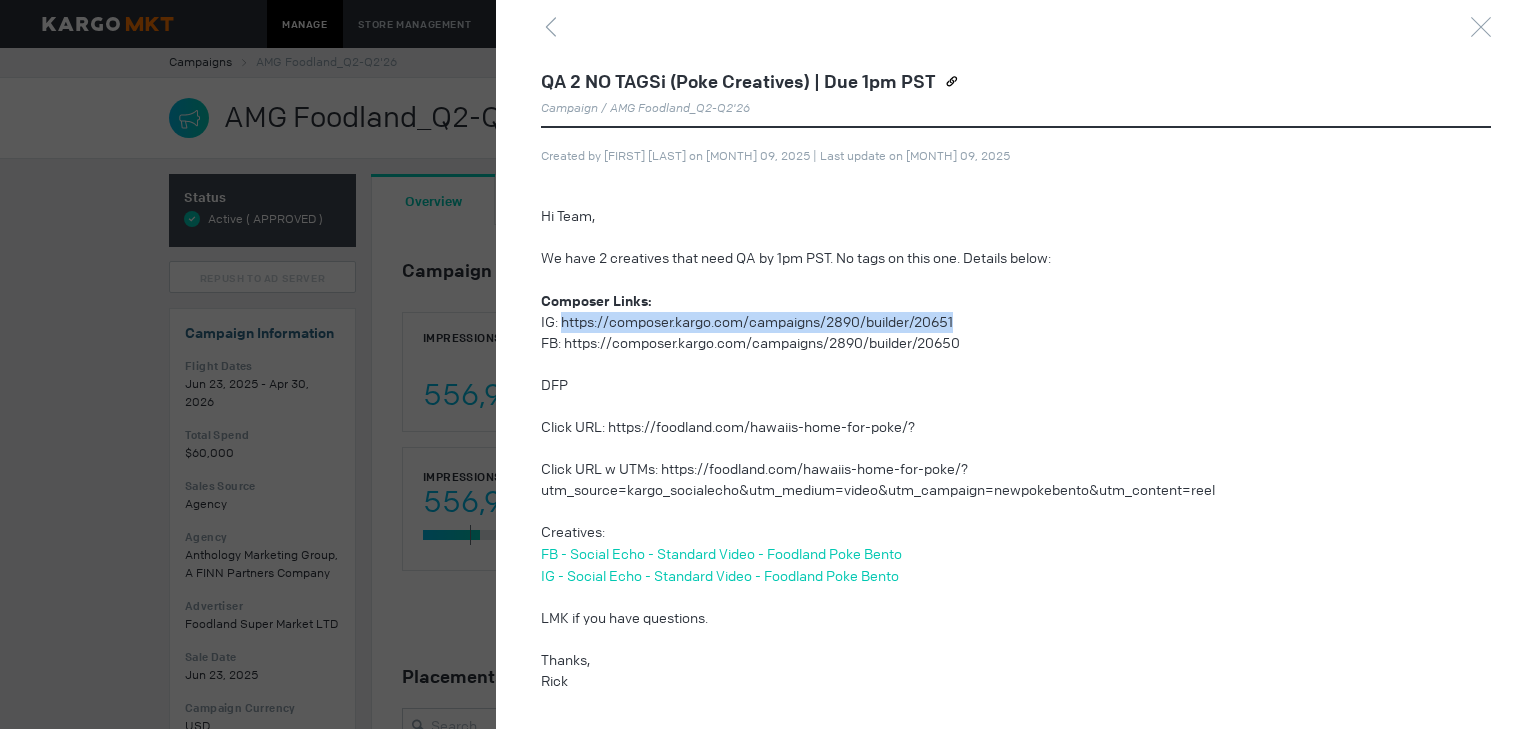 drag, startPoint x: 970, startPoint y: 321, endPoint x: 563, endPoint y: 318, distance: 407.01105 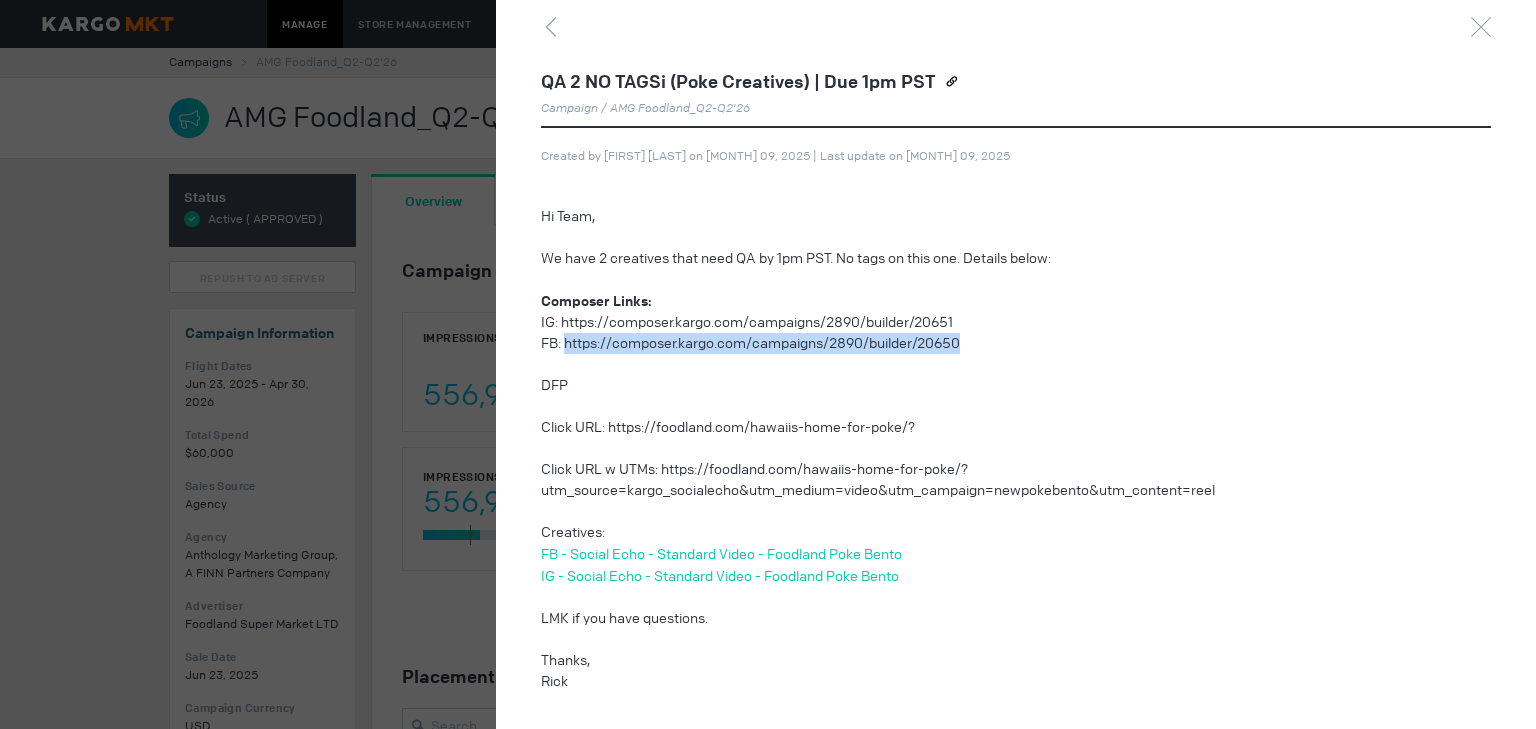 drag, startPoint x: 976, startPoint y: 344, endPoint x: 564, endPoint y: 349, distance: 412.03033 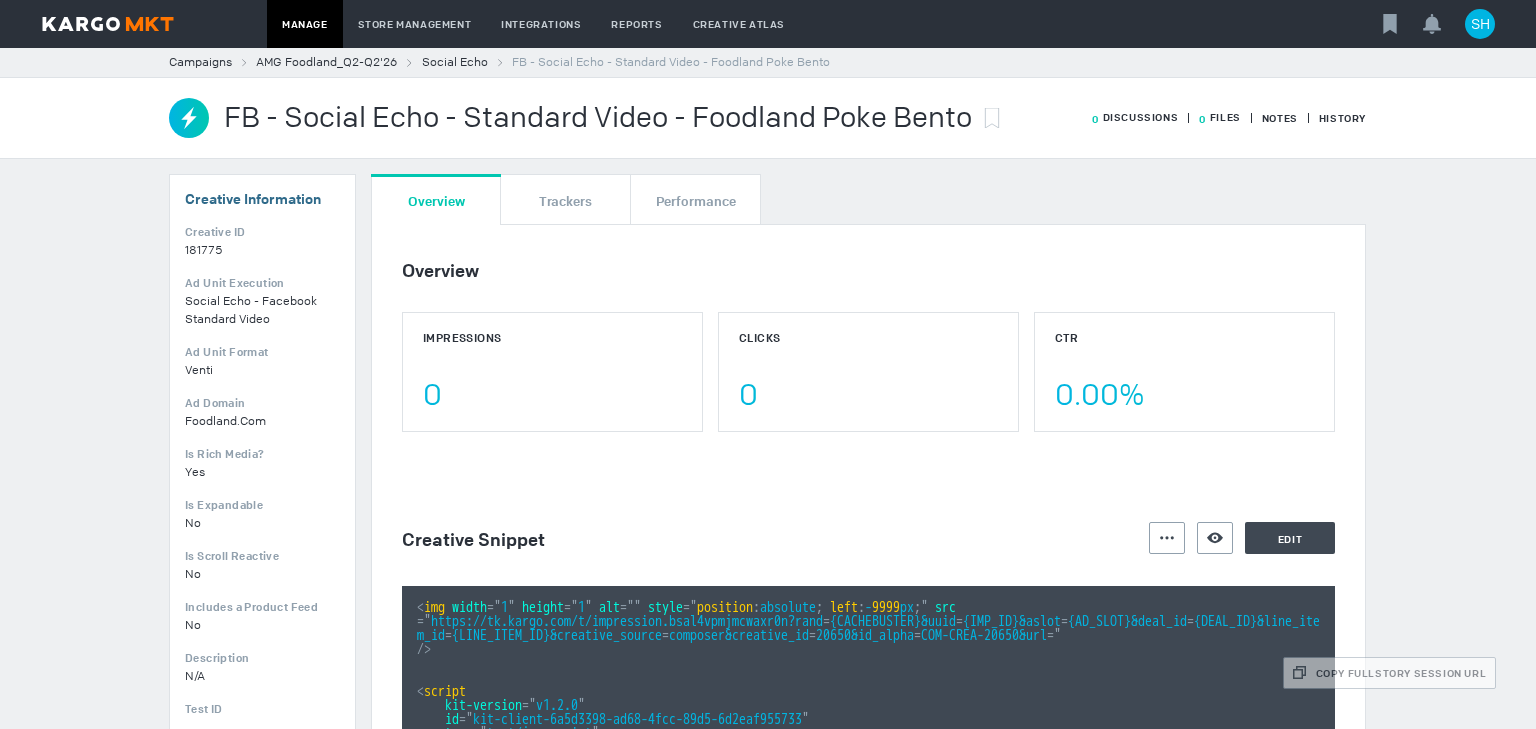 scroll, scrollTop: 0, scrollLeft: 0, axis: both 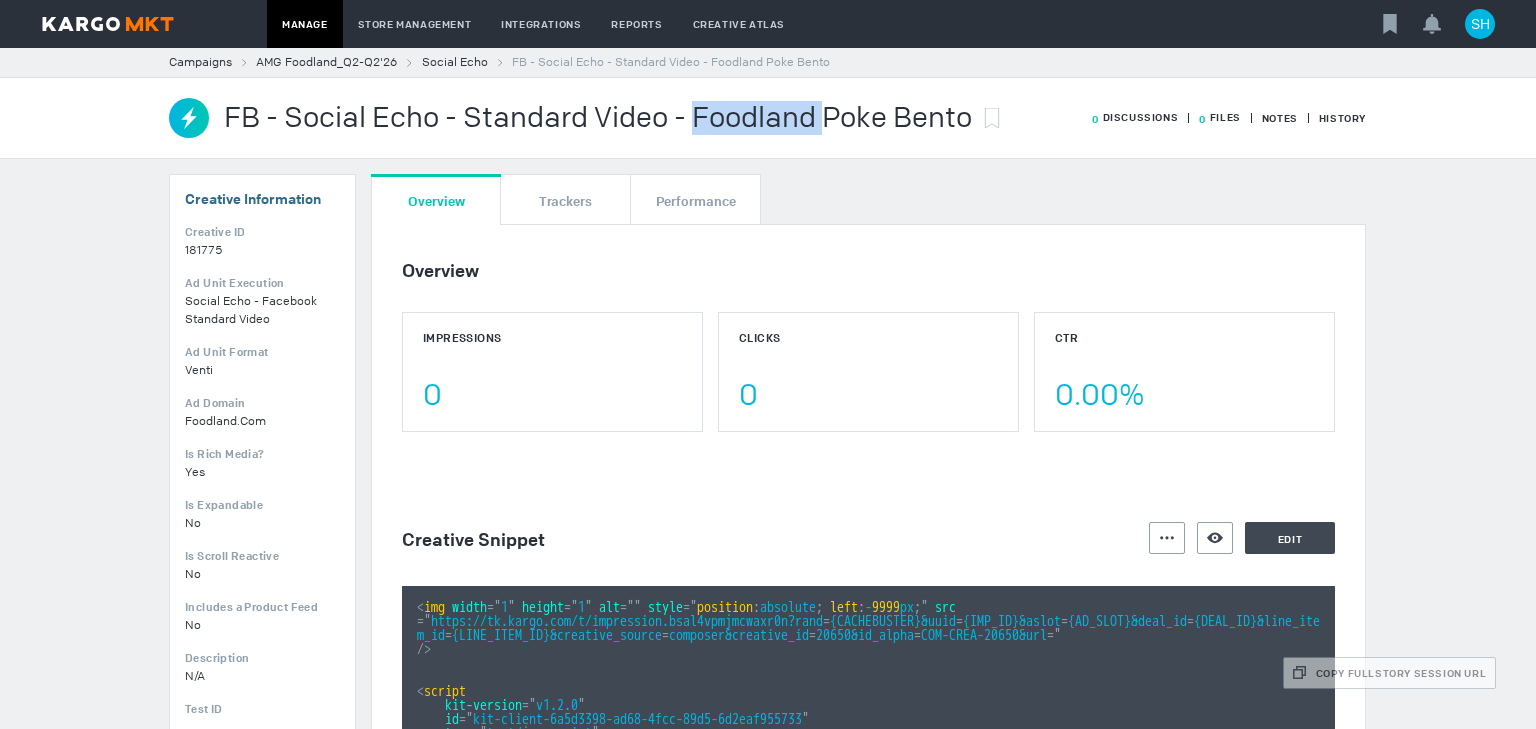 click on "FB - Social Echo - Standard Video - Foodland Poke Bento" at bounding box center (598, 118) 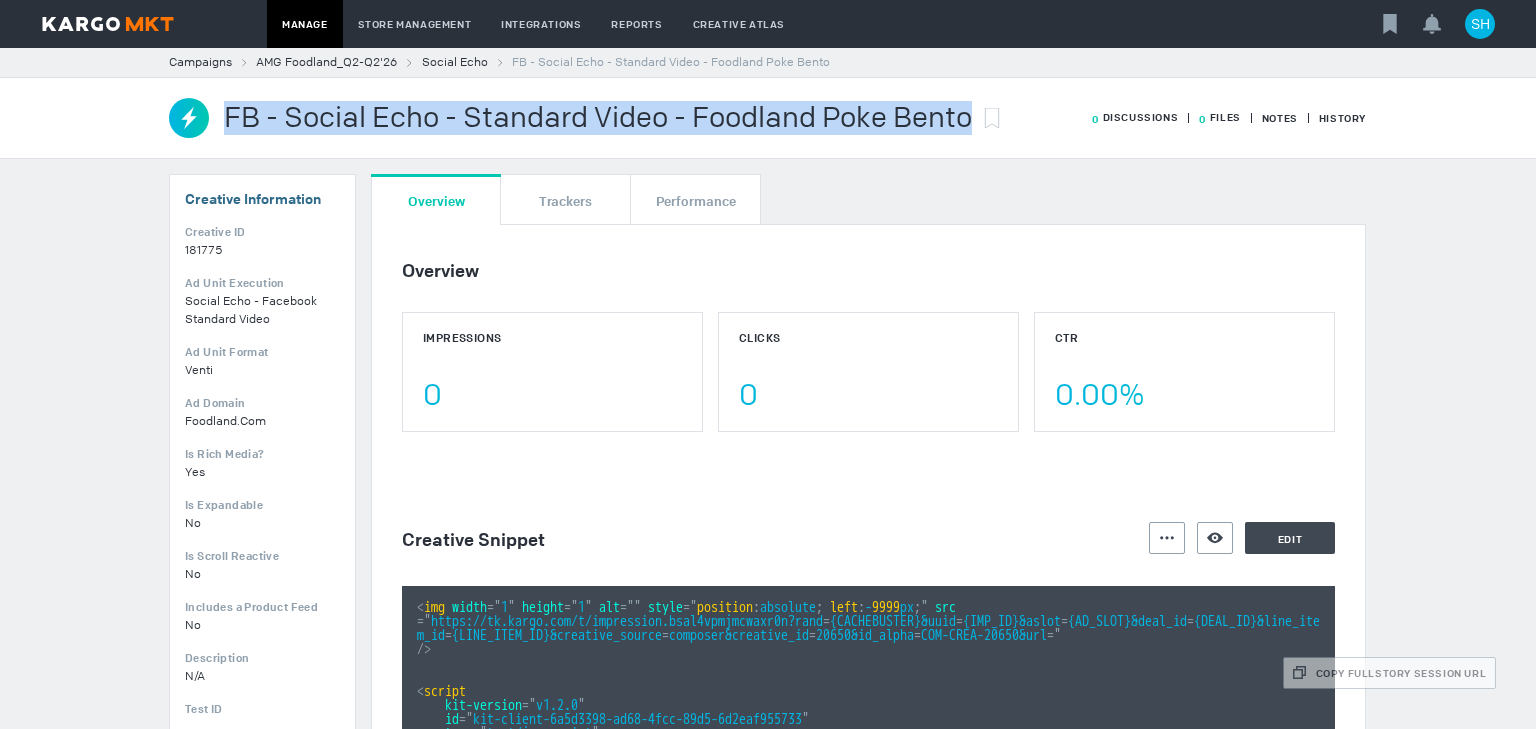 click on "FB - Social Echo - Standard Video - Foodland Poke Bento" at bounding box center (598, 118) 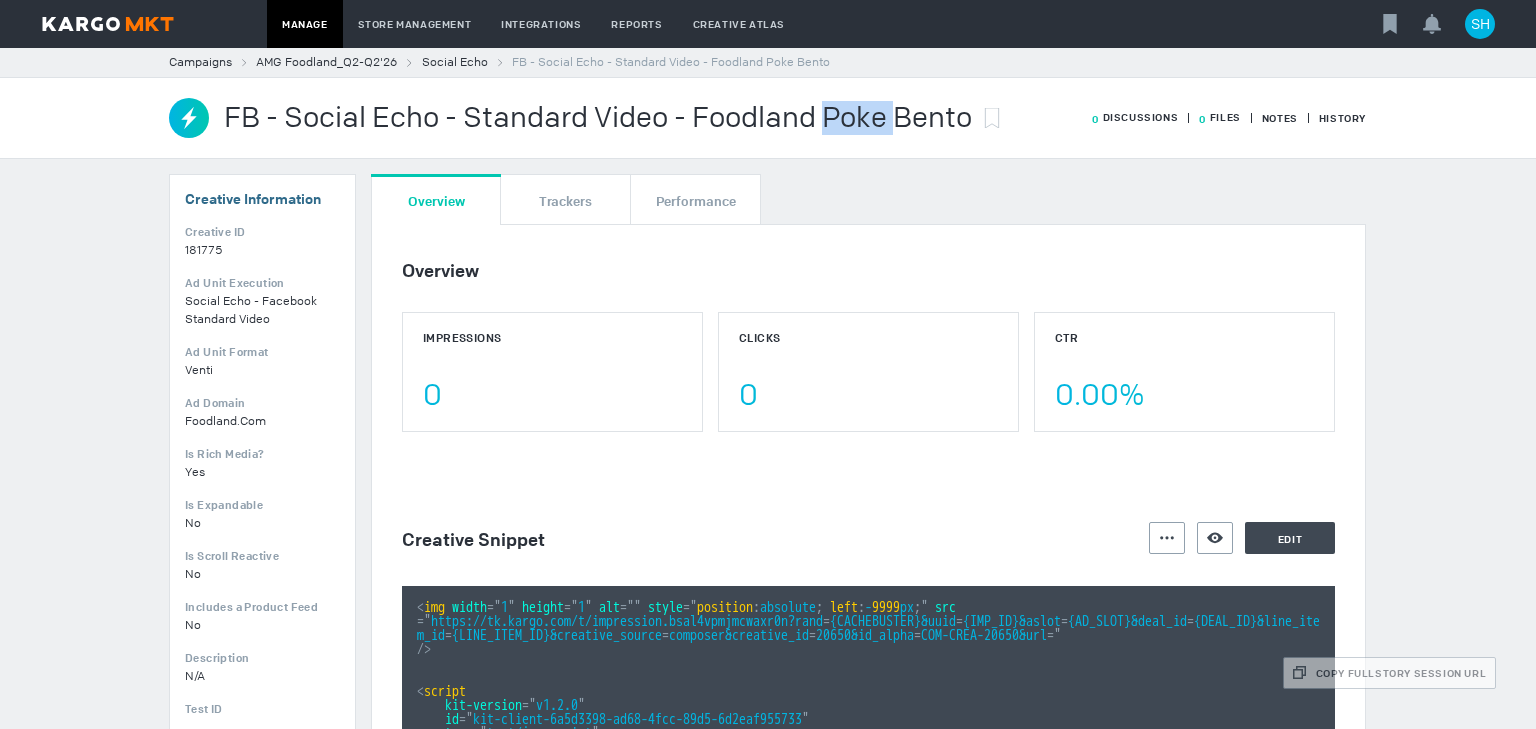 click on "FB - Social Echo - Standard Video - Foodland Poke Bento" at bounding box center (598, 118) 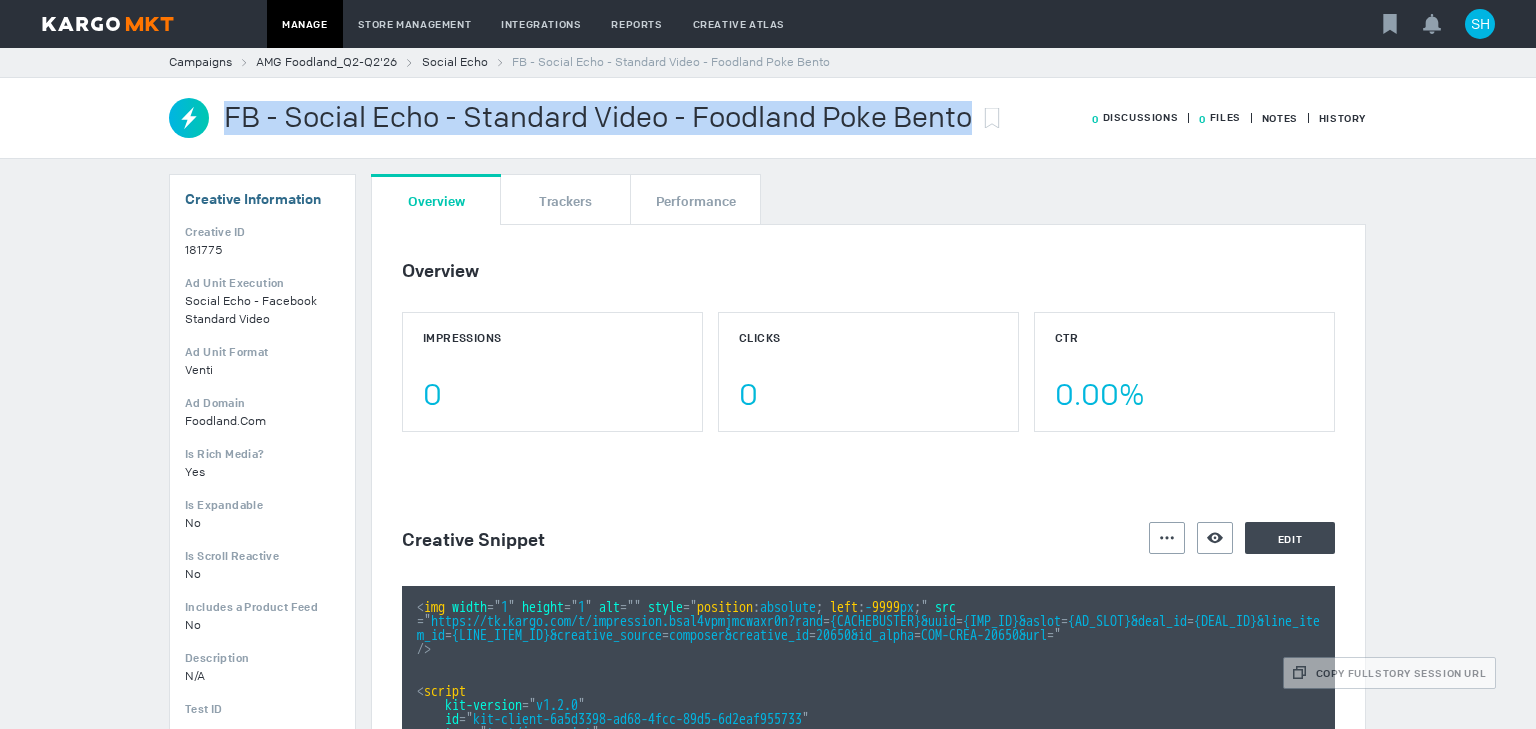 click on "FB - Social Echo - Standard Video - Foodland Poke Bento" at bounding box center [598, 118] 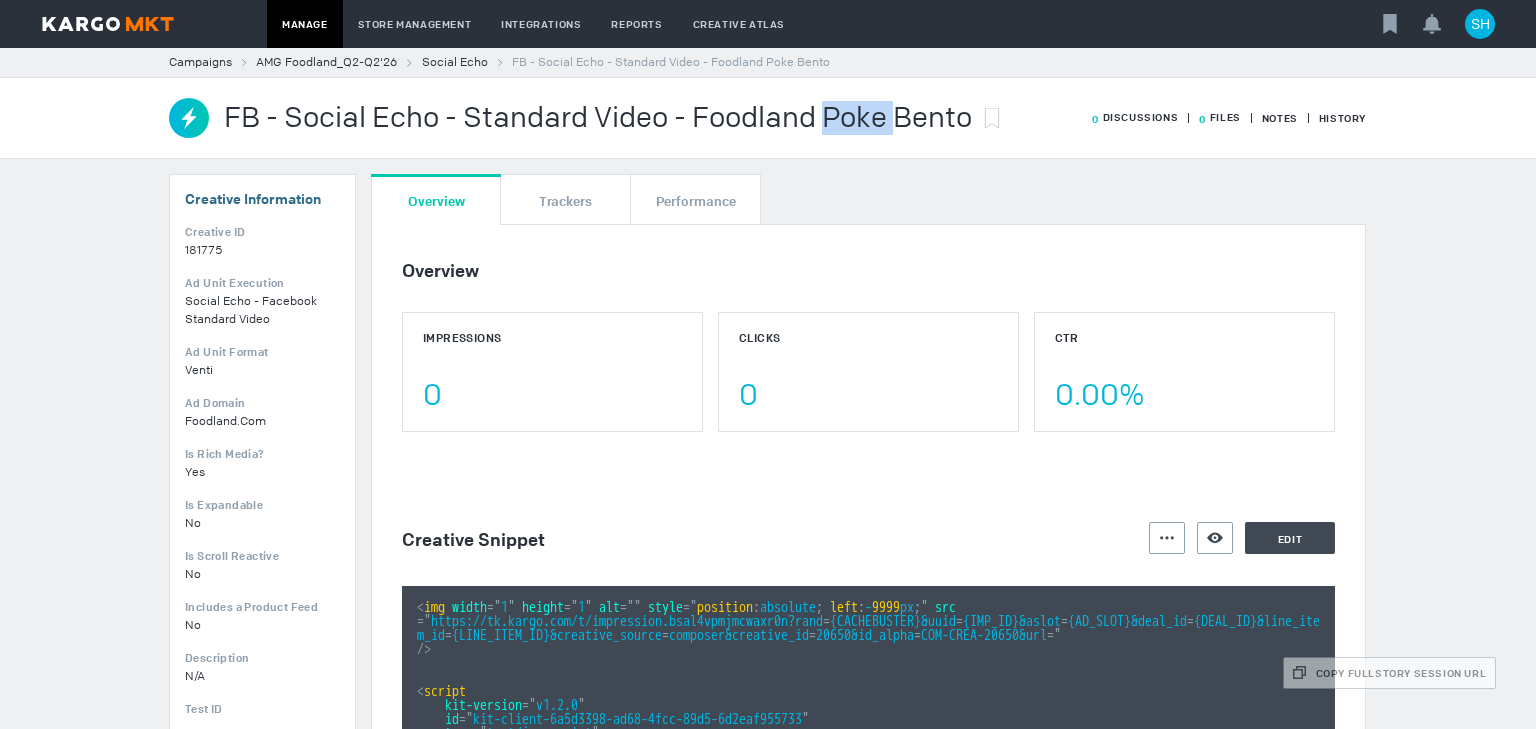 click on "FB - Social Echo - Standard Video - Foodland Poke Bento" at bounding box center [598, 118] 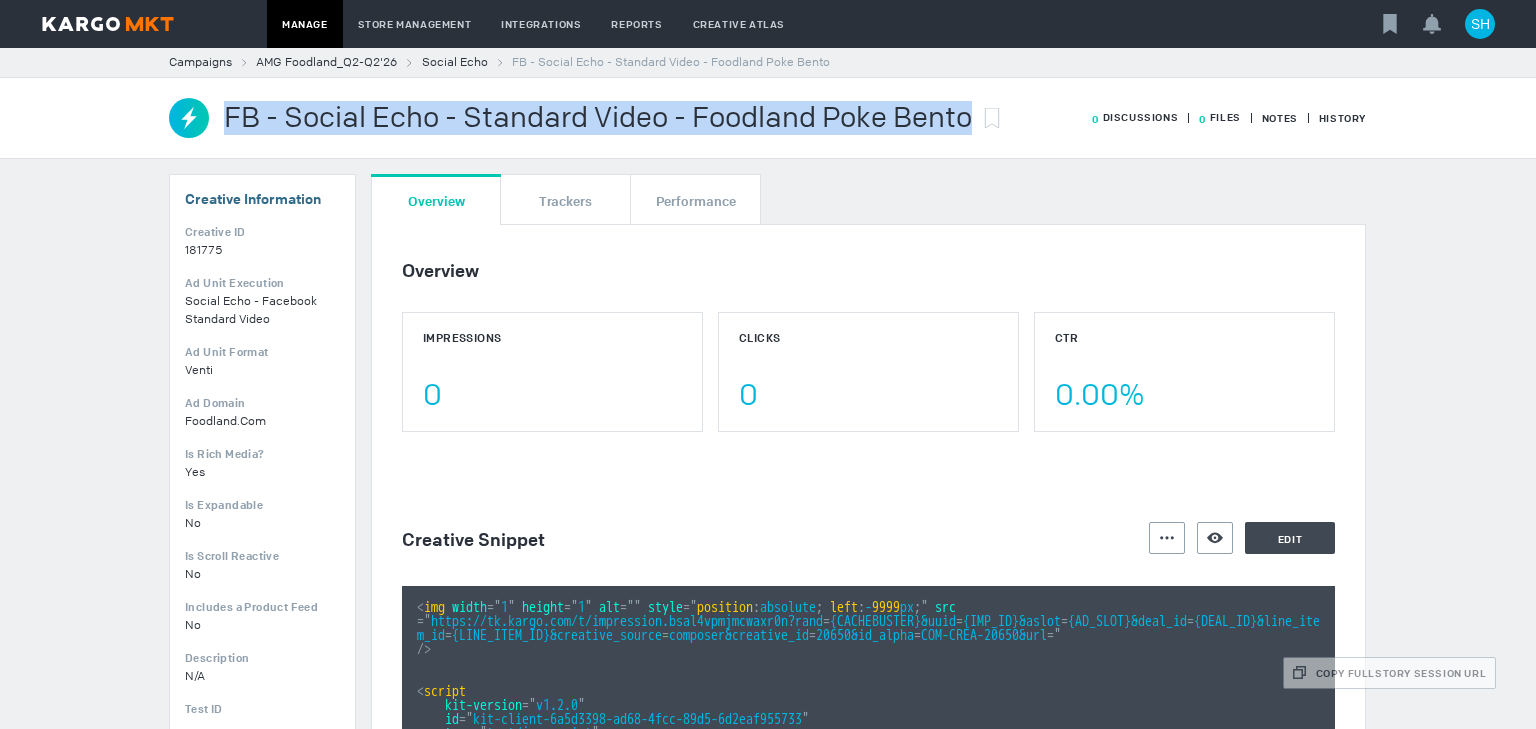click on "FB - Social Echo - Standard Video - Foodland Poke Bento" at bounding box center (598, 118) 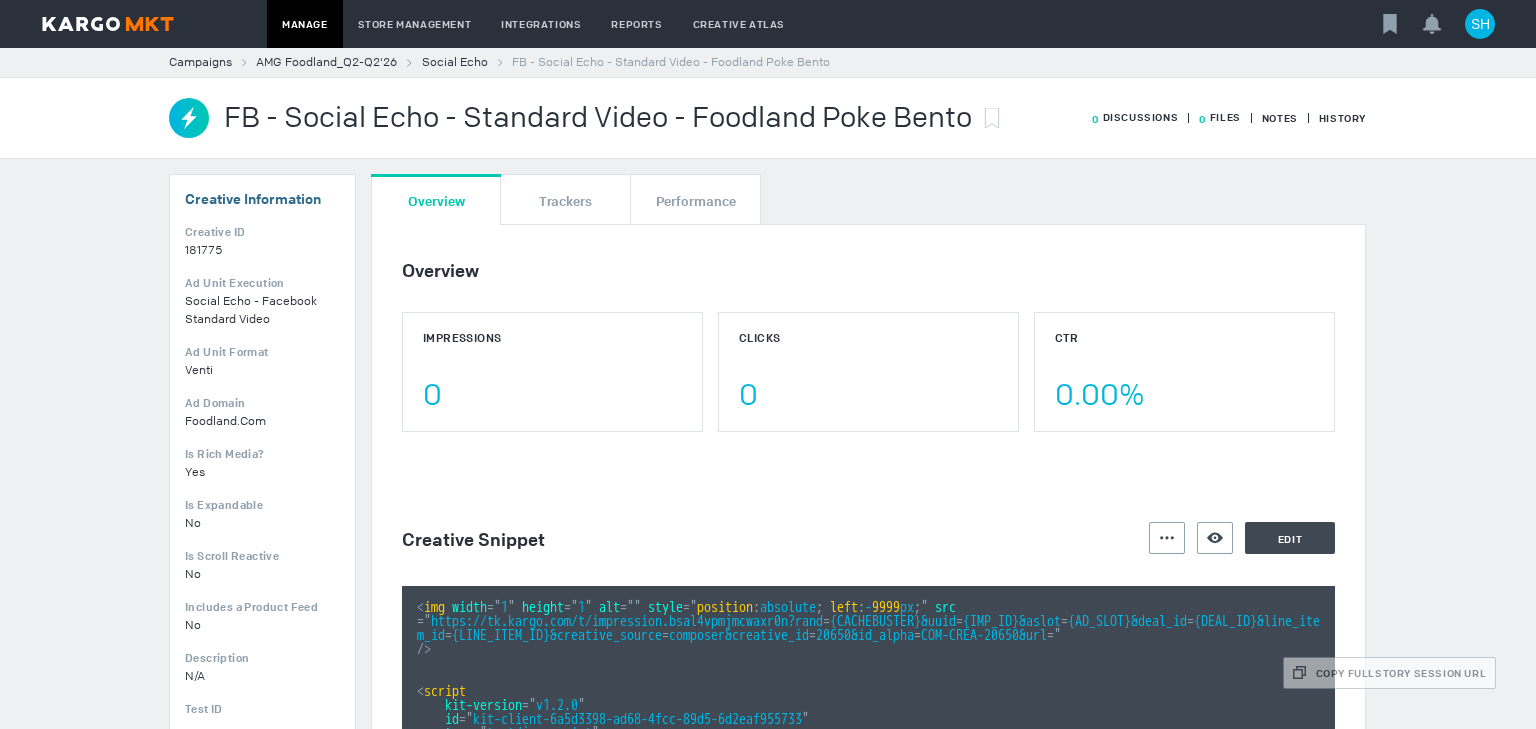 click on "FB - Social Echo - Standard Video - Foodland Poke Bento" at bounding box center [598, 118] 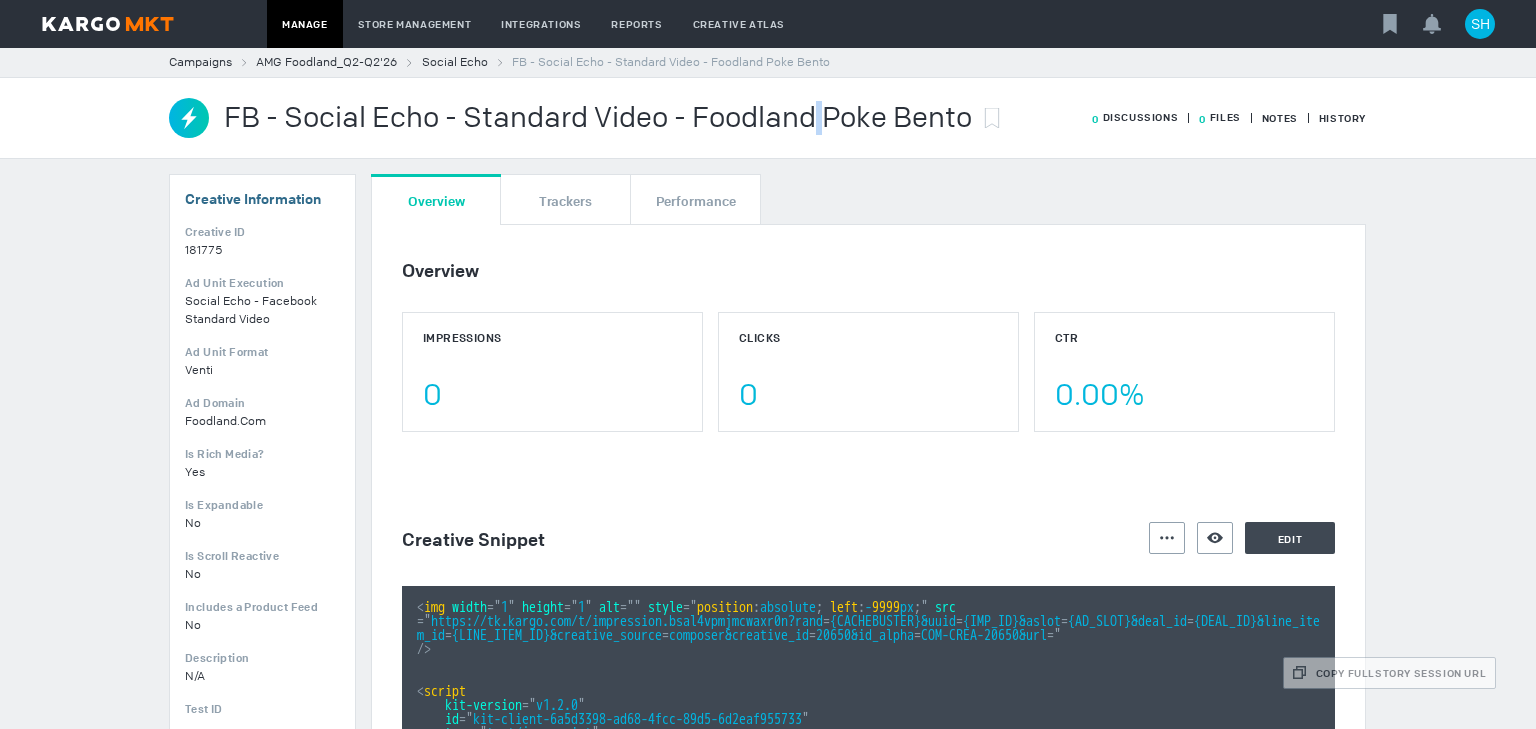 click on "FB - Social Echo - Standard Video - Foodland Poke Bento" at bounding box center (598, 118) 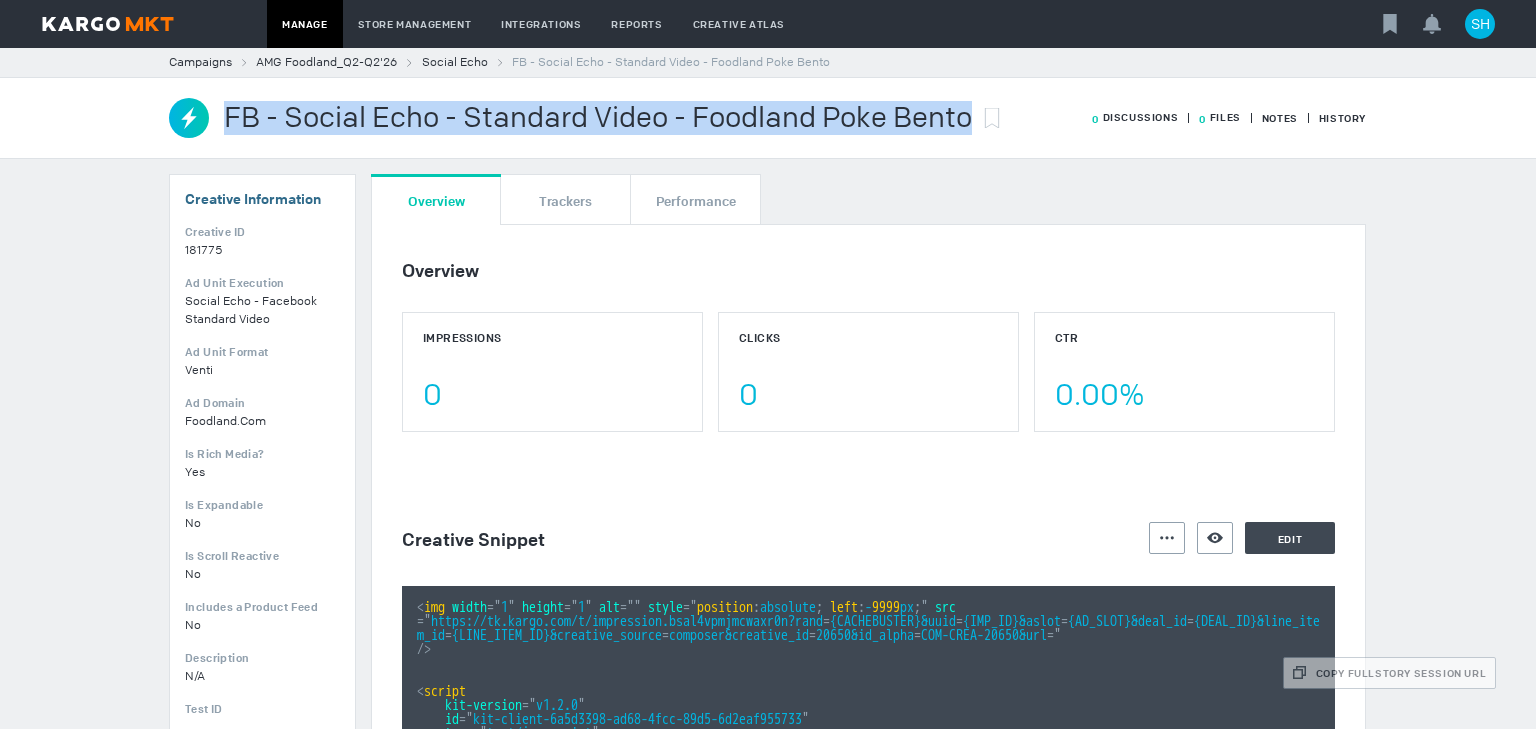 click on "FB - Social Echo - Standard Video - Foodland Poke Bento" at bounding box center (598, 118) 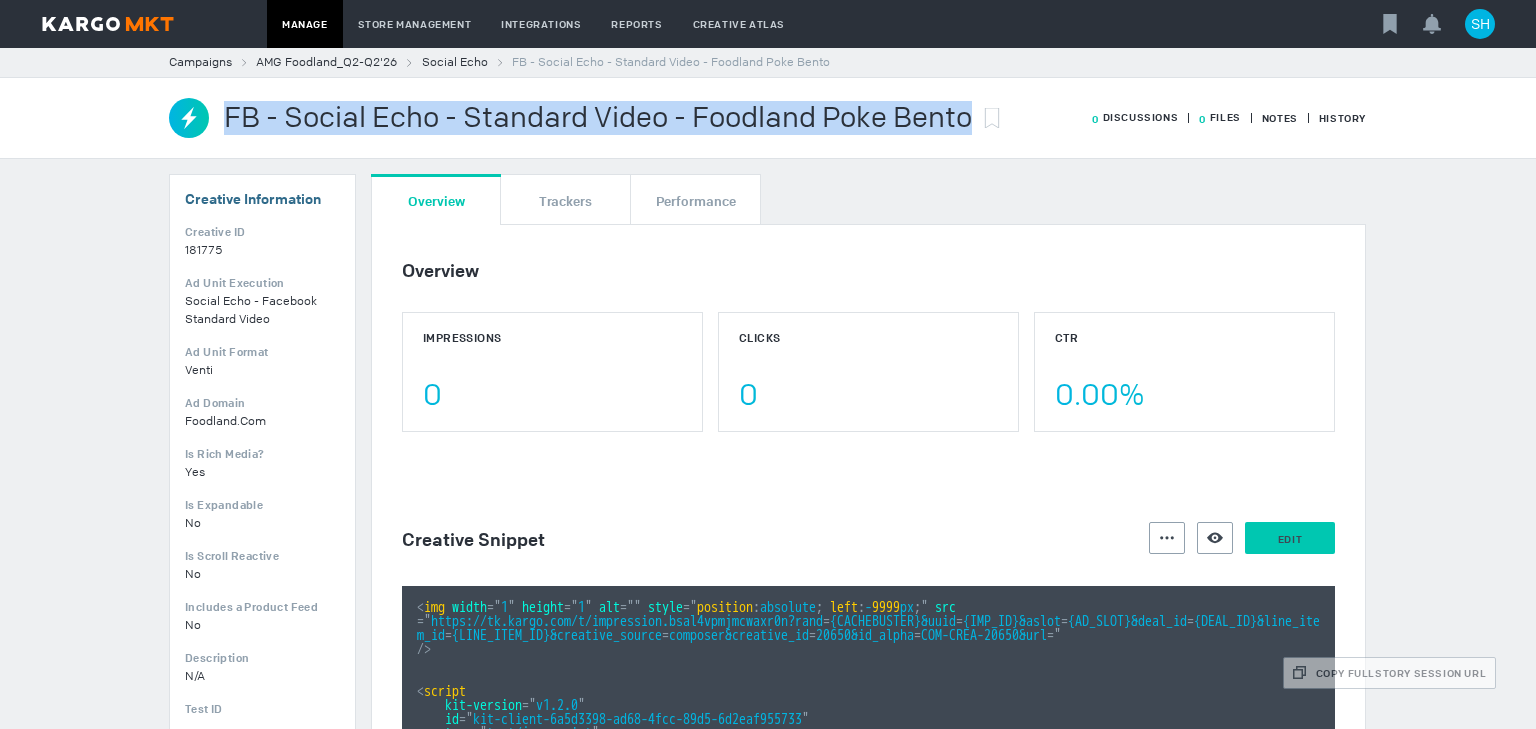 click on "Edit" at bounding box center [1290, 539] 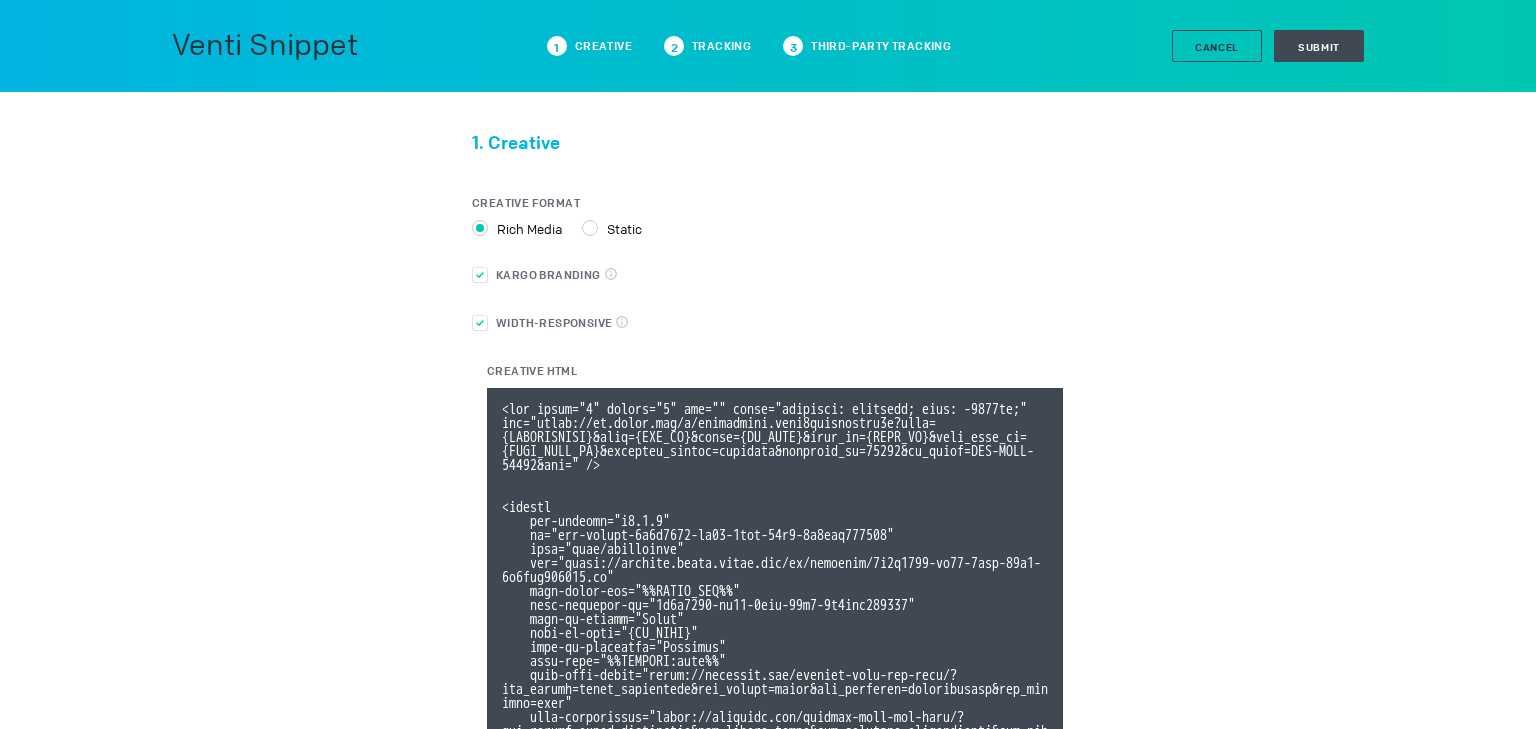 type 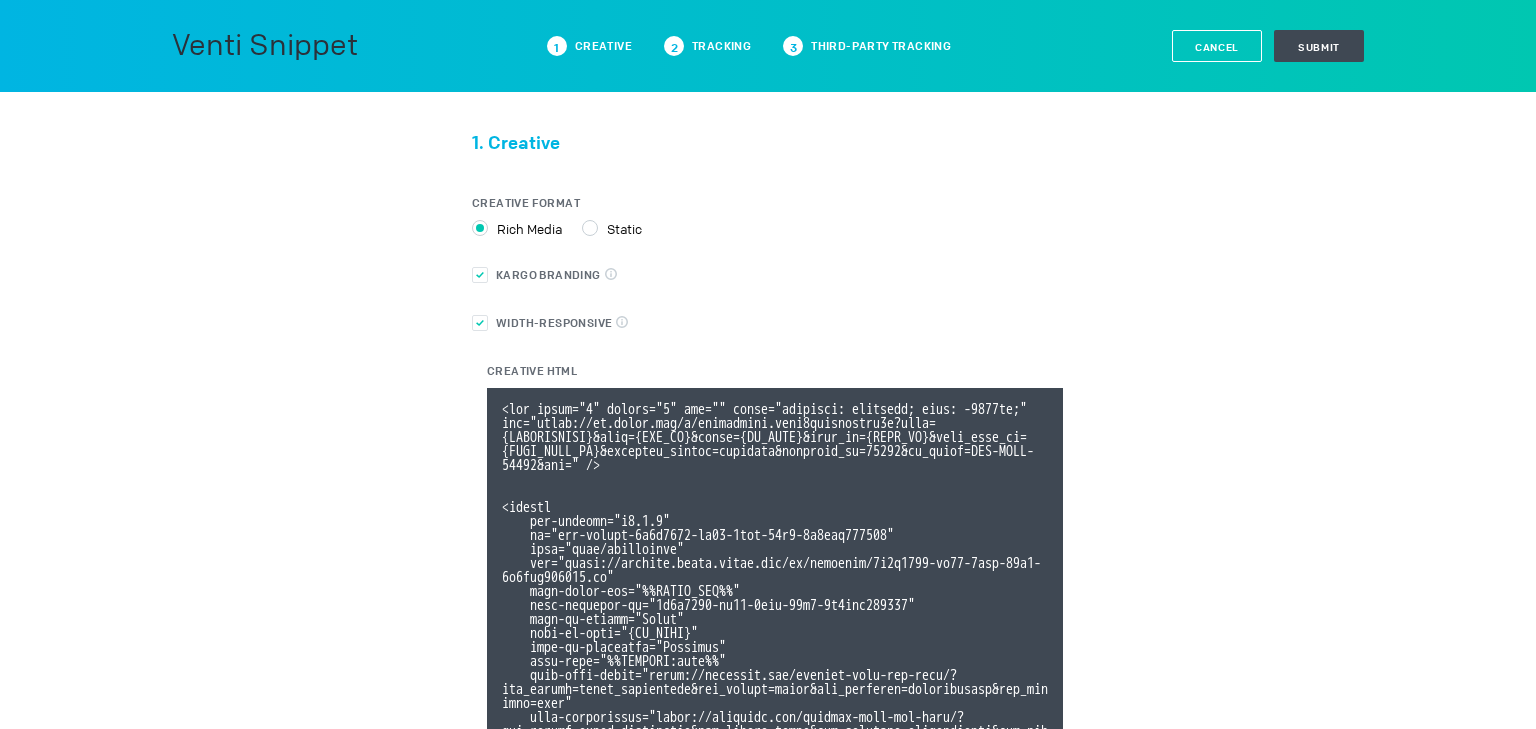click on "Cancel" at bounding box center [1217, 47] 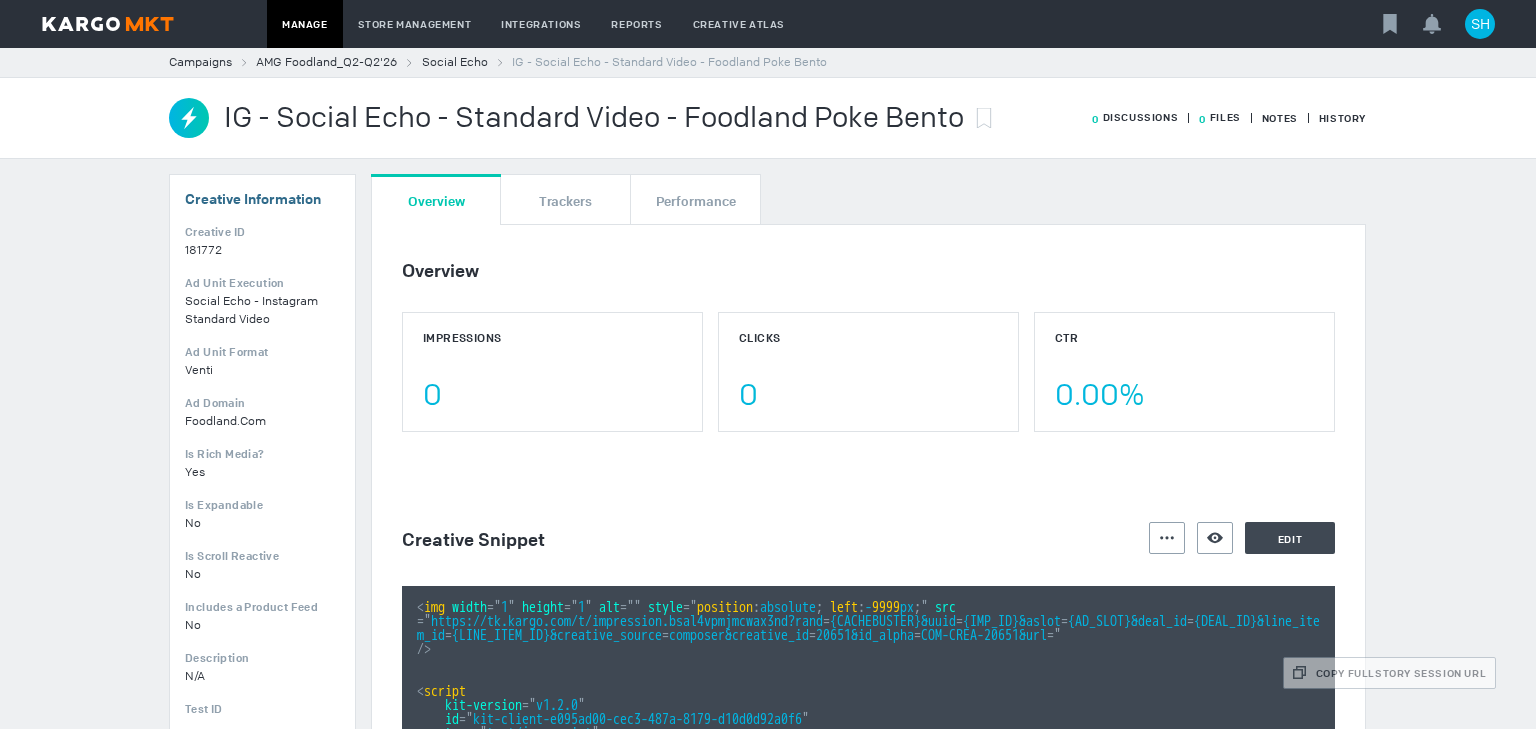 scroll, scrollTop: 0, scrollLeft: 0, axis: both 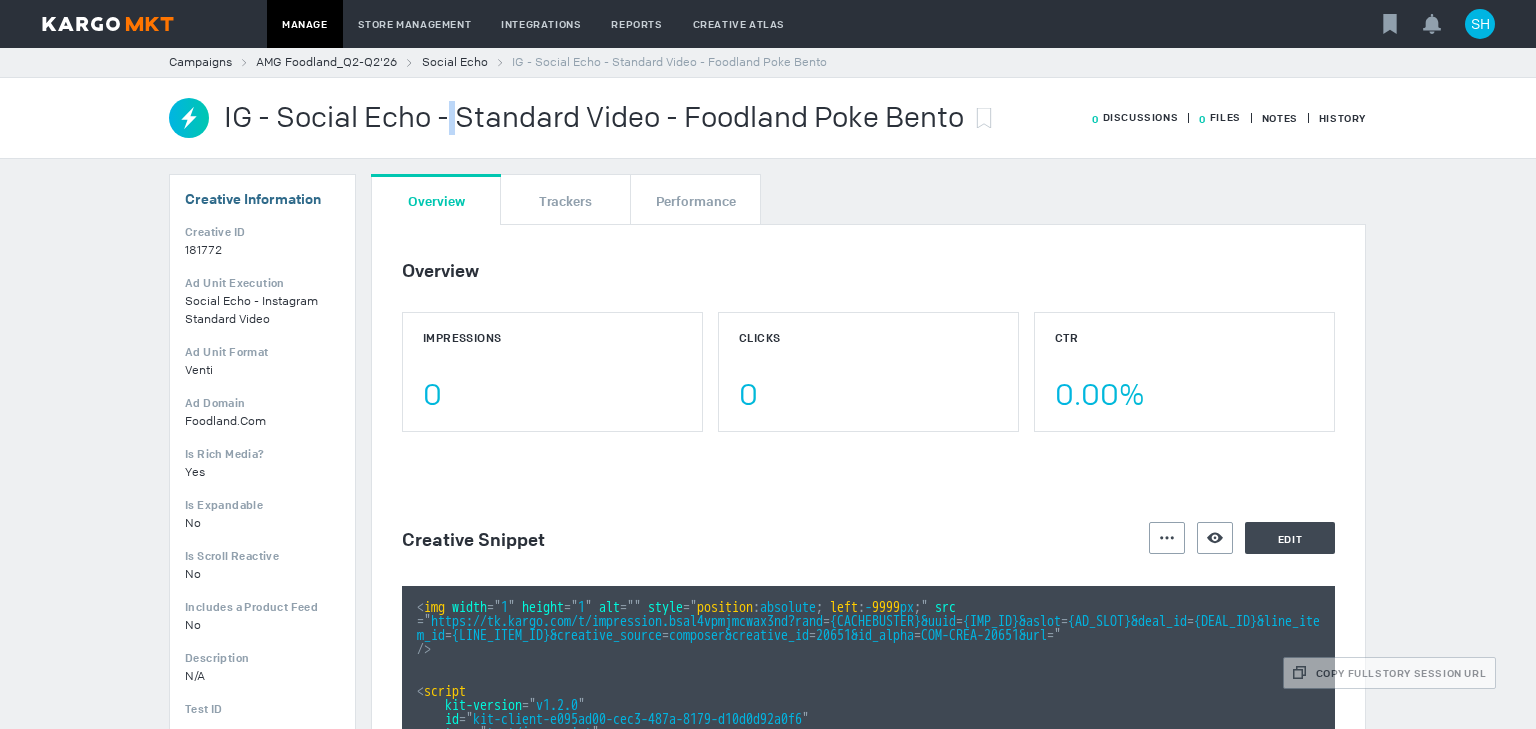 click on "IG - Social Echo - Standard Video - Foodland Poke Bento" at bounding box center (594, 118) 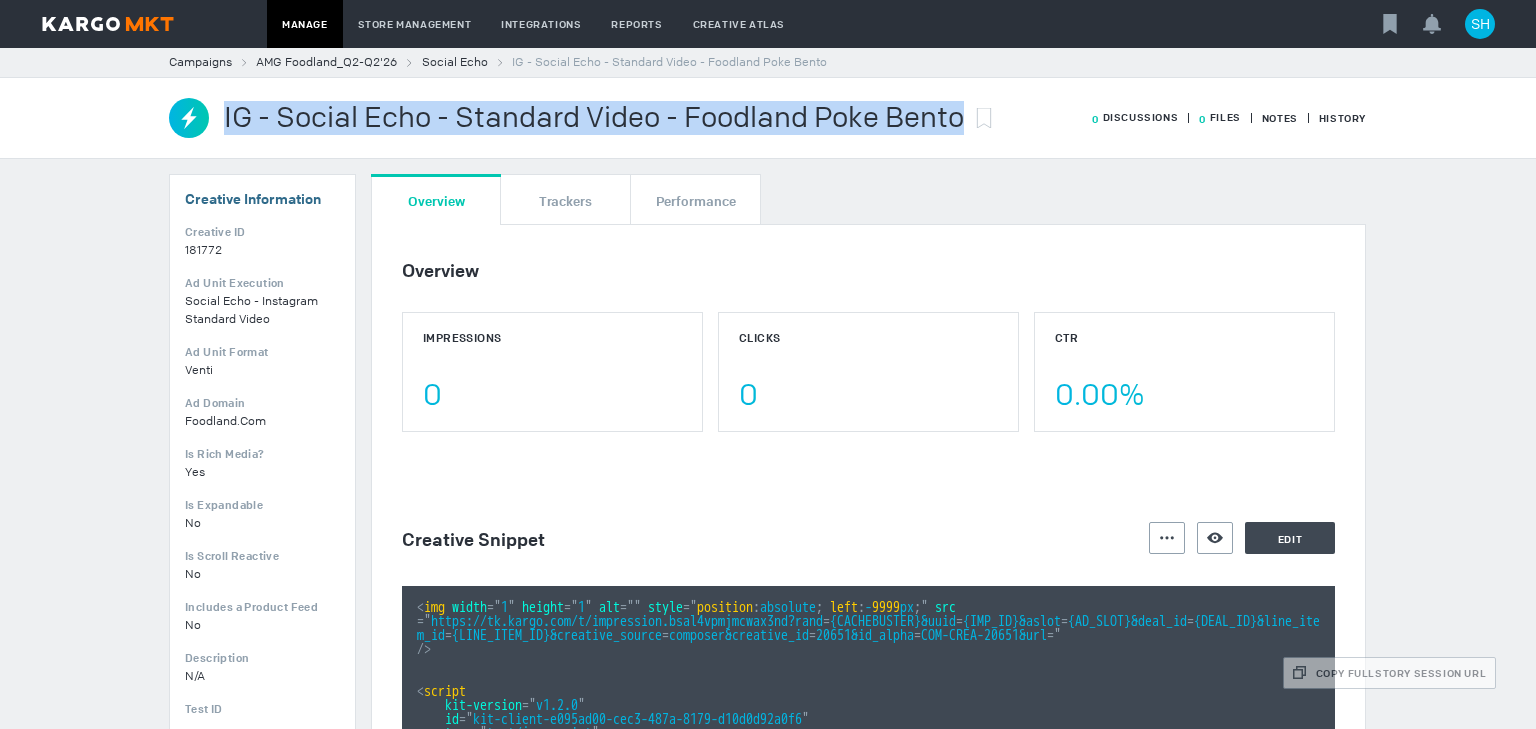 click on "IG - Social Echo - Standard Video - Foodland Poke Bento" at bounding box center [594, 118] 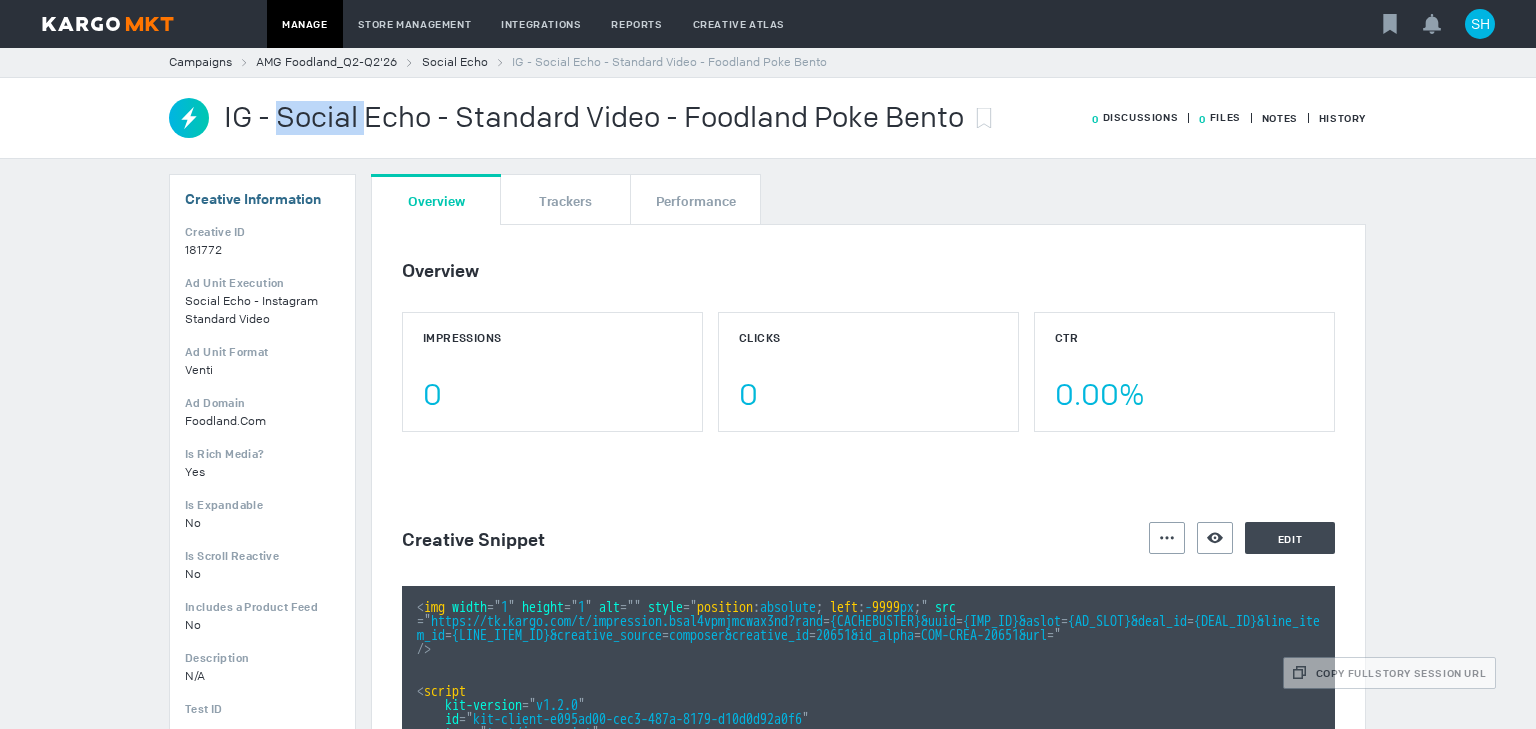 click on "IG - Social Echo - Standard Video - Foodland Poke Bento" at bounding box center (594, 118) 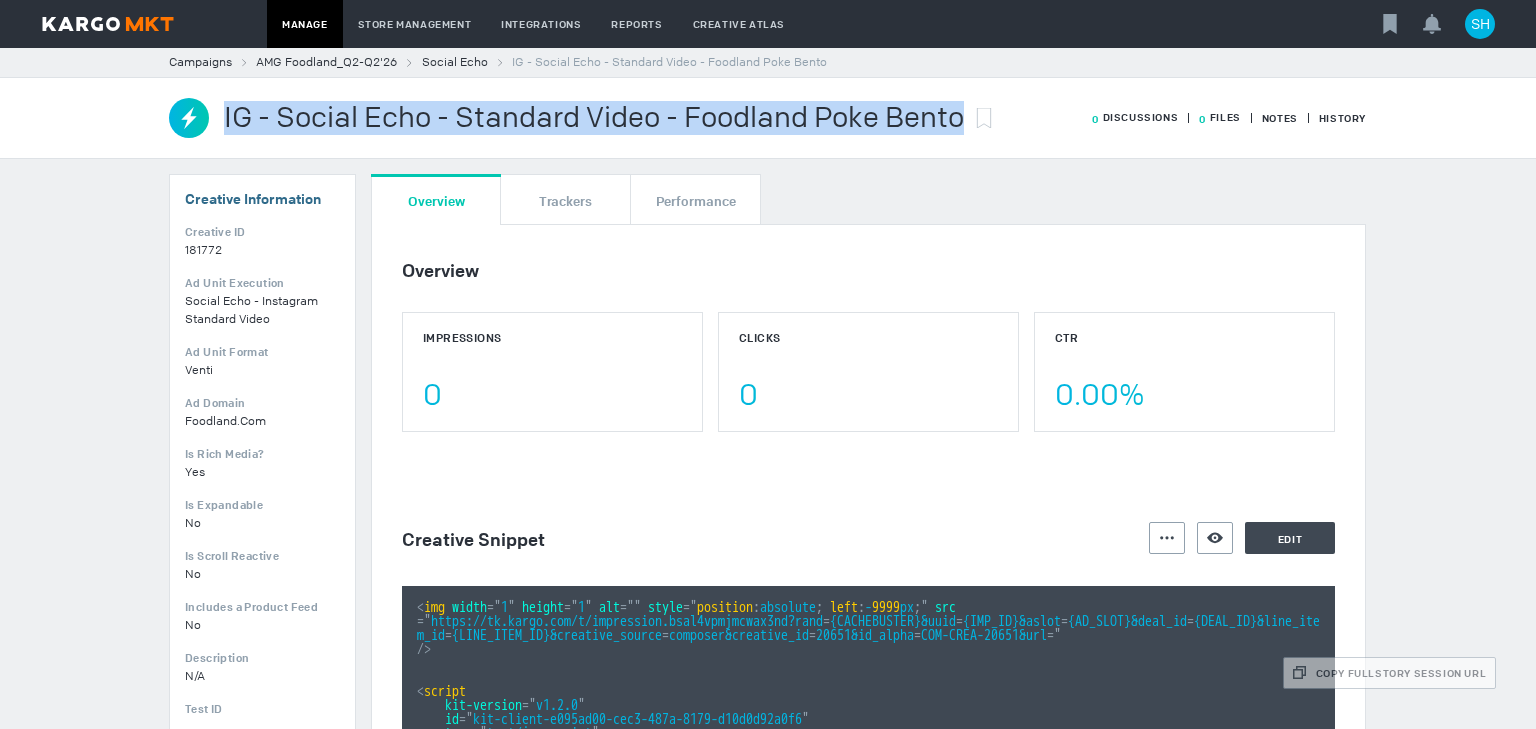 click on "IG - Social Echo - Standard Video - Foodland Poke Bento" at bounding box center [594, 118] 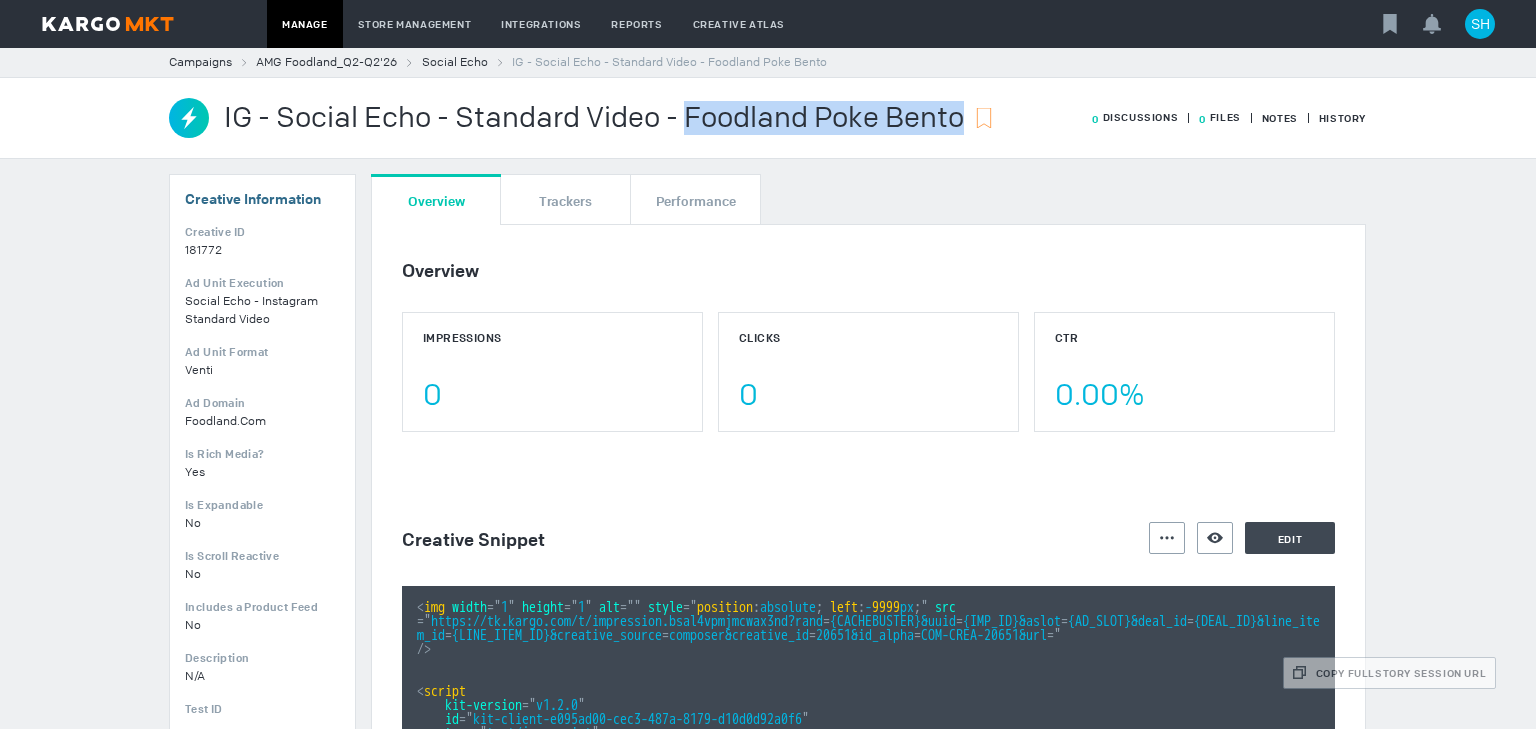 drag, startPoint x: 722, startPoint y: 112, endPoint x: 979, endPoint y: 124, distance: 257.28 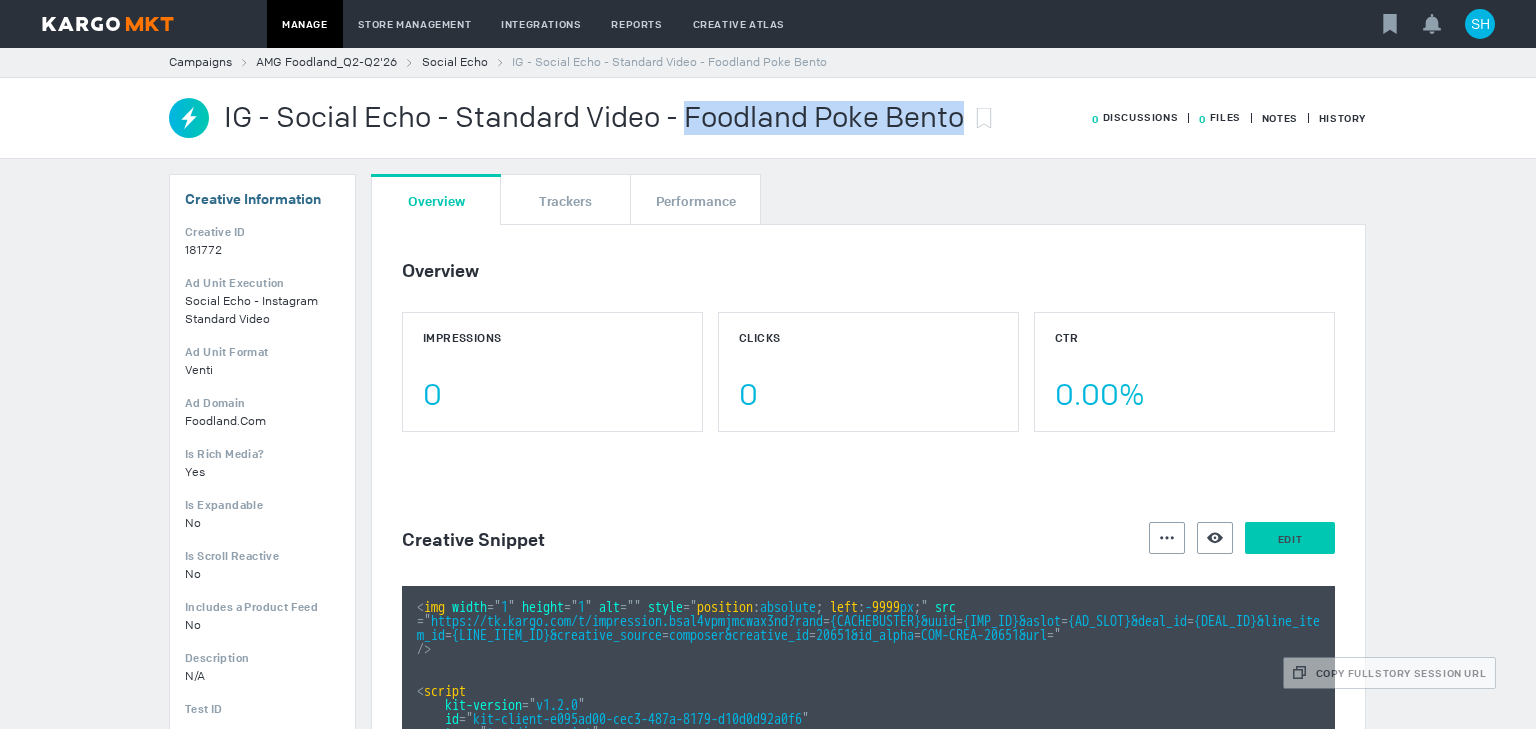 click on "Edit" at bounding box center (1290, 538) 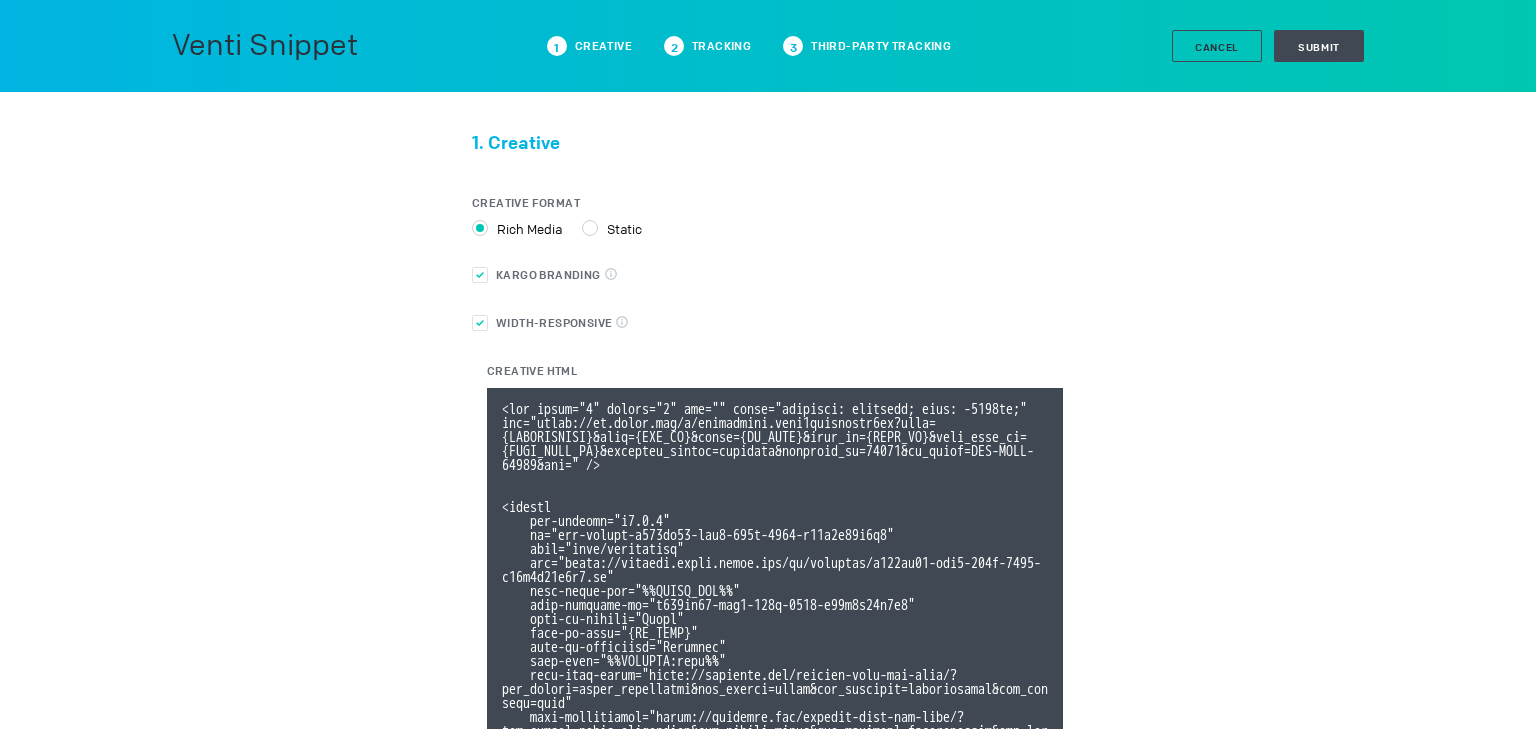 type 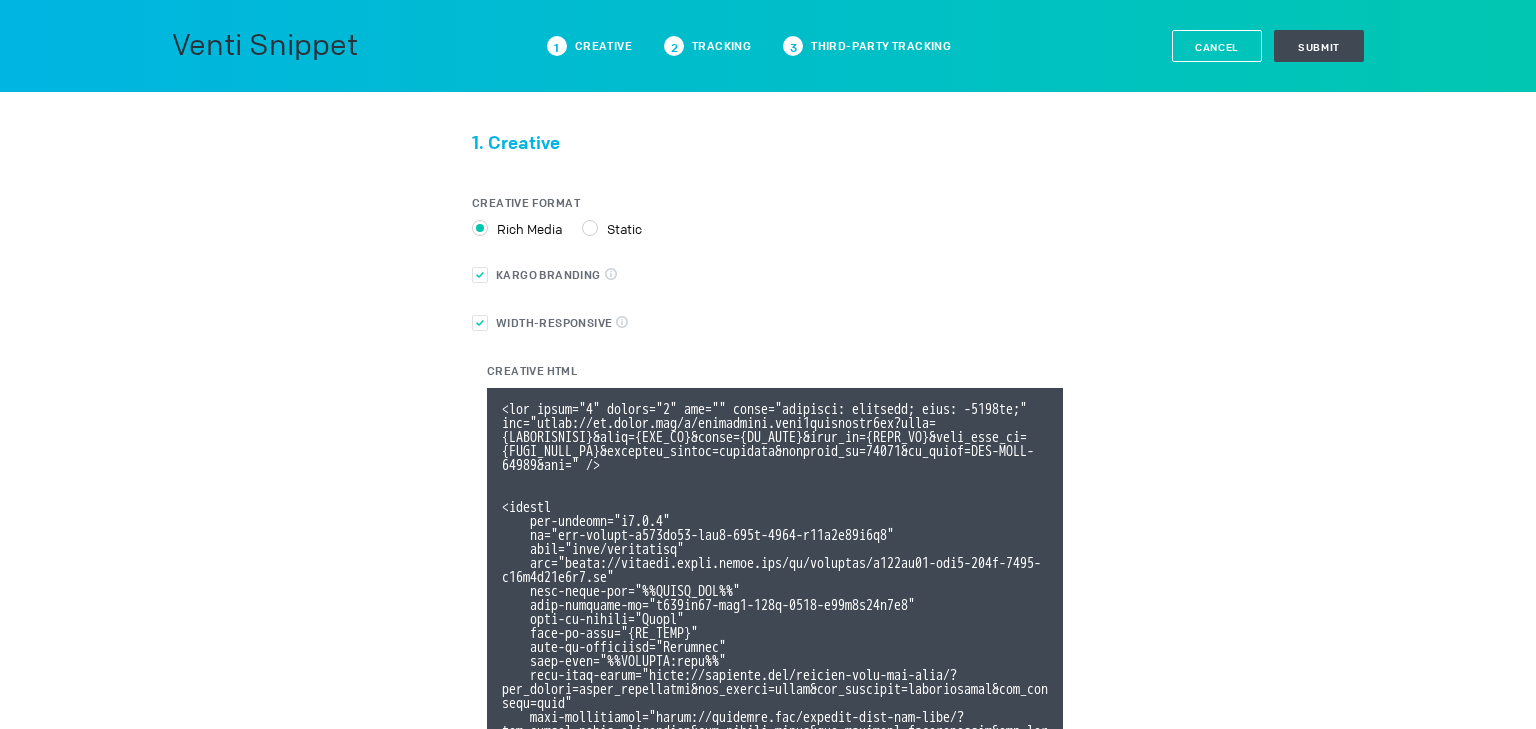 click on "Cancel" at bounding box center (1217, 46) 